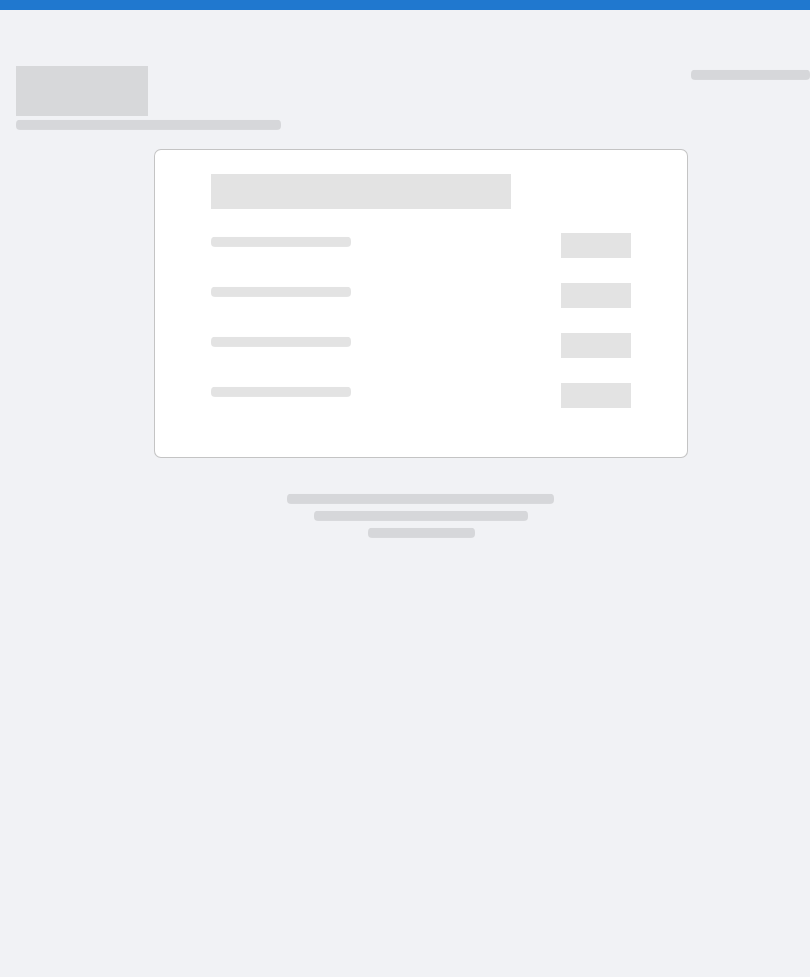 scroll, scrollTop: 0, scrollLeft: 0, axis: both 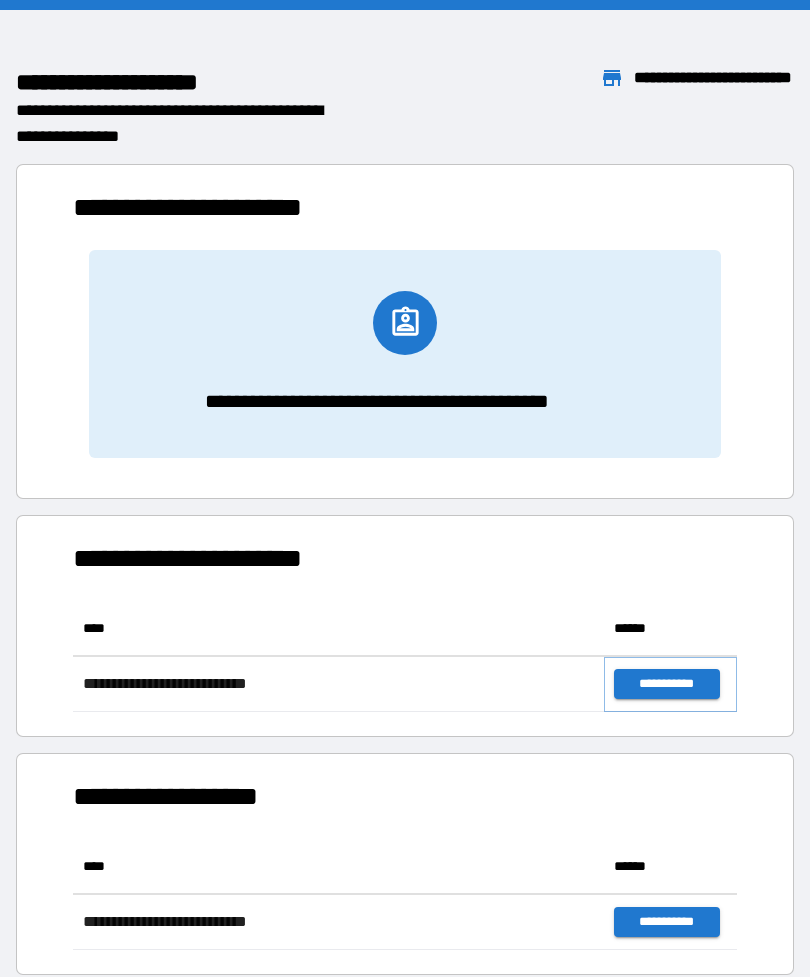 click on "**********" at bounding box center [666, 684] 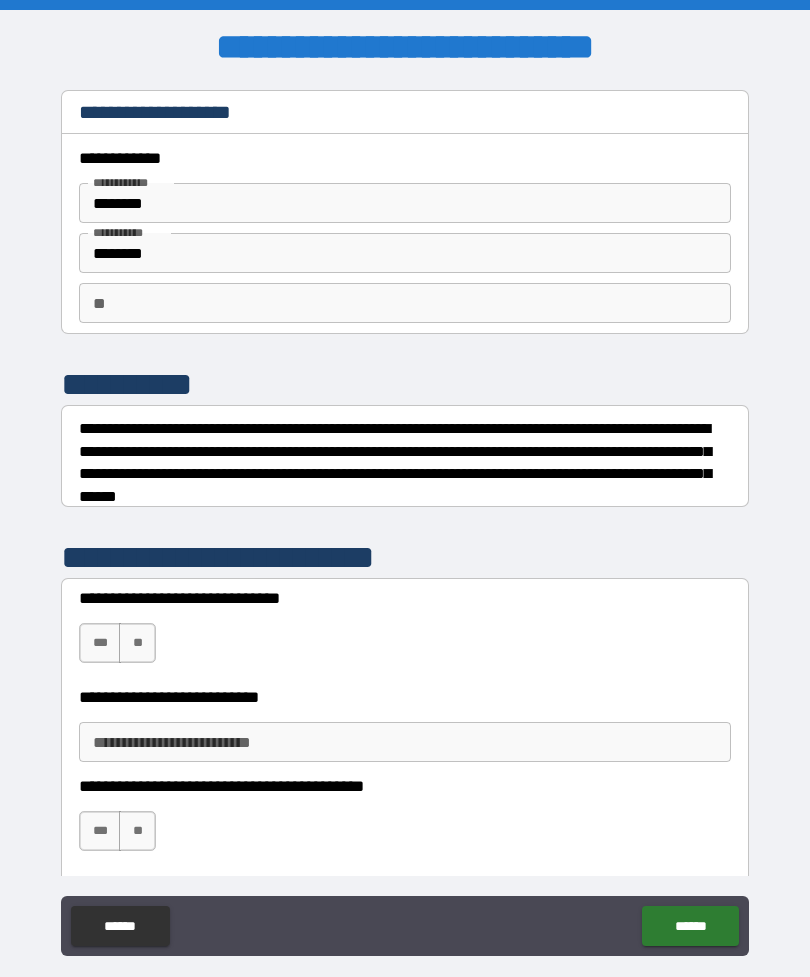 click on "***" at bounding box center (100, 643) 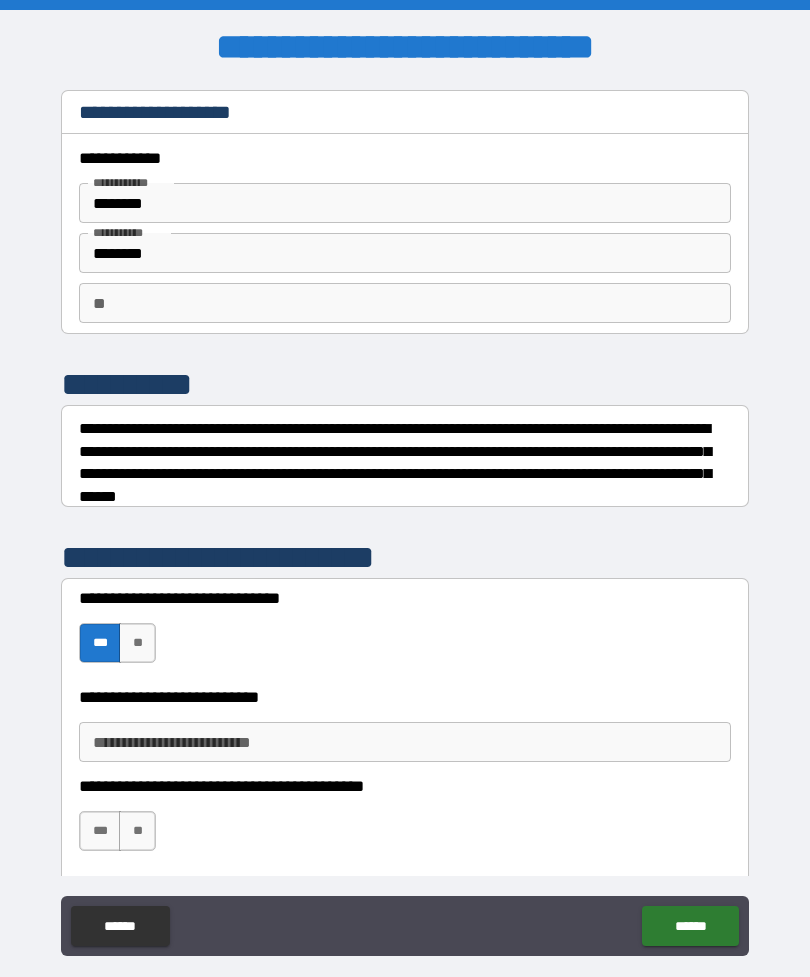 click on "**********" at bounding box center [405, 742] 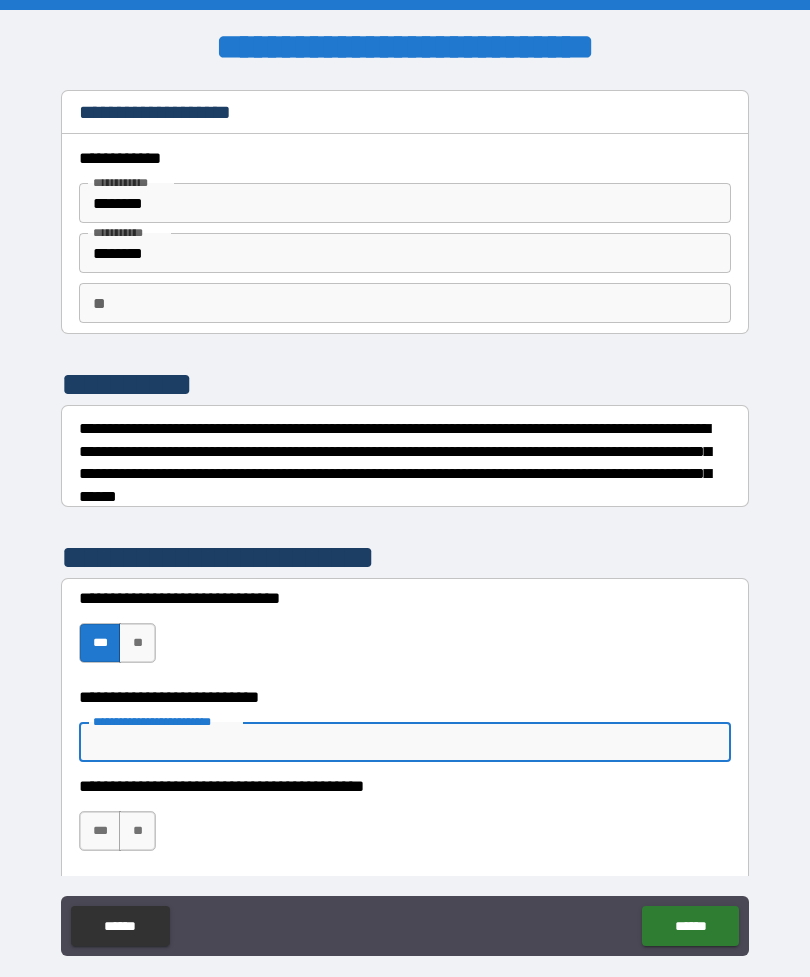 scroll, scrollTop: 64, scrollLeft: 0, axis: vertical 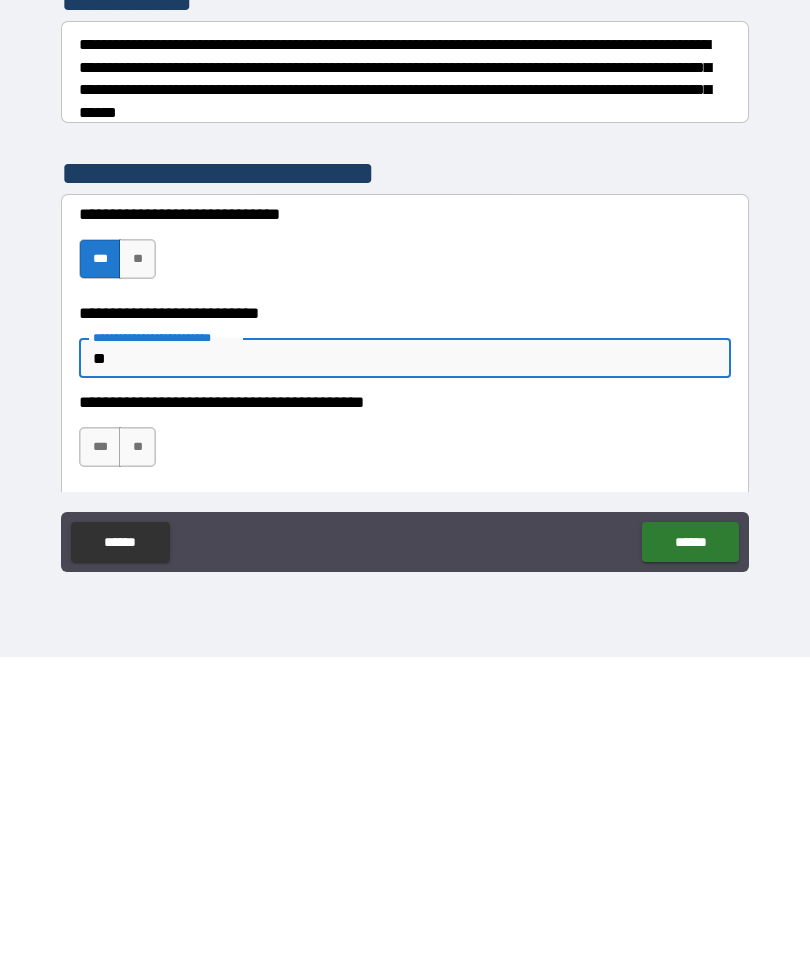 type on "*" 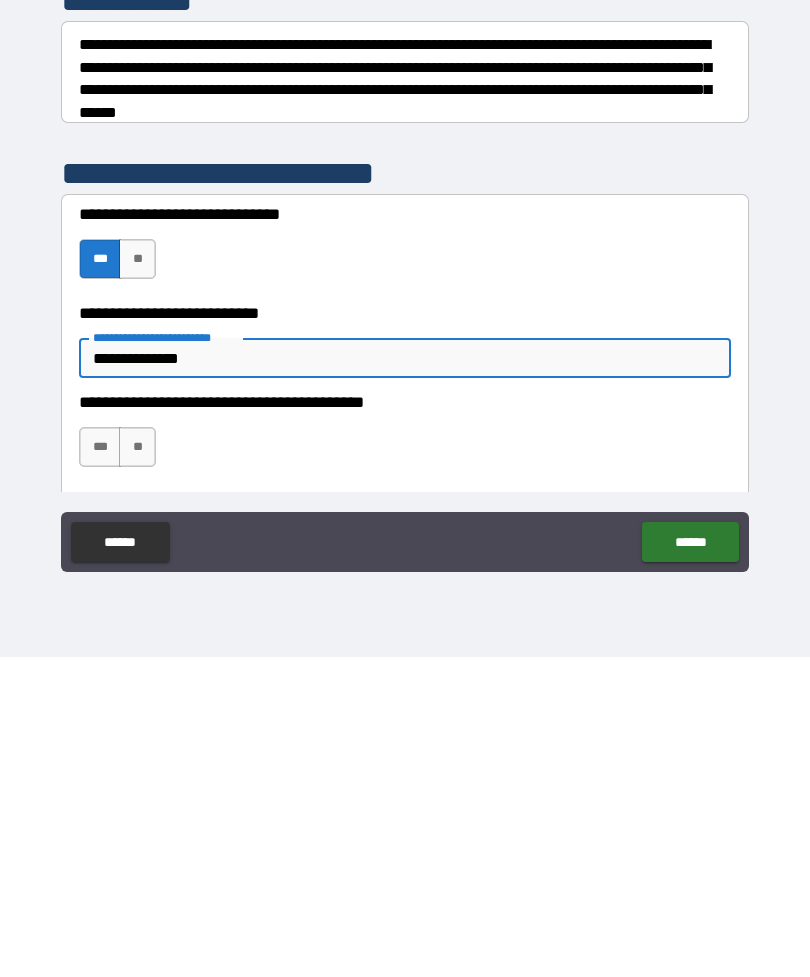 type on "**********" 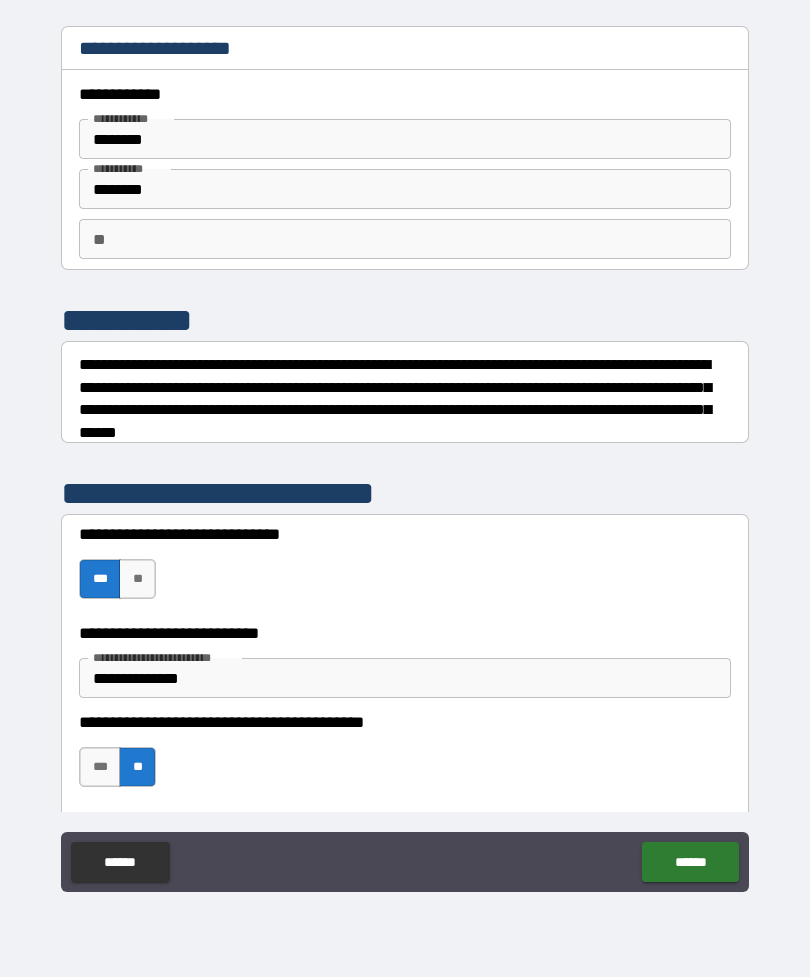 click on "******" at bounding box center (690, 862) 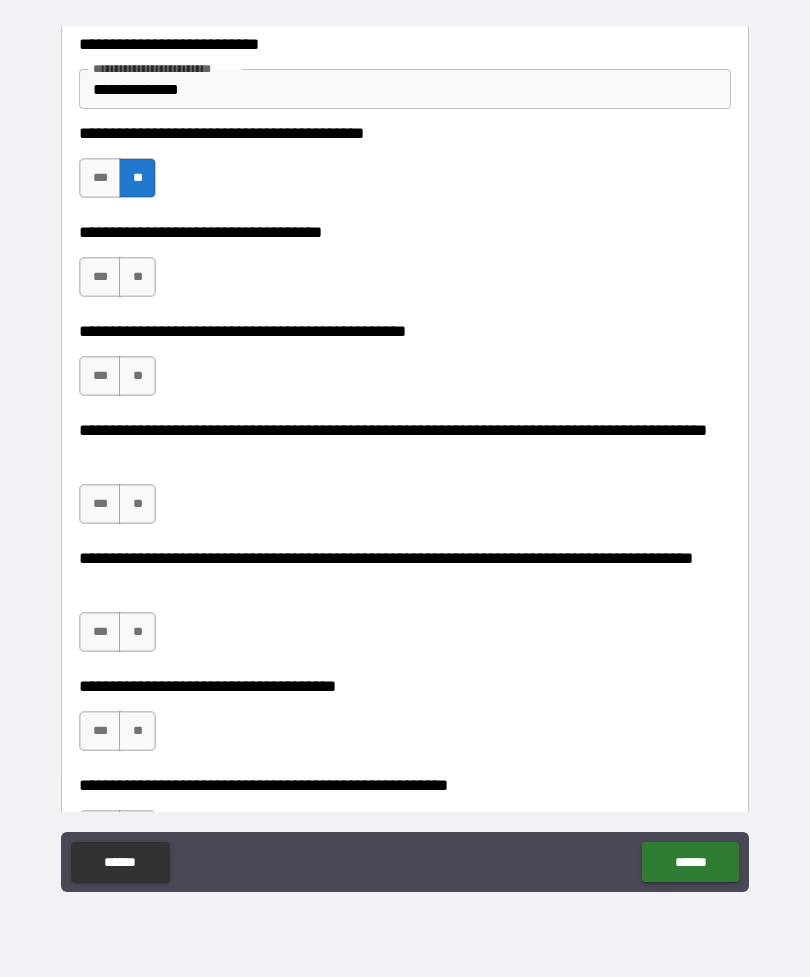 scroll, scrollTop: 584, scrollLeft: 0, axis: vertical 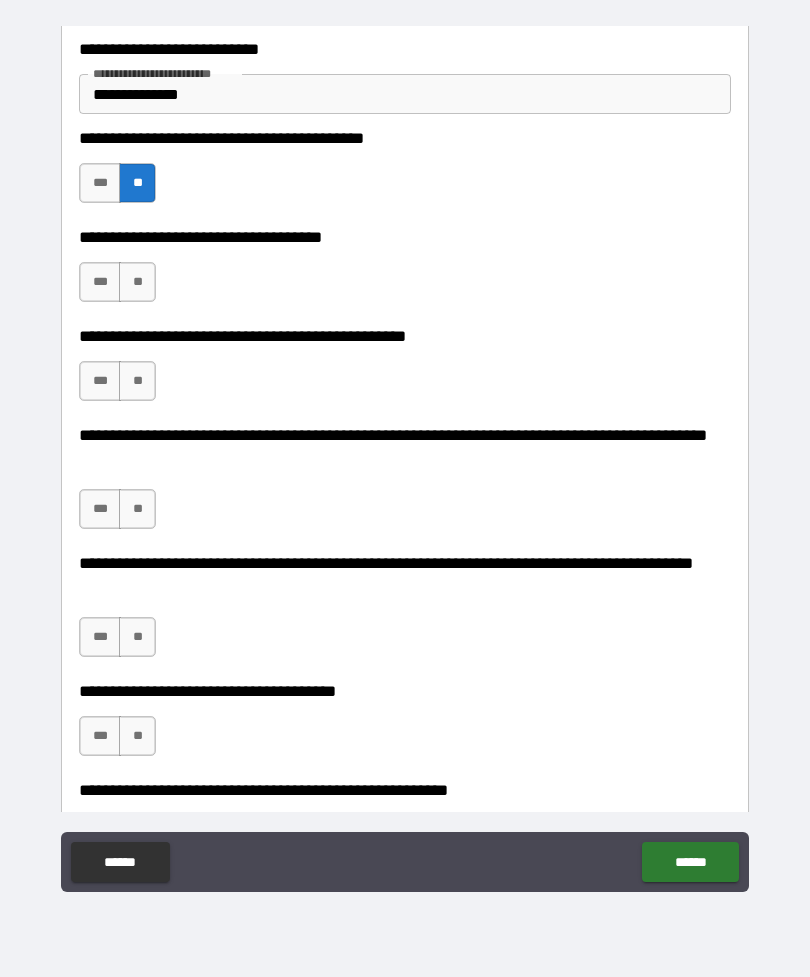 click on "***" at bounding box center [100, 282] 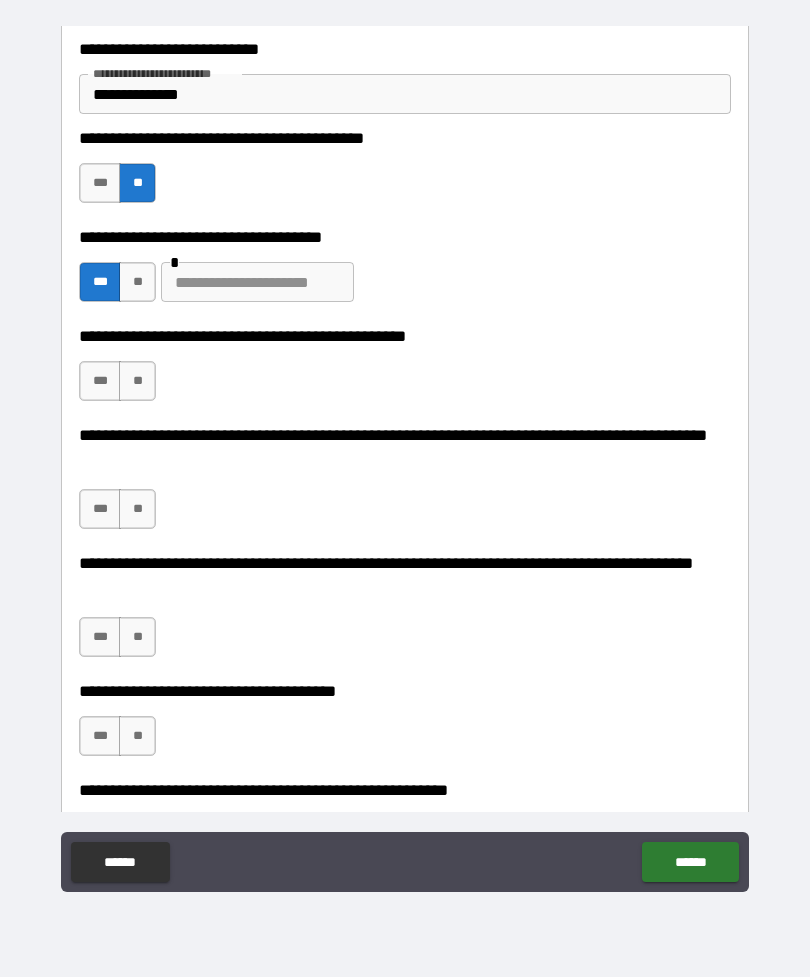 click at bounding box center (257, 282) 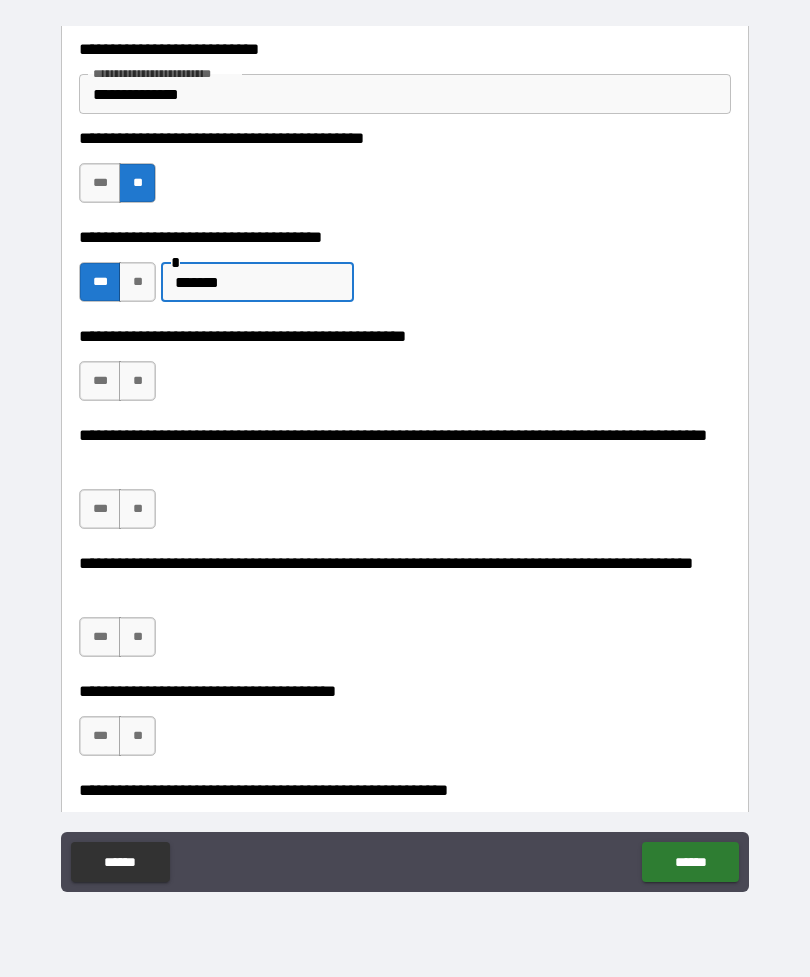 type on "*******" 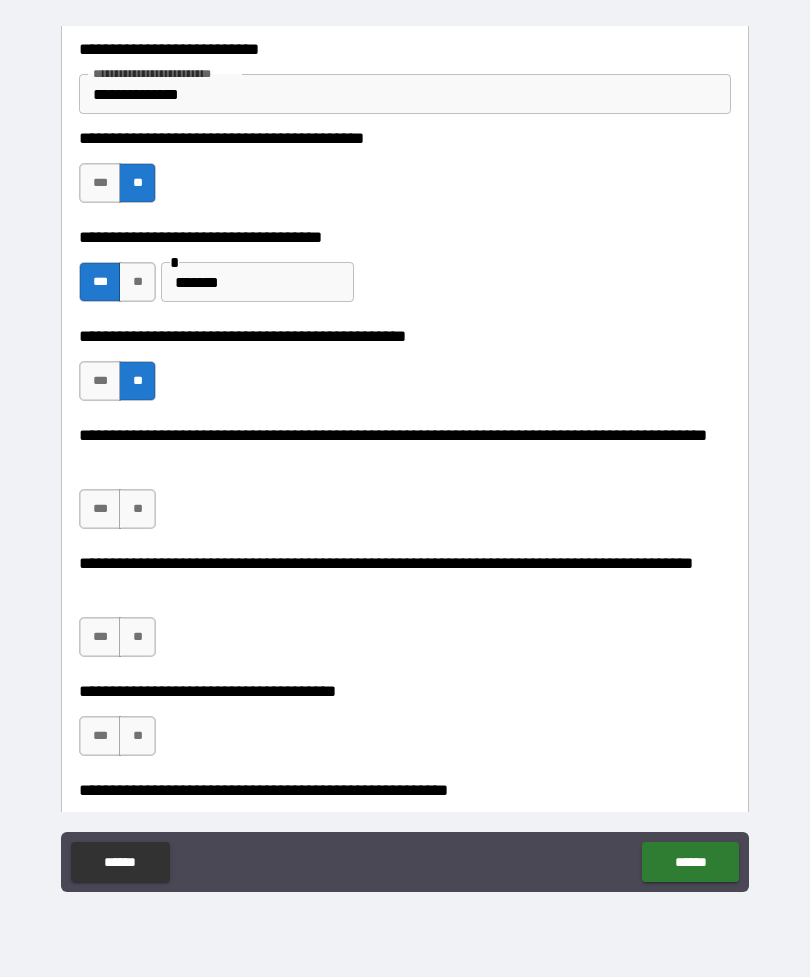 click on "**" at bounding box center (137, 509) 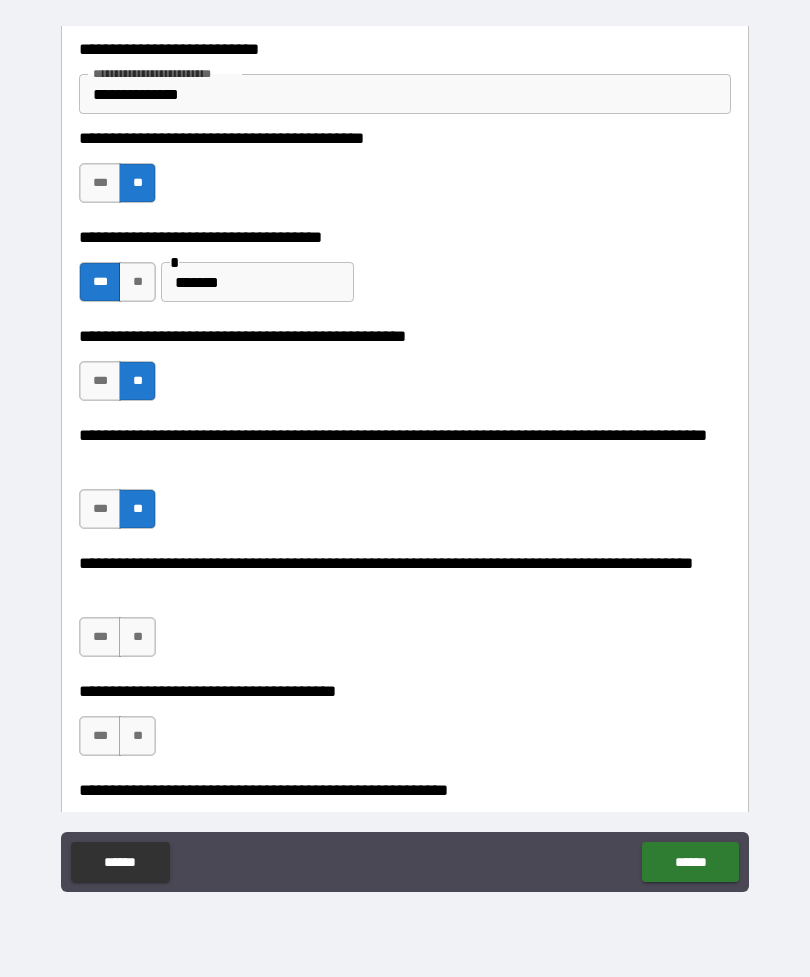 click on "**" at bounding box center [137, 637] 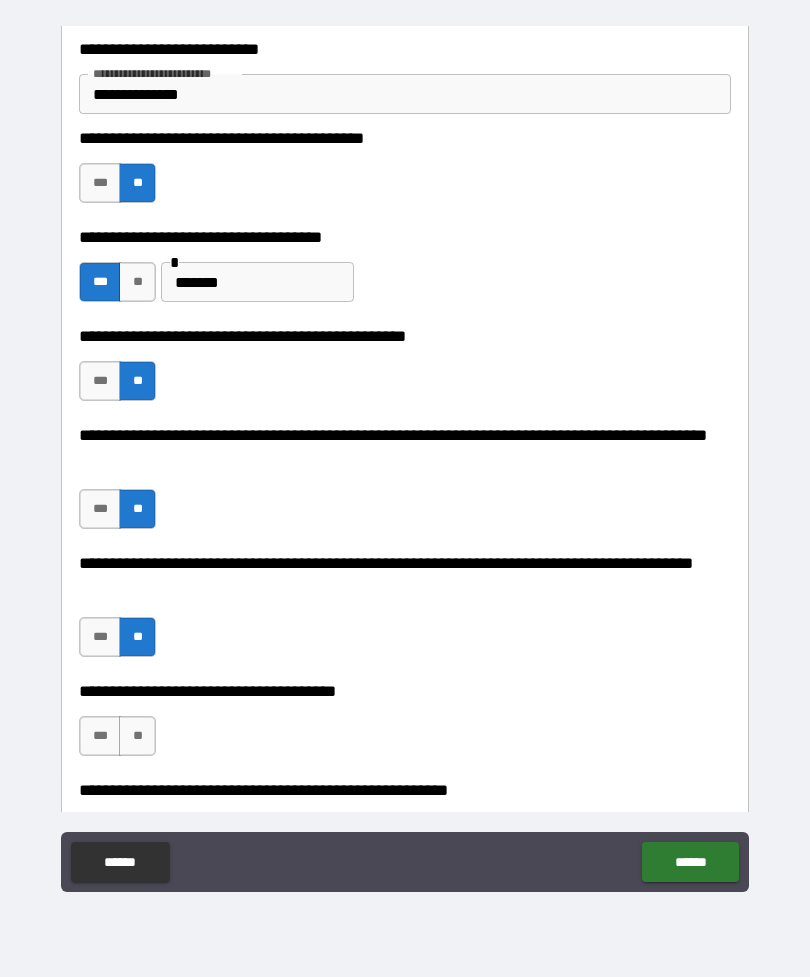 click on "**" at bounding box center [137, 736] 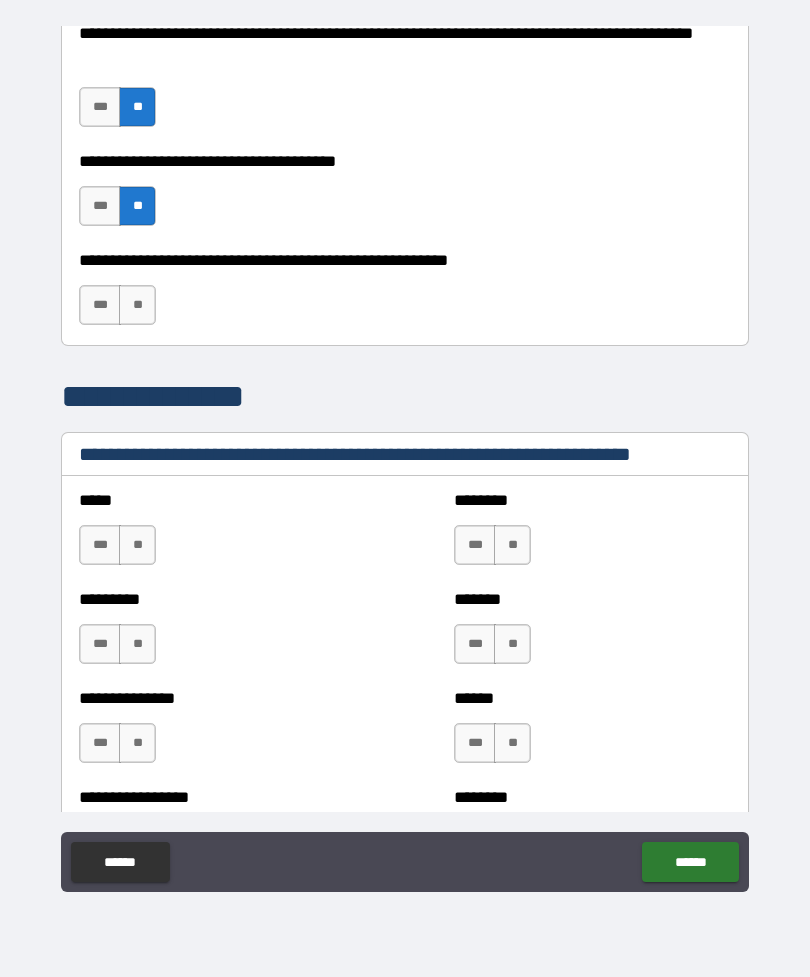 scroll, scrollTop: 1127, scrollLeft: 0, axis: vertical 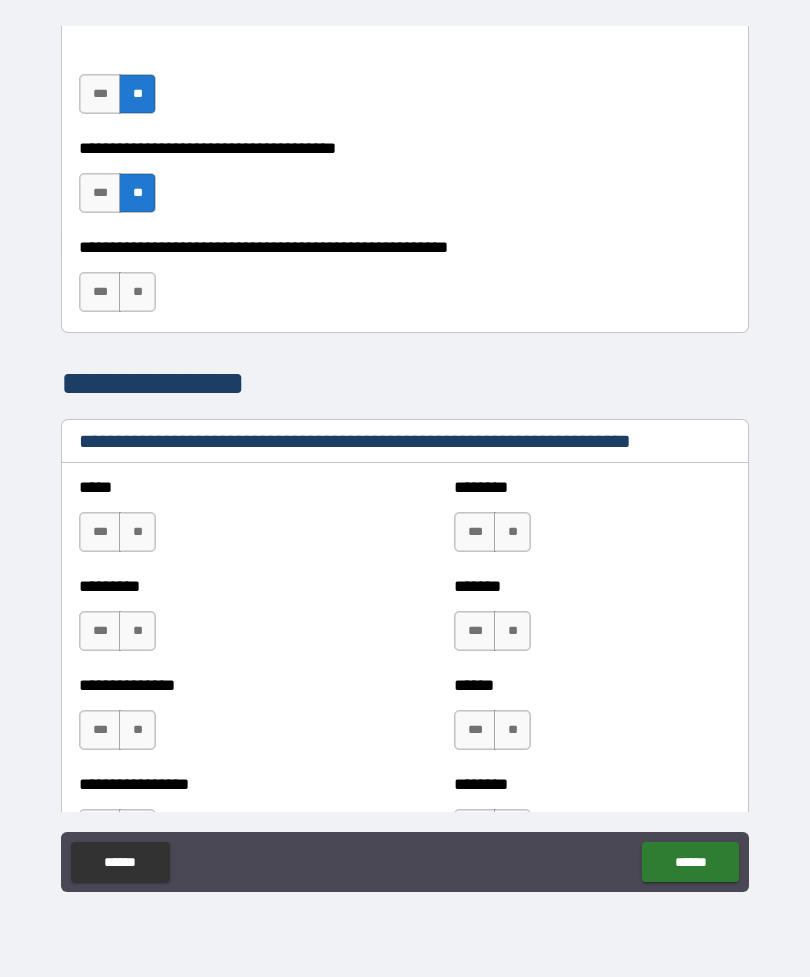 click on "***" at bounding box center (100, 292) 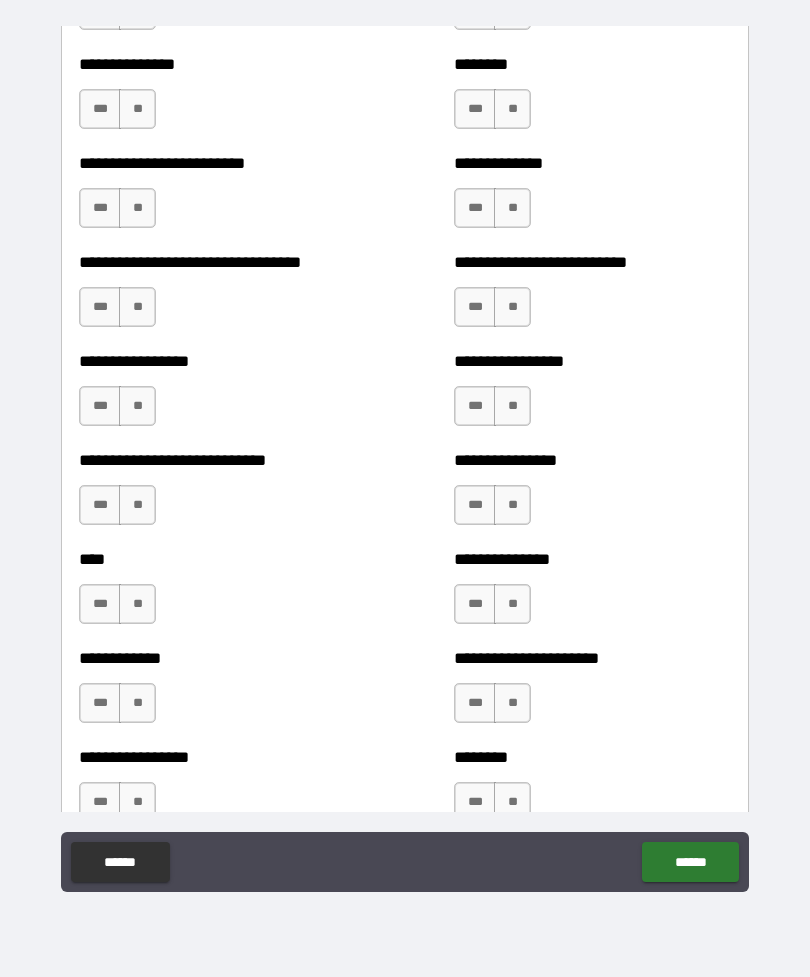 scroll, scrollTop: 1964, scrollLeft: 0, axis: vertical 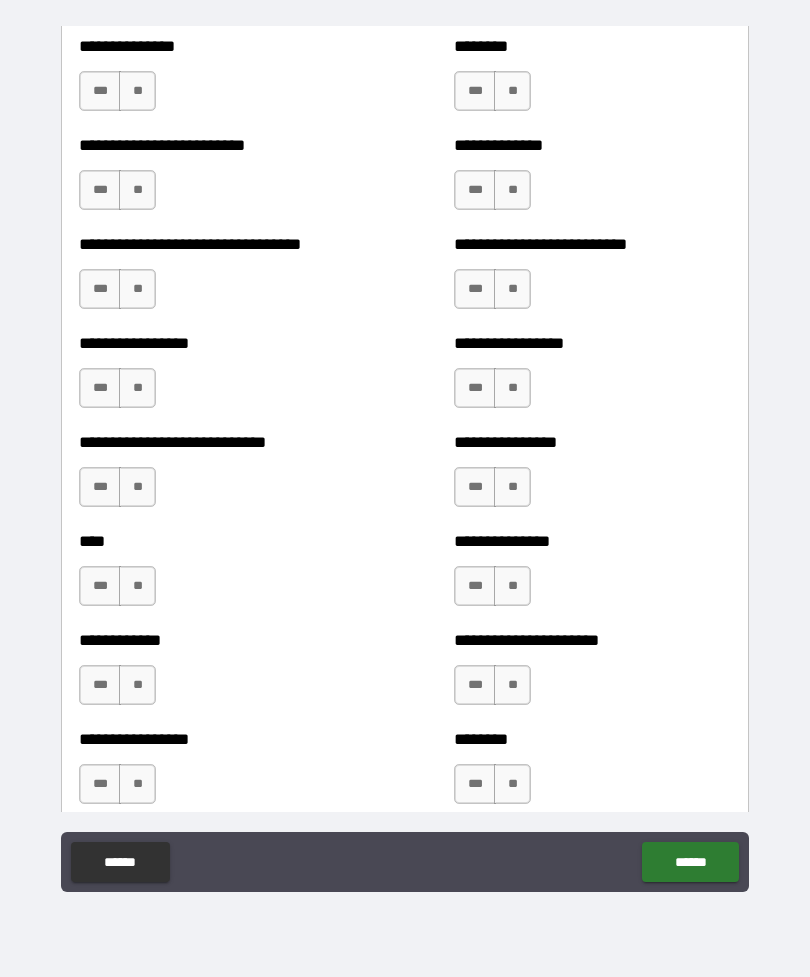 click on "***" at bounding box center (100, 388) 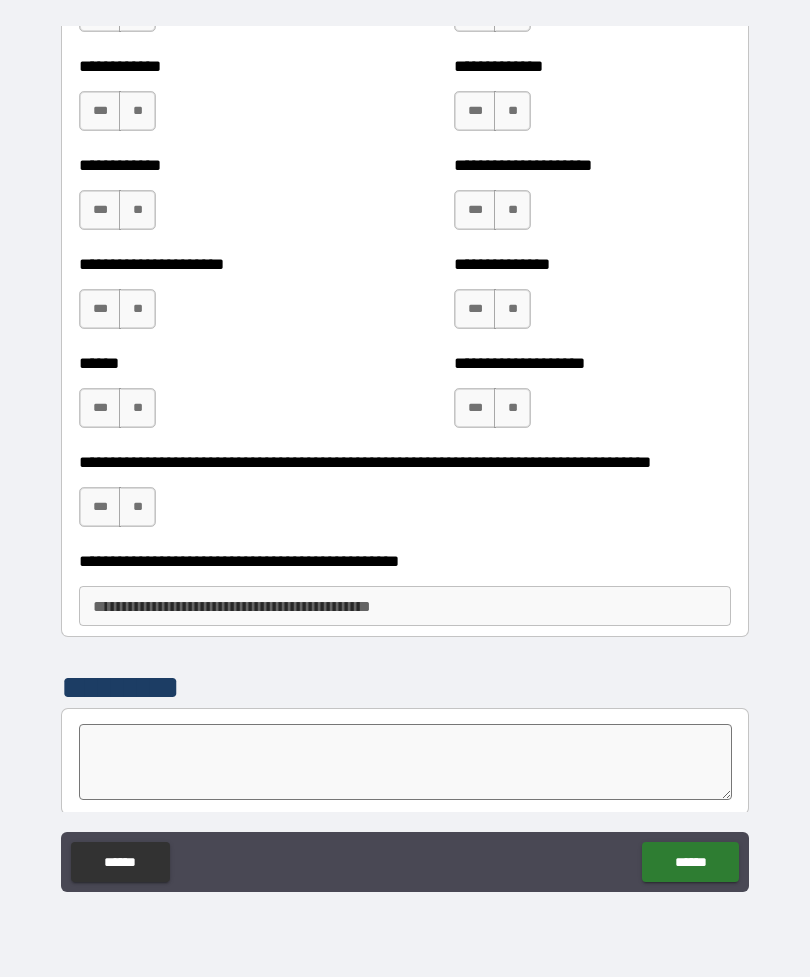 scroll, scrollTop: 3034, scrollLeft: 0, axis: vertical 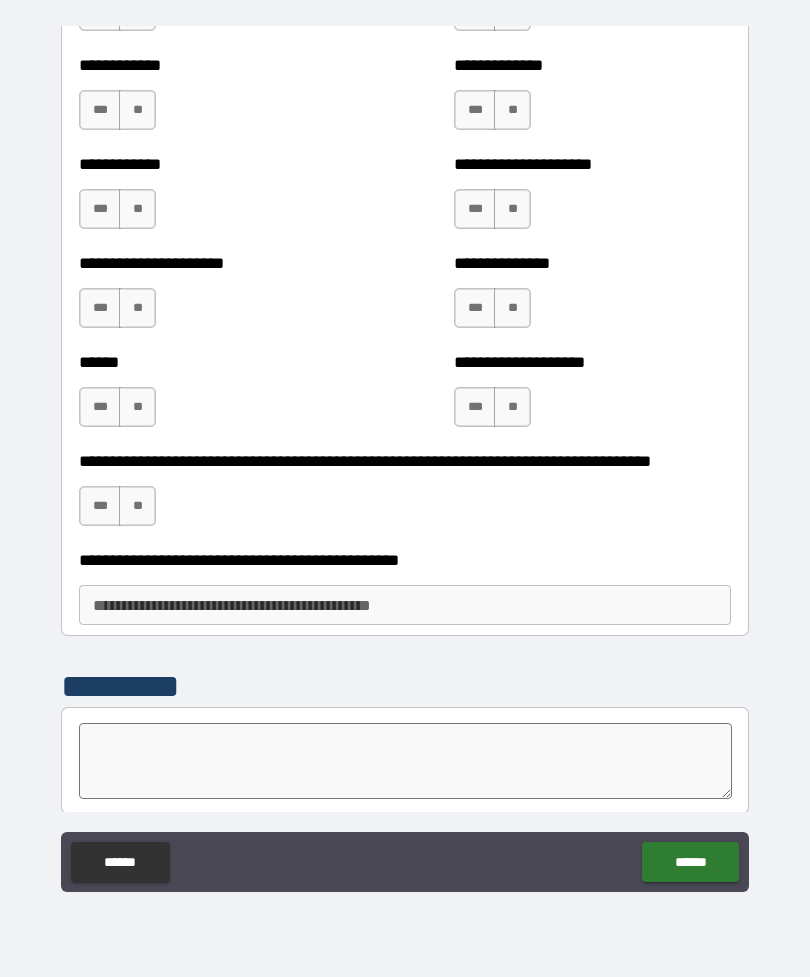 click on "**********" at bounding box center [405, 605] 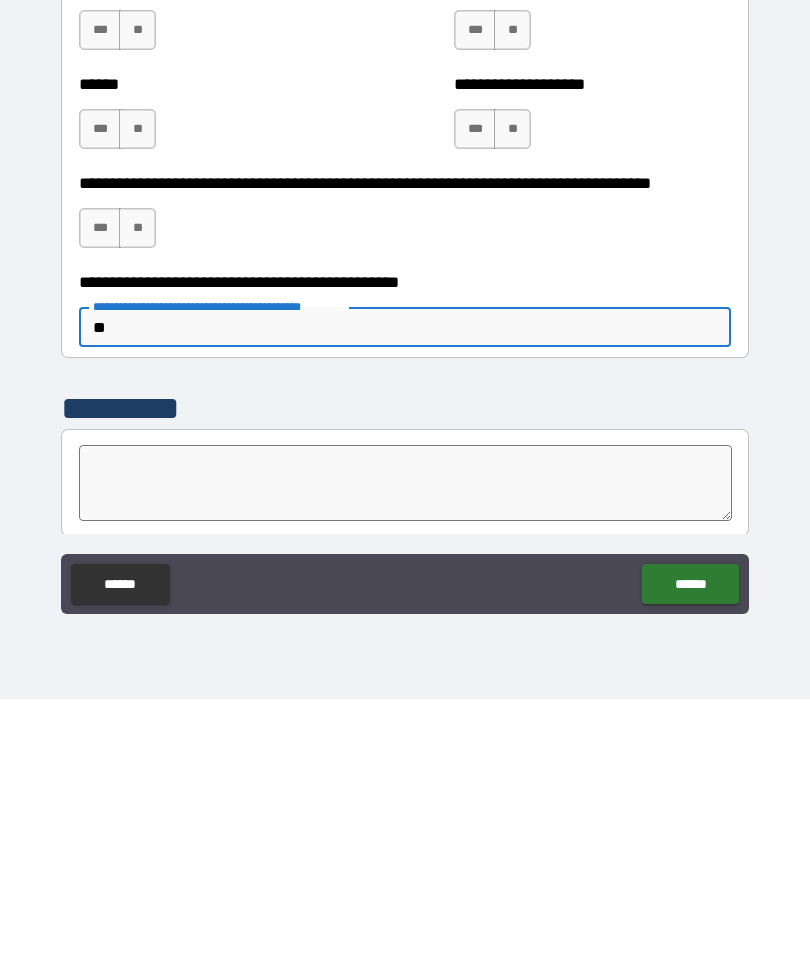 type on "*" 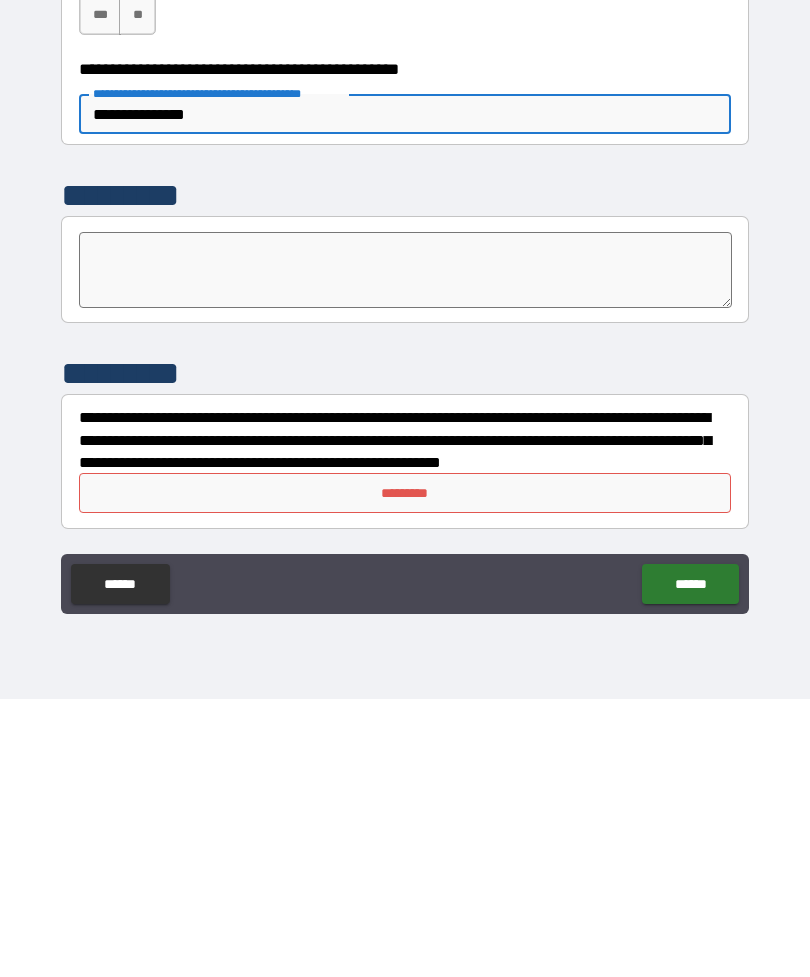 scroll, scrollTop: 3247, scrollLeft: 0, axis: vertical 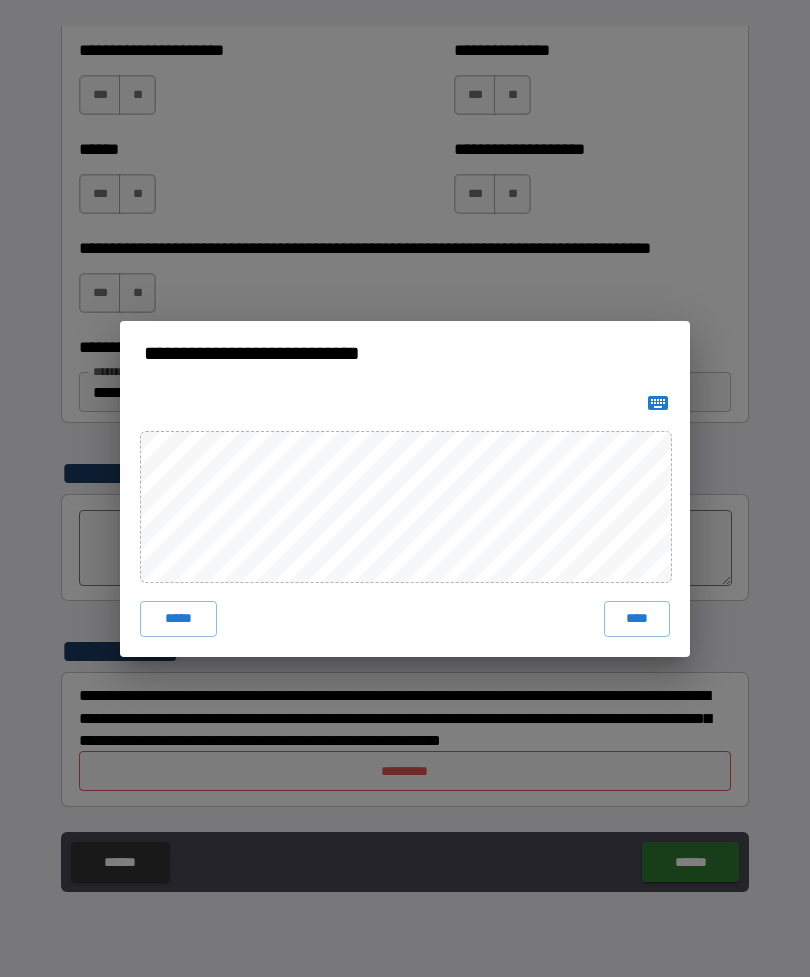 click on "****" at bounding box center (637, 619) 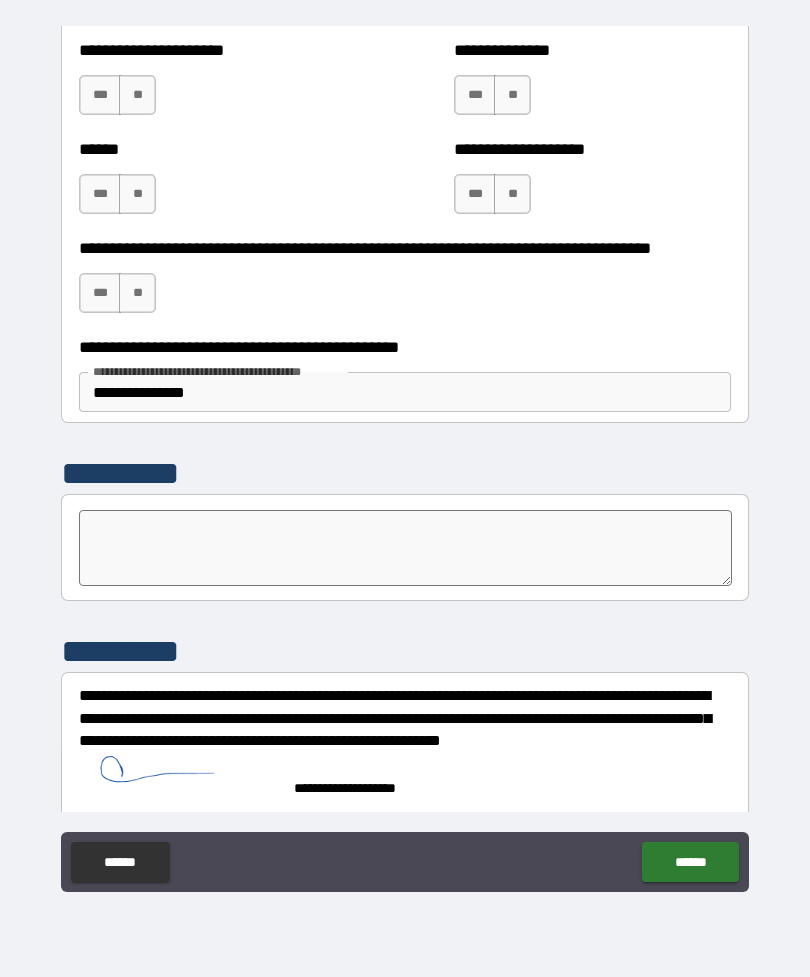 scroll, scrollTop: 3237, scrollLeft: 0, axis: vertical 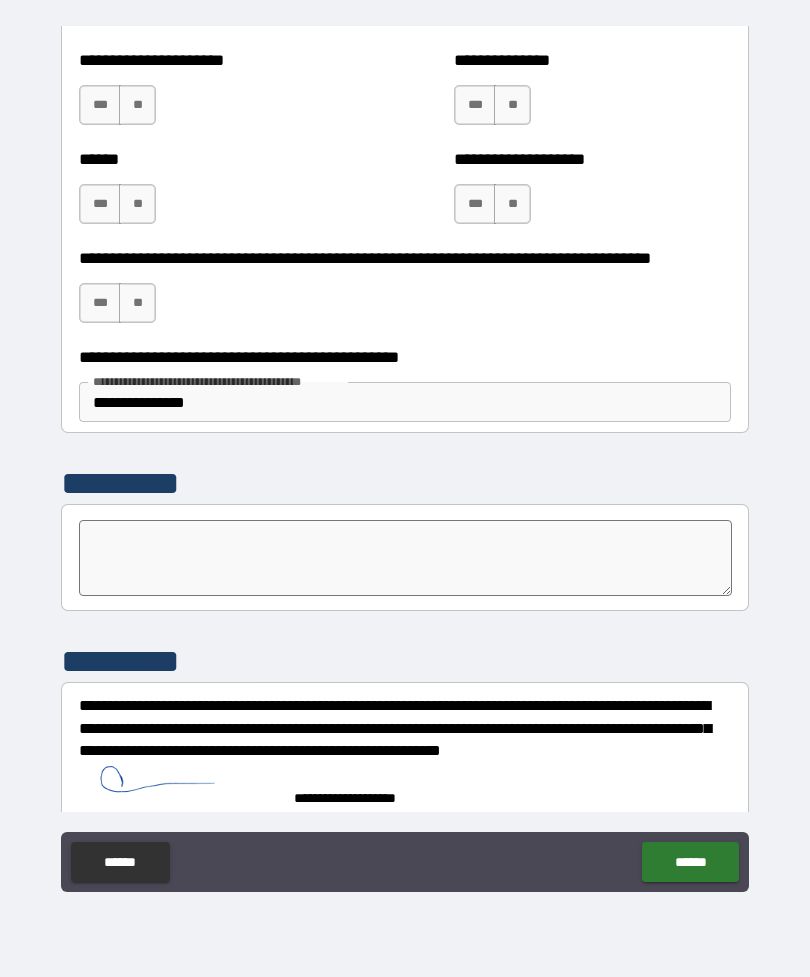 click on "******" at bounding box center [690, 862] 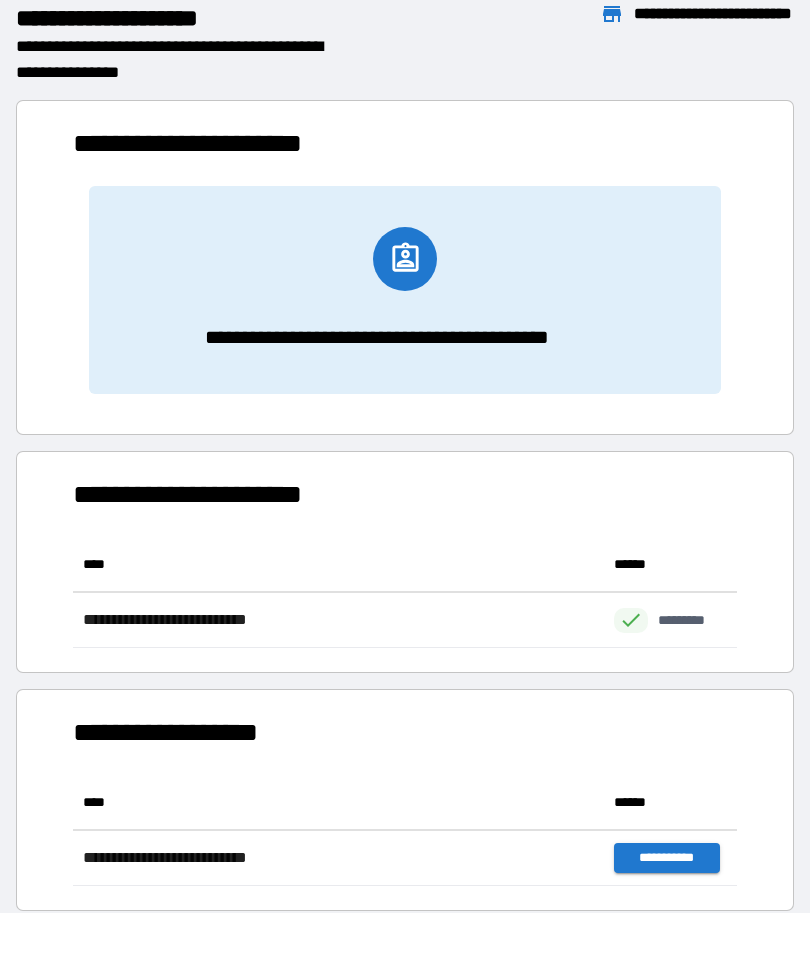 scroll, scrollTop: 1, scrollLeft: 1, axis: both 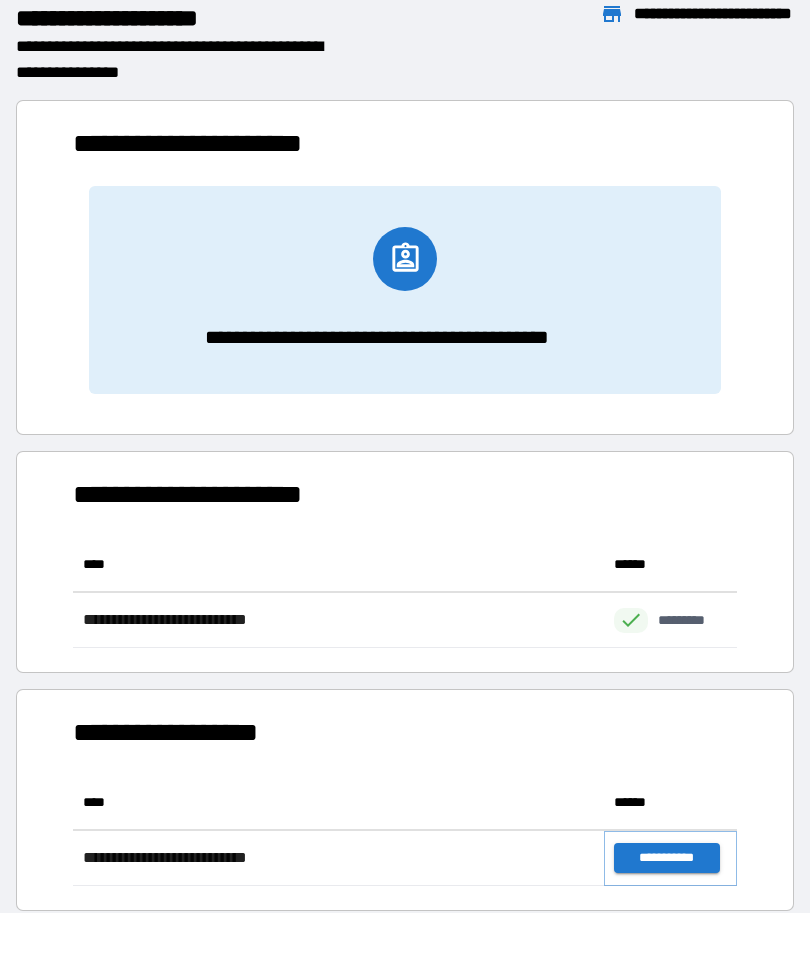 click on "**********" at bounding box center [666, 858] 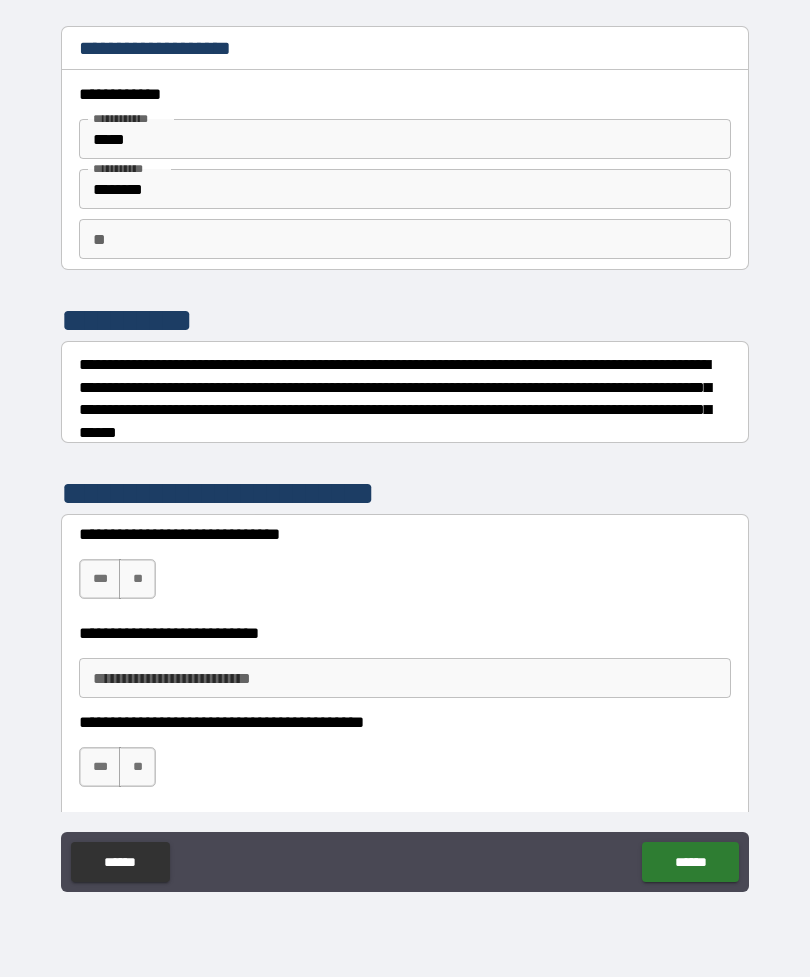 click on "***" at bounding box center [100, 579] 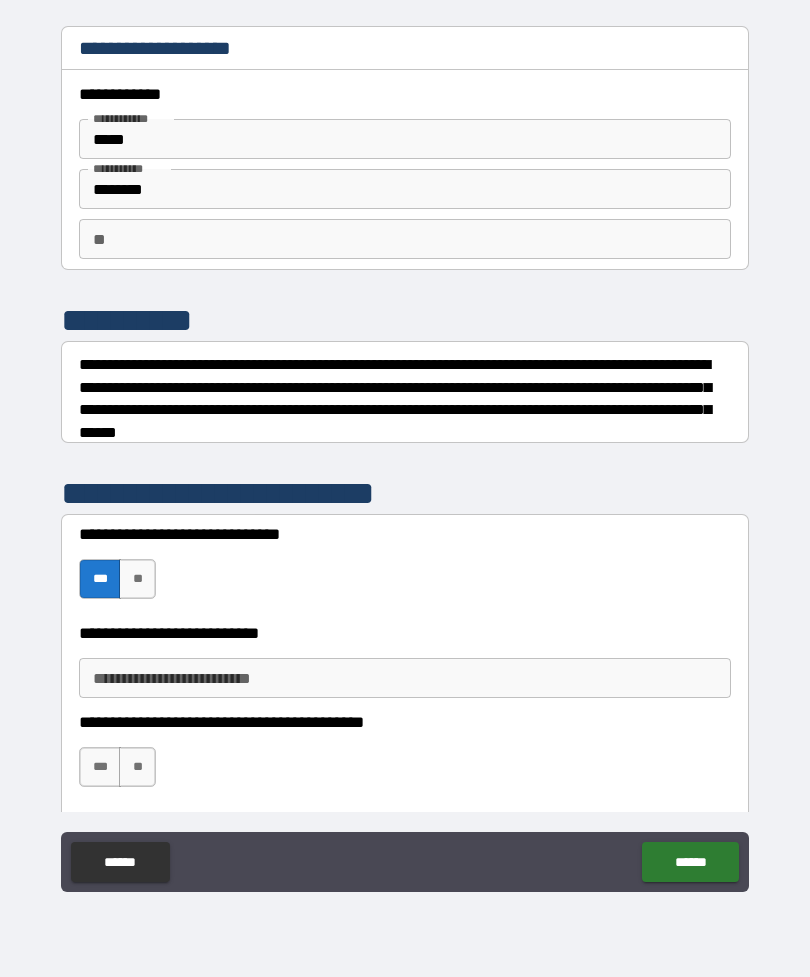 click on "**********" at bounding box center [405, 678] 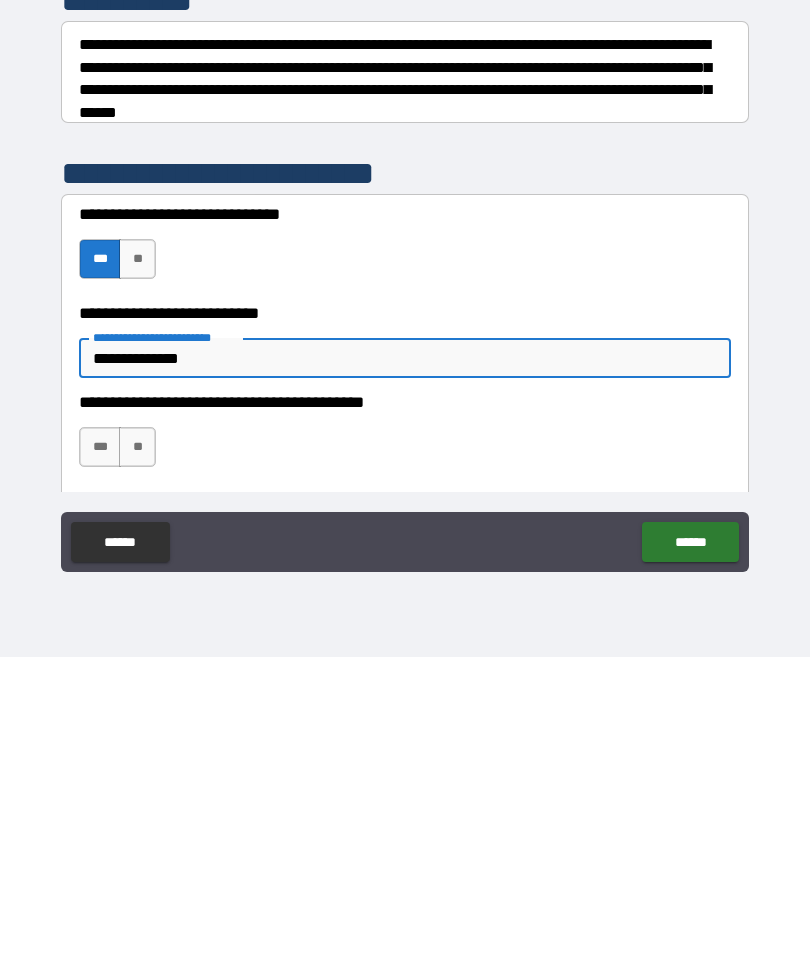 type on "**********" 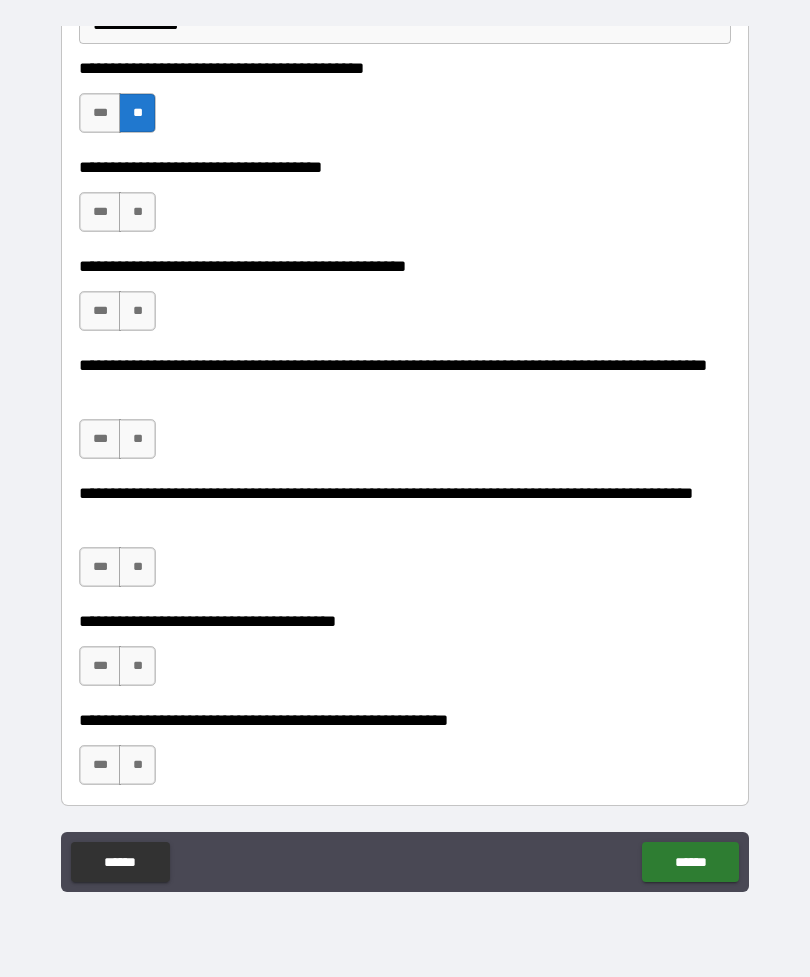 scroll, scrollTop: 655, scrollLeft: 0, axis: vertical 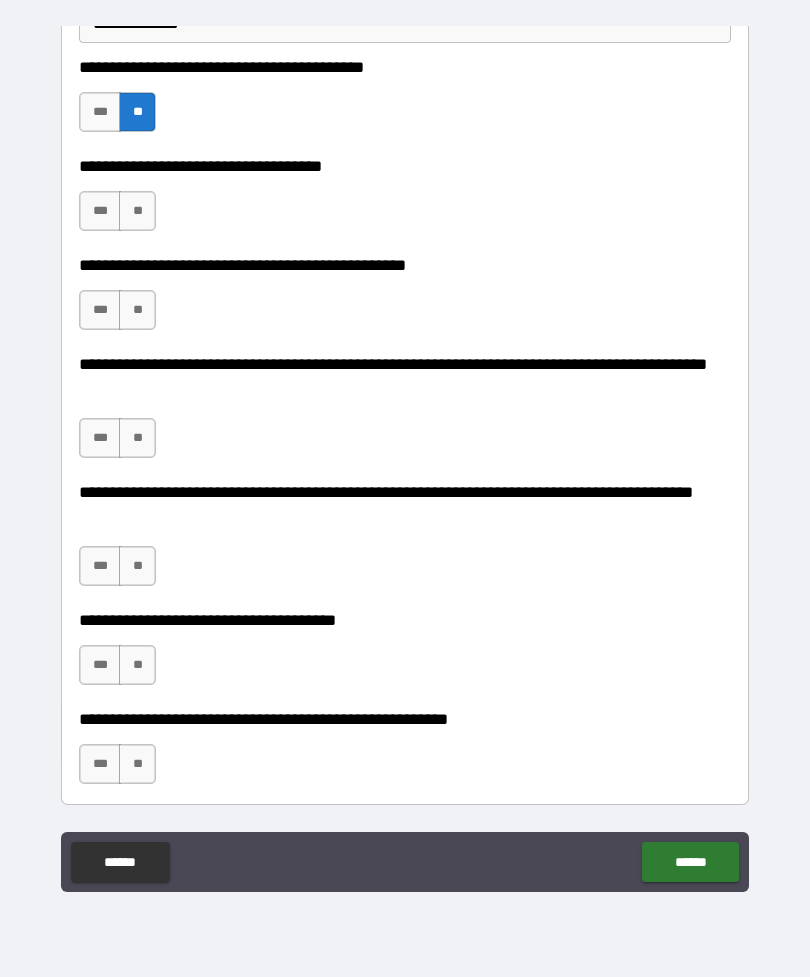 click on "**" at bounding box center [137, 211] 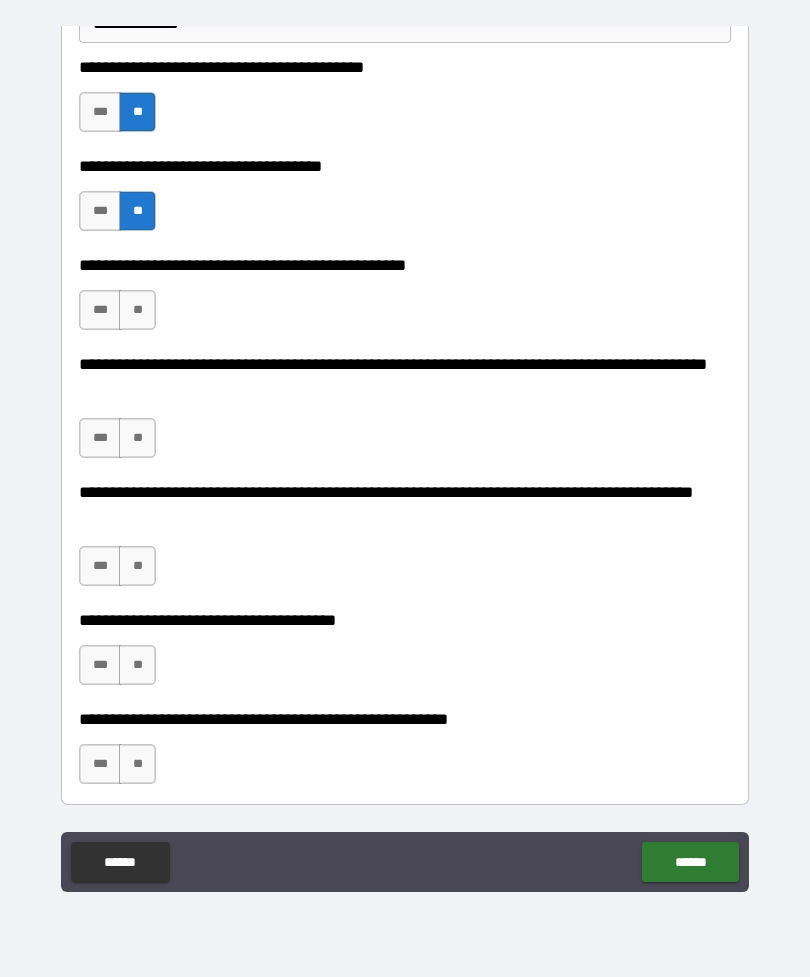 click on "**" at bounding box center (137, 310) 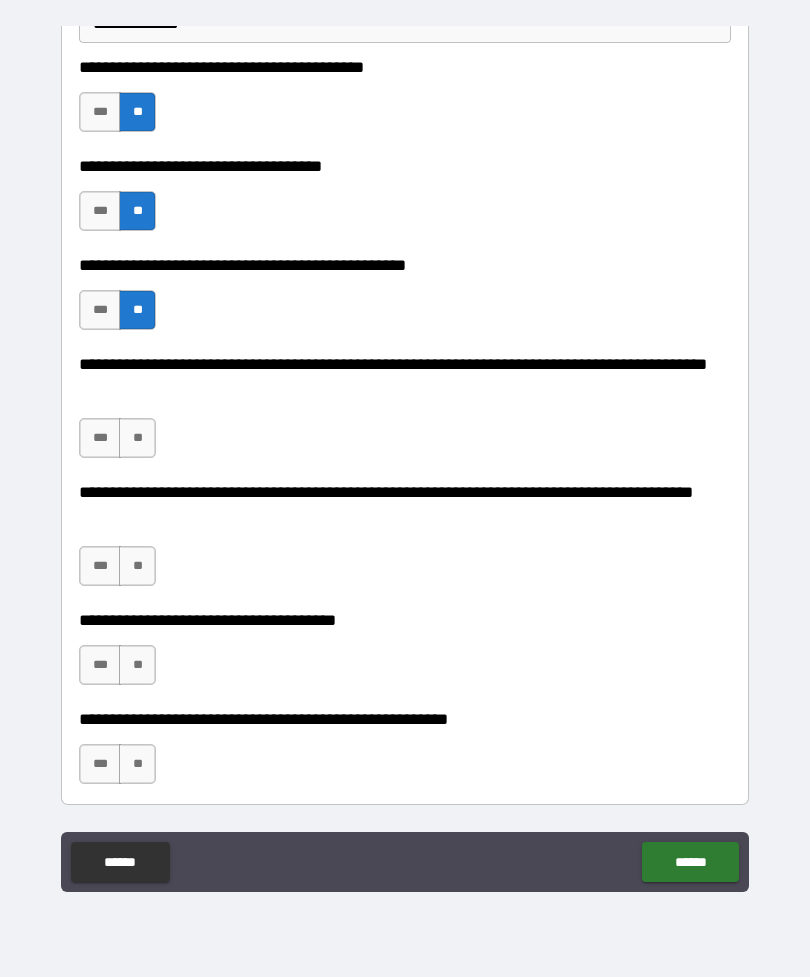 click on "**" at bounding box center [137, 438] 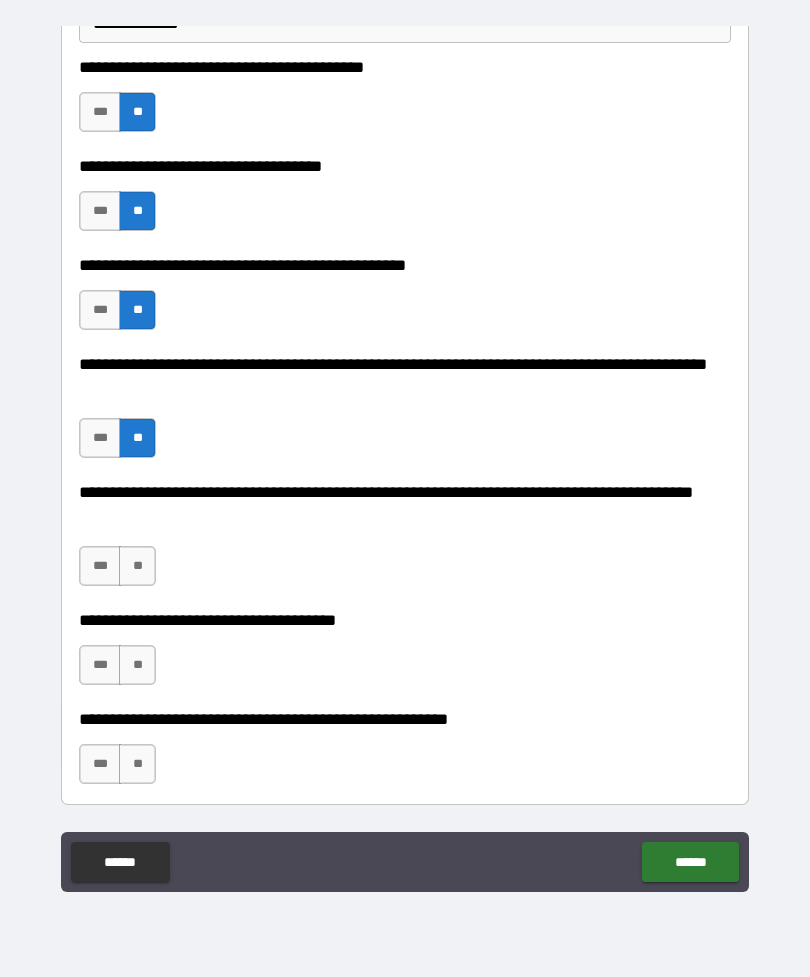 click on "**" at bounding box center (137, 566) 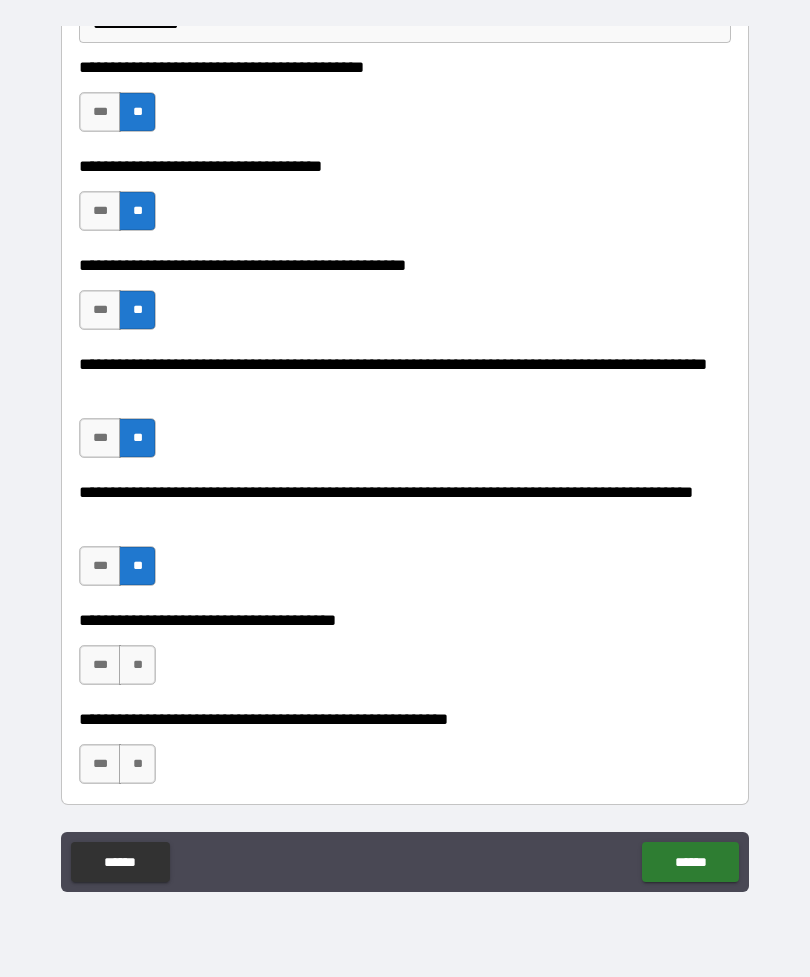 click on "***" at bounding box center [100, 566] 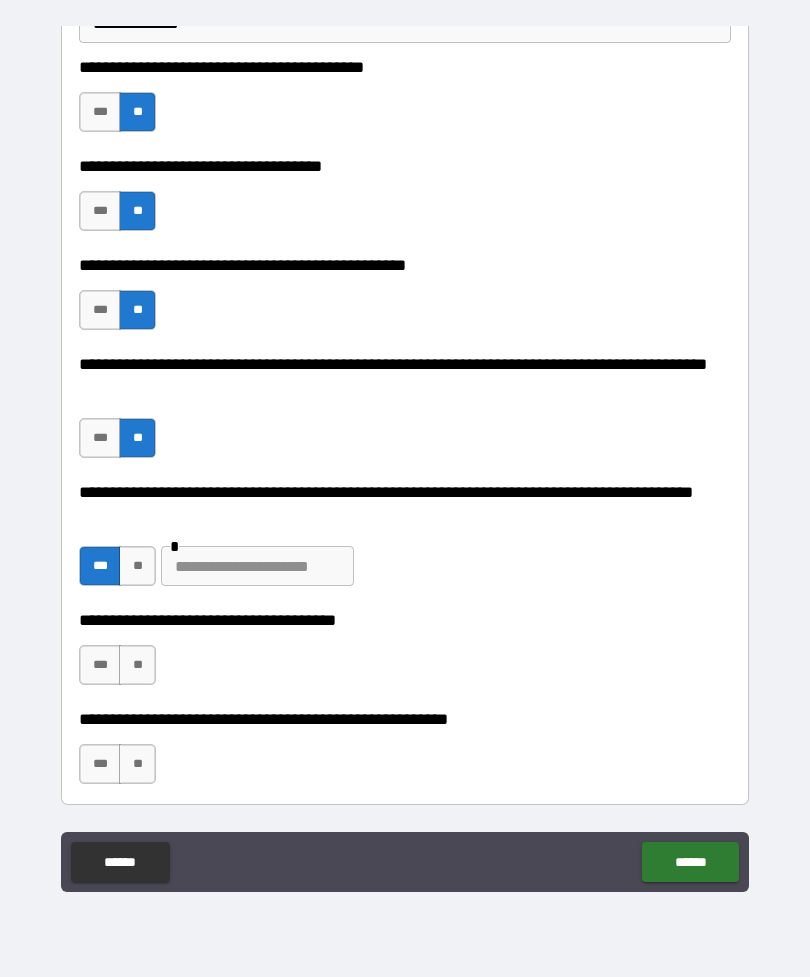 click at bounding box center (257, 566) 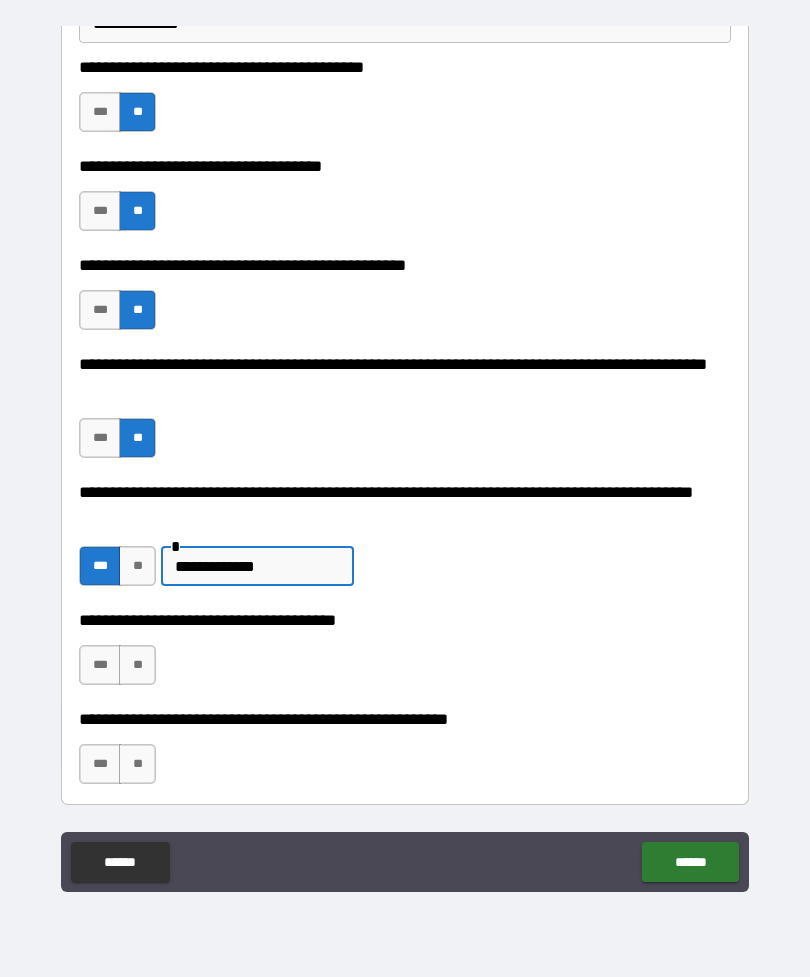 click on "**********" at bounding box center (257, 566) 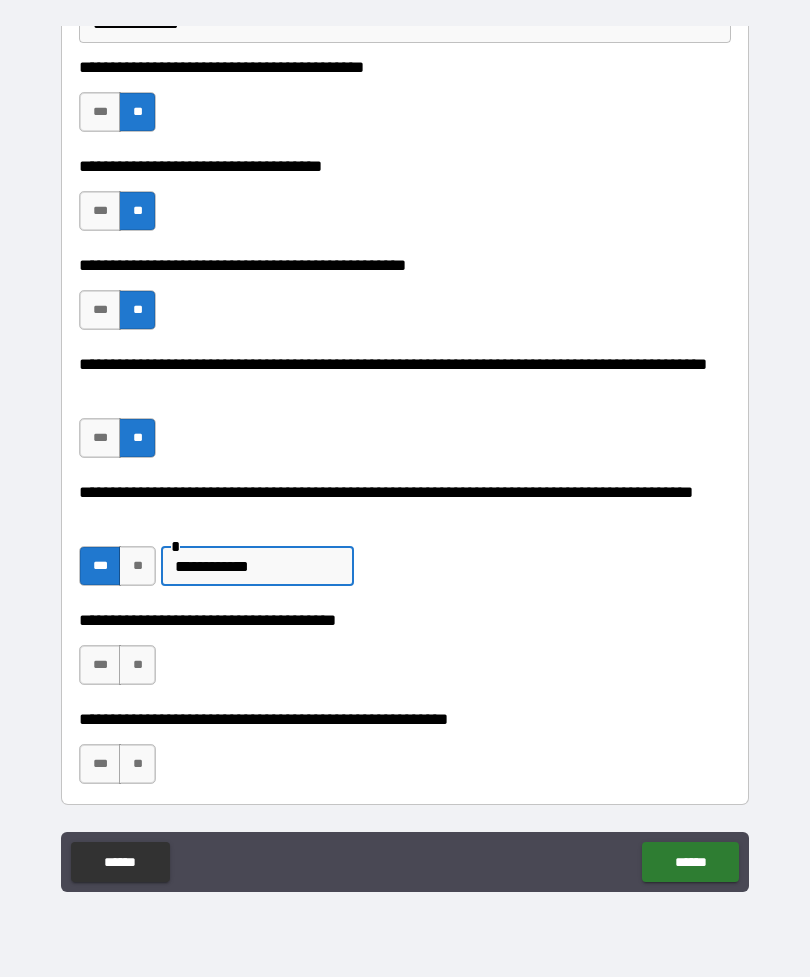 click on "**********" at bounding box center (257, 566) 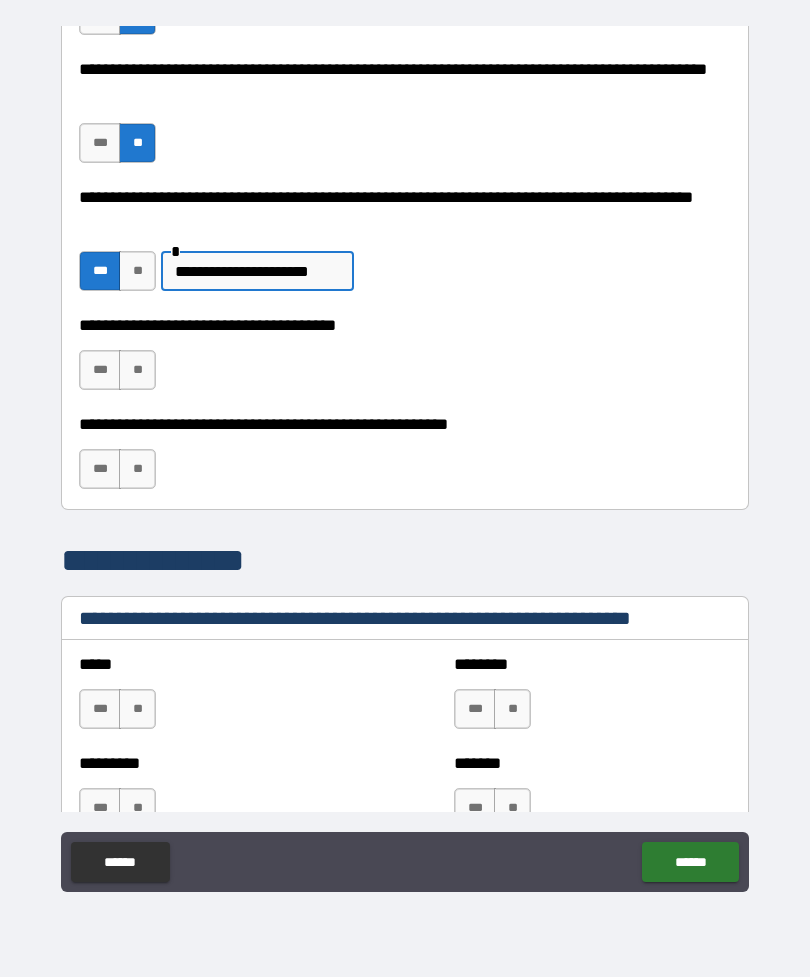 scroll, scrollTop: 1013, scrollLeft: 0, axis: vertical 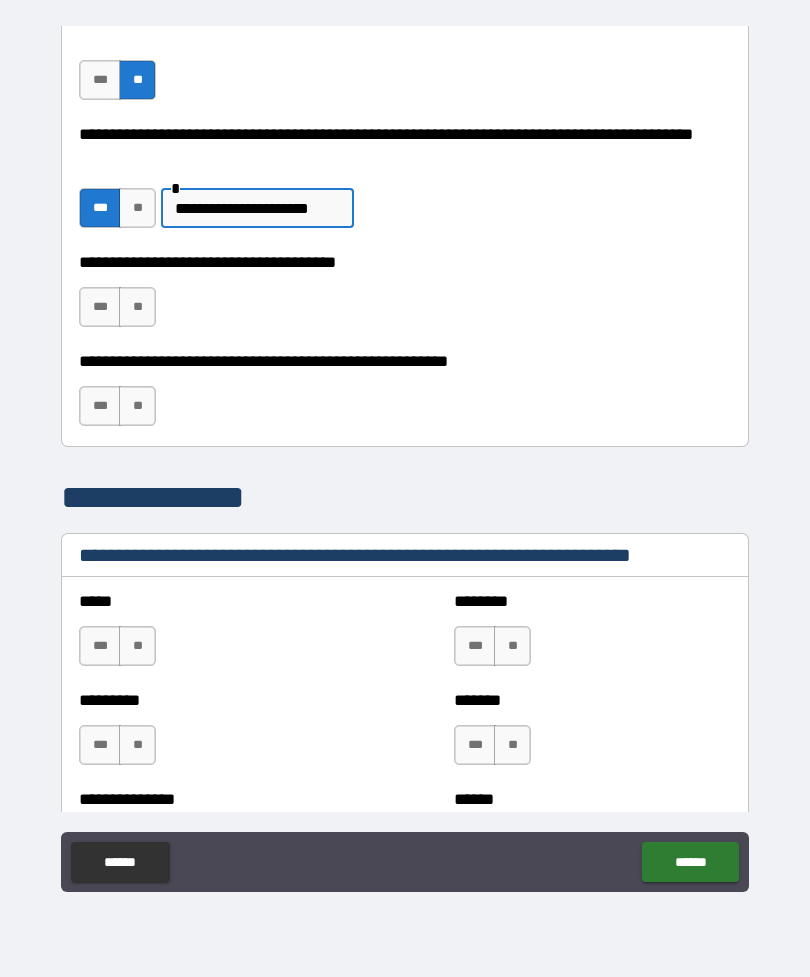 type on "**********" 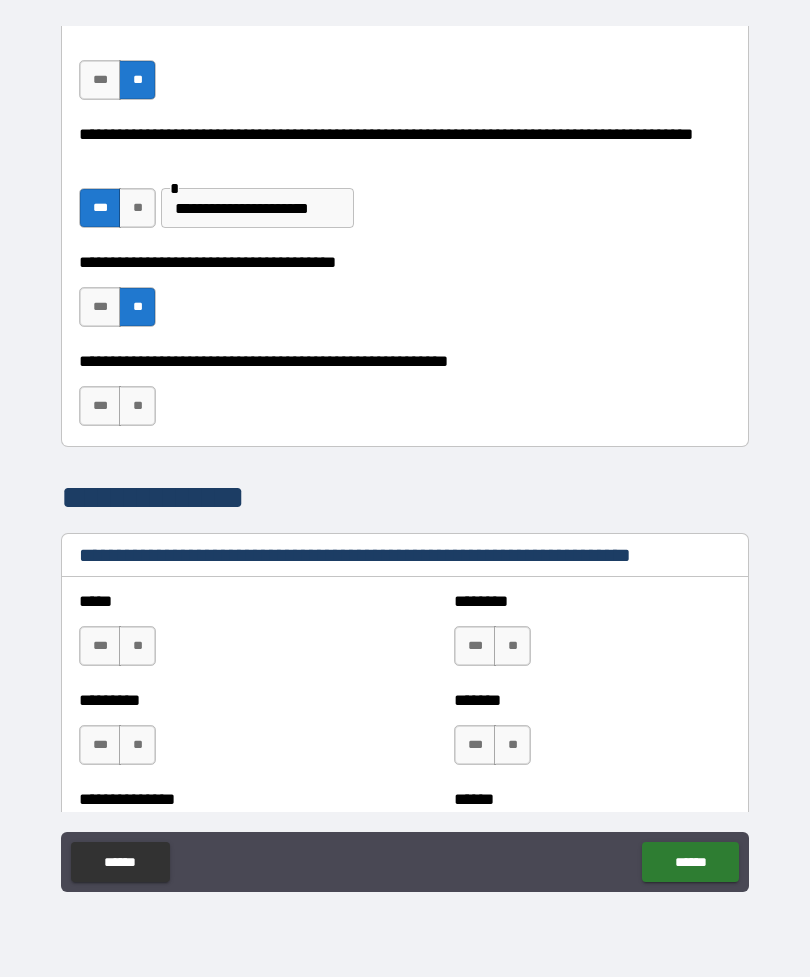 click on "***" at bounding box center (100, 406) 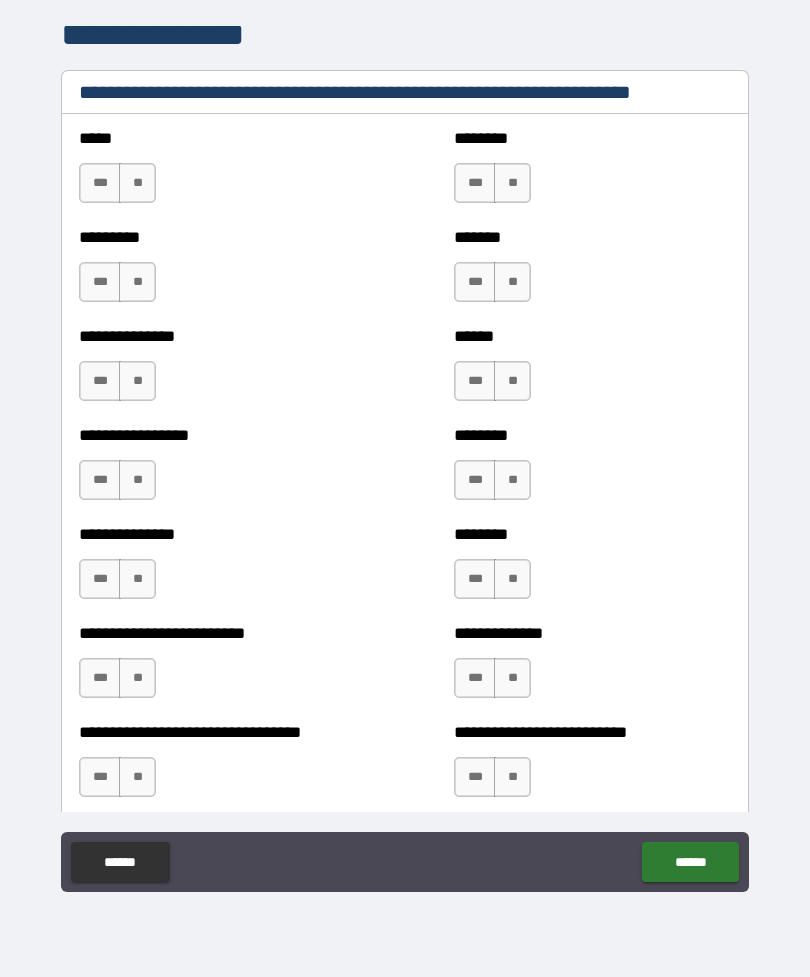 scroll, scrollTop: 1479, scrollLeft: 0, axis: vertical 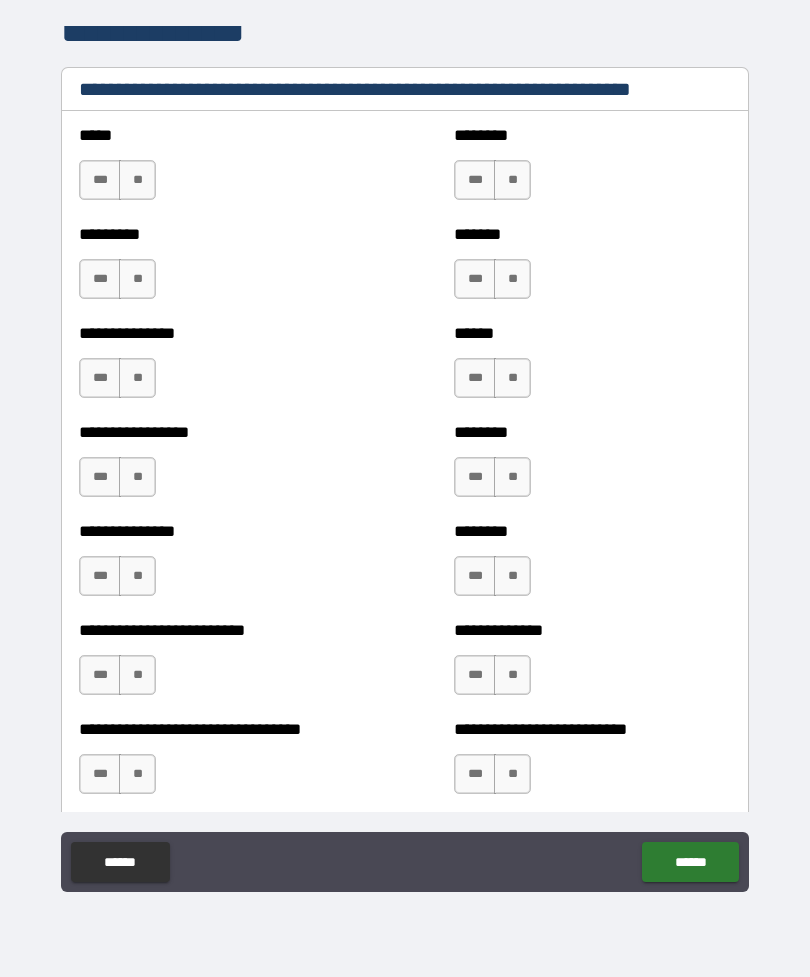 click on "***" at bounding box center [475, 477] 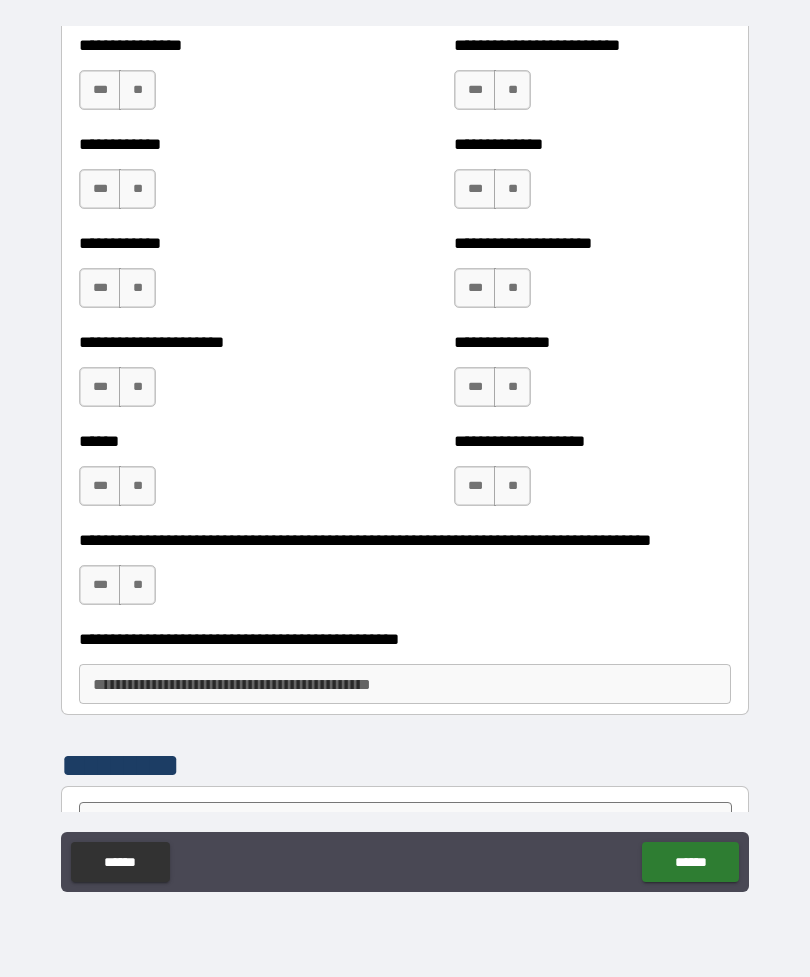 scroll, scrollTop: 2955, scrollLeft: 0, axis: vertical 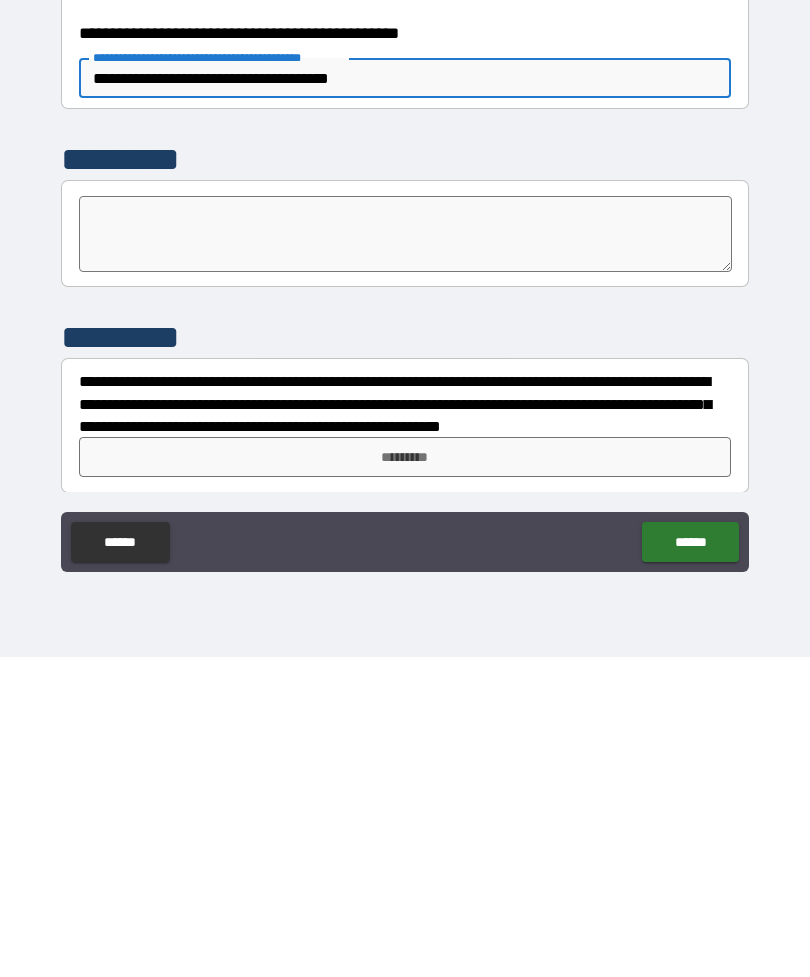 type on "**********" 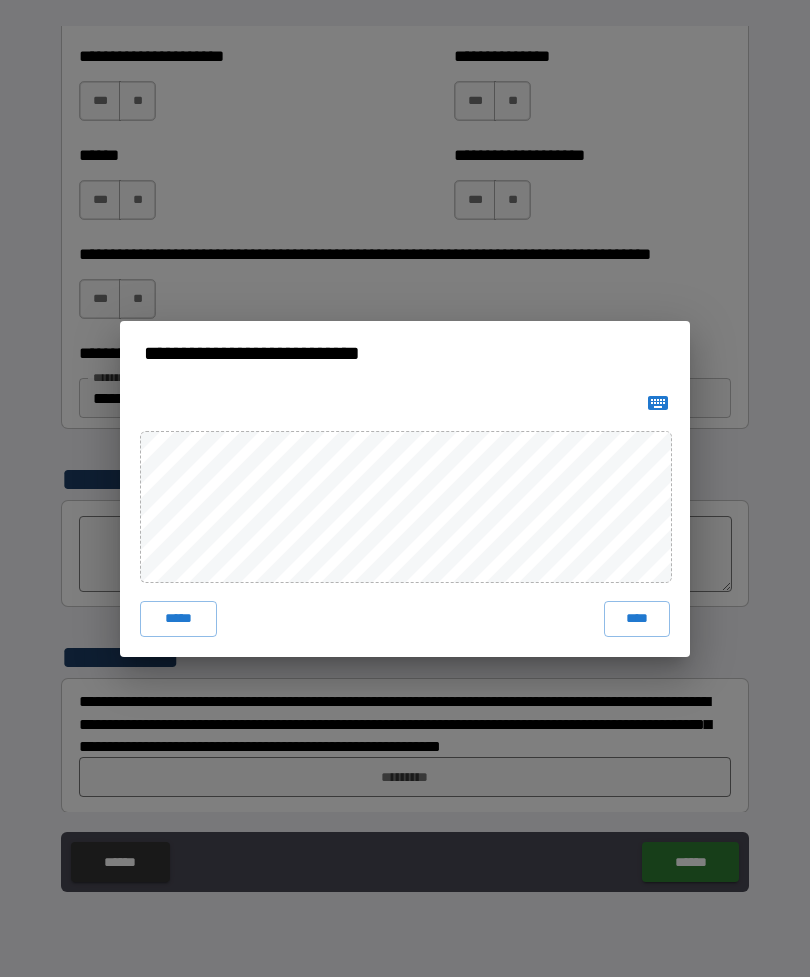 click on "****" at bounding box center [637, 619] 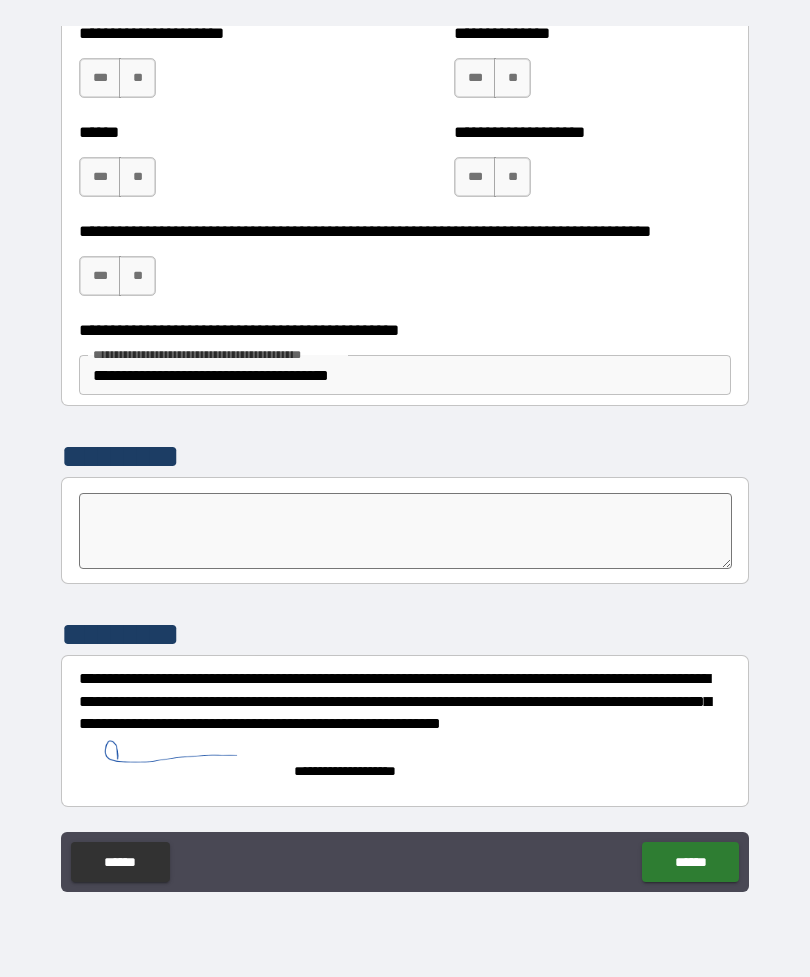 scroll, scrollTop: 3264, scrollLeft: 0, axis: vertical 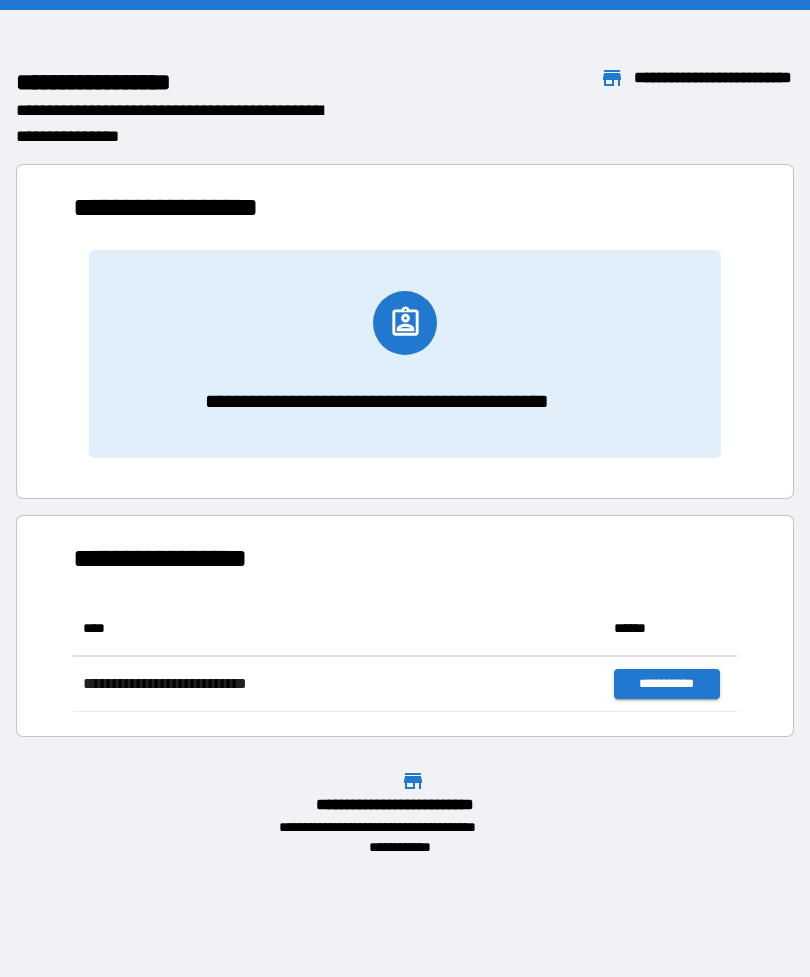 click on "**********" at bounding box center (405, 626) 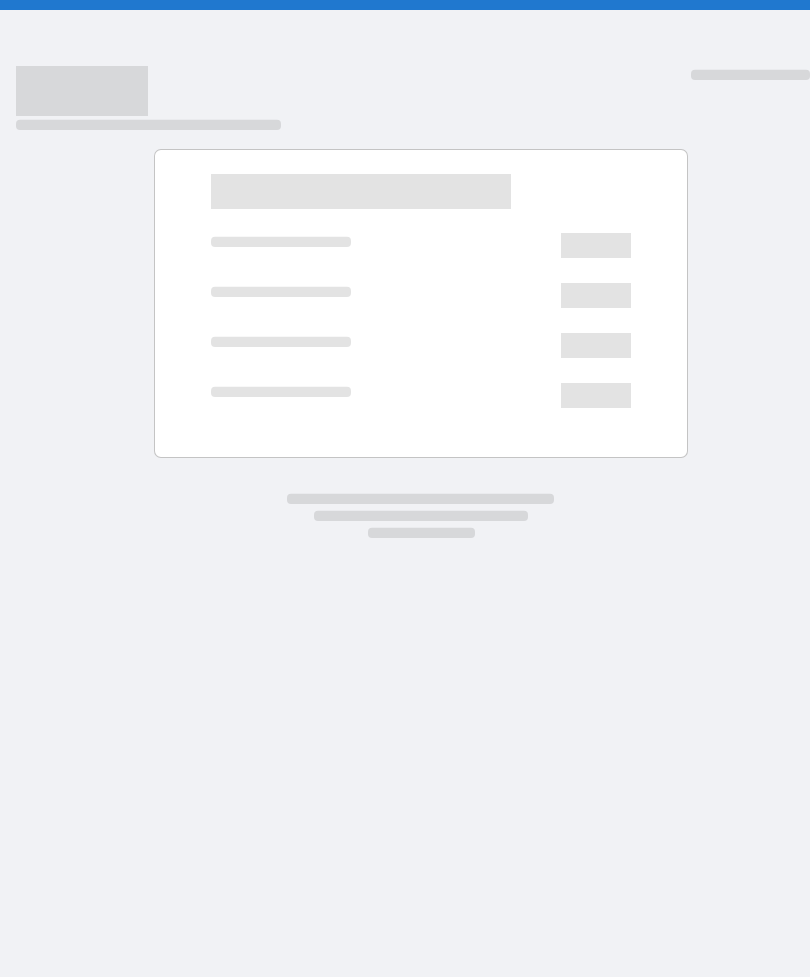 scroll, scrollTop: 0, scrollLeft: 0, axis: both 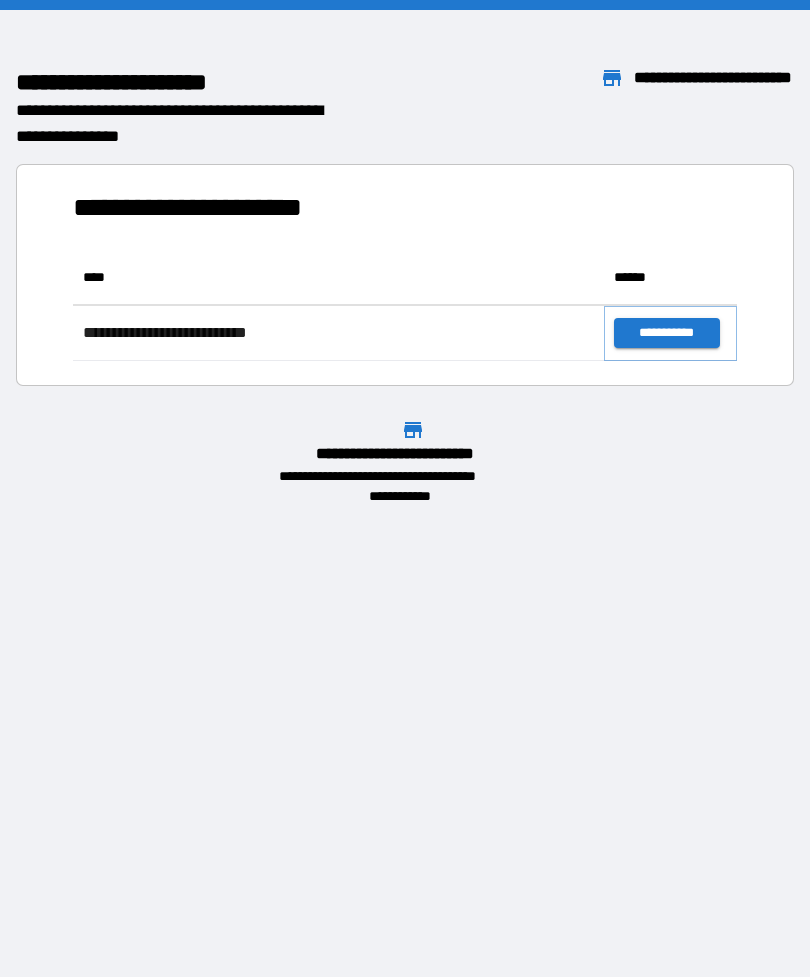 click on "**********" at bounding box center (666, 333) 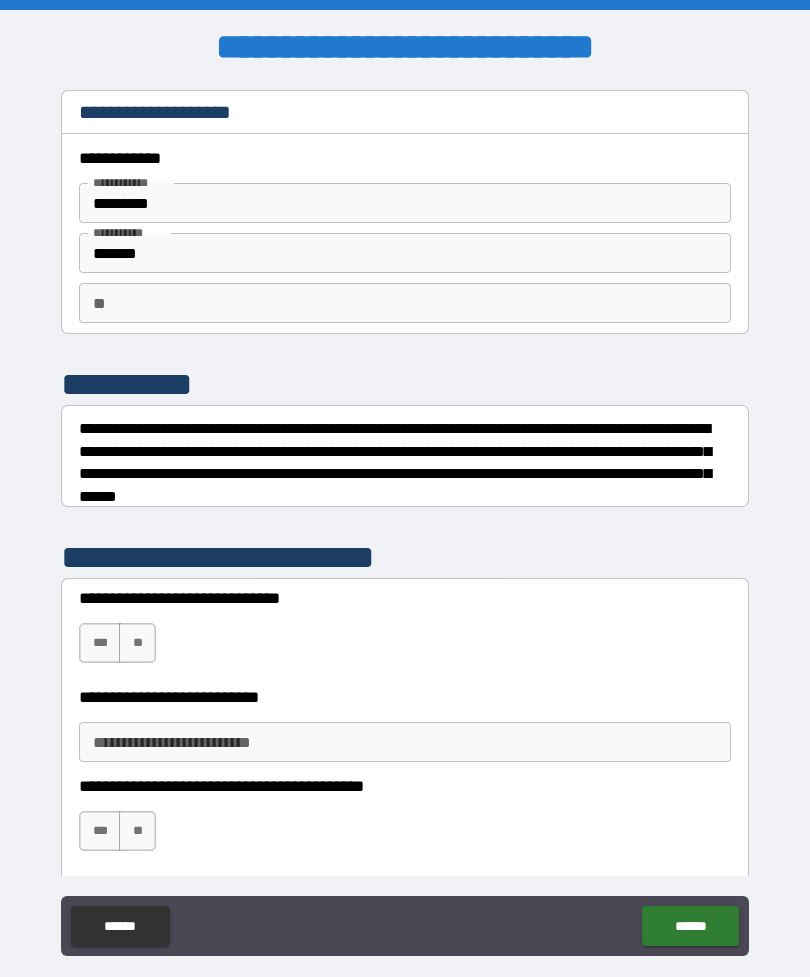 click on "***" at bounding box center [100, 643] 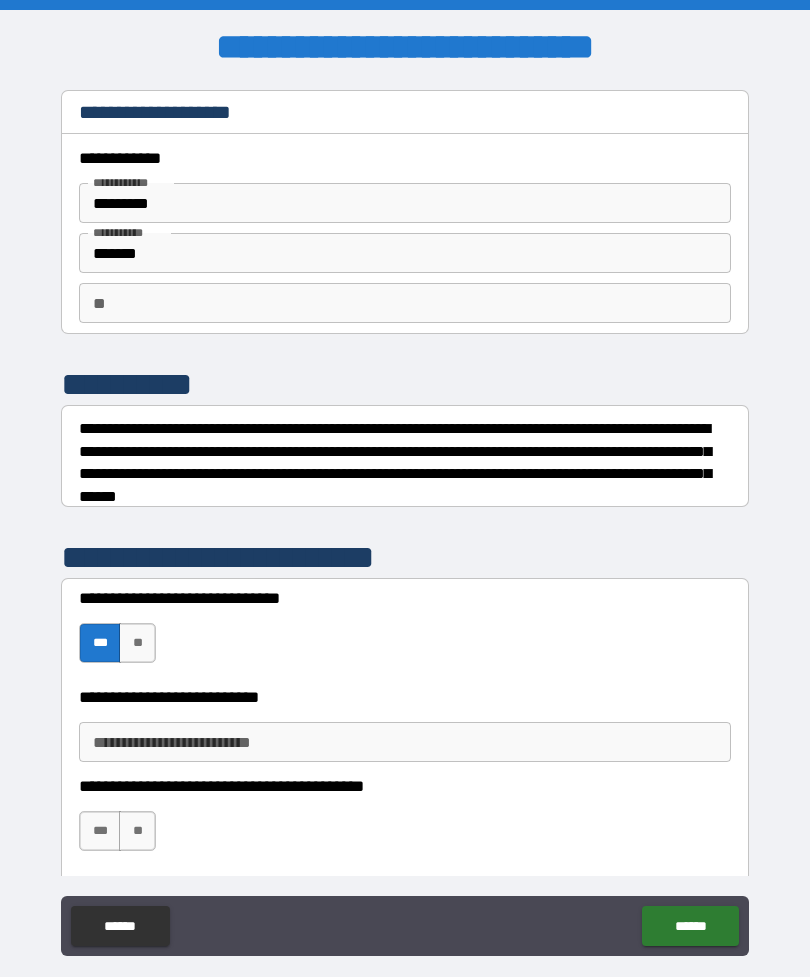 click on "**********" at bounding box center (405, 742) 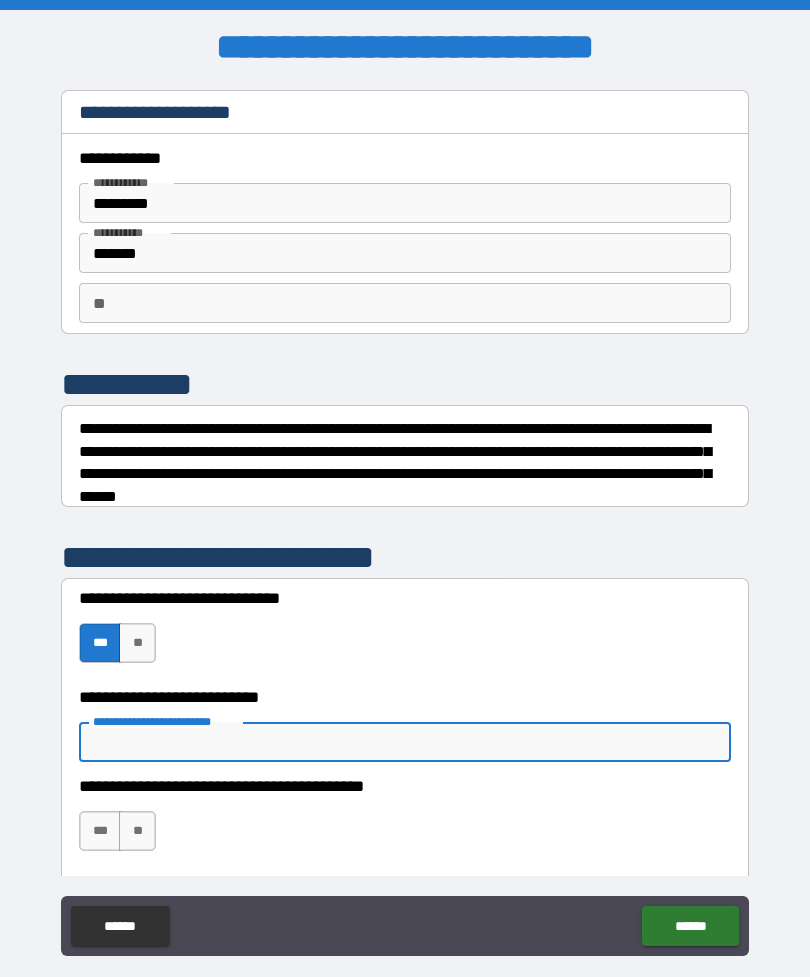scroll, scrollTop: 64, scrollLeft: 0, axis: vertical 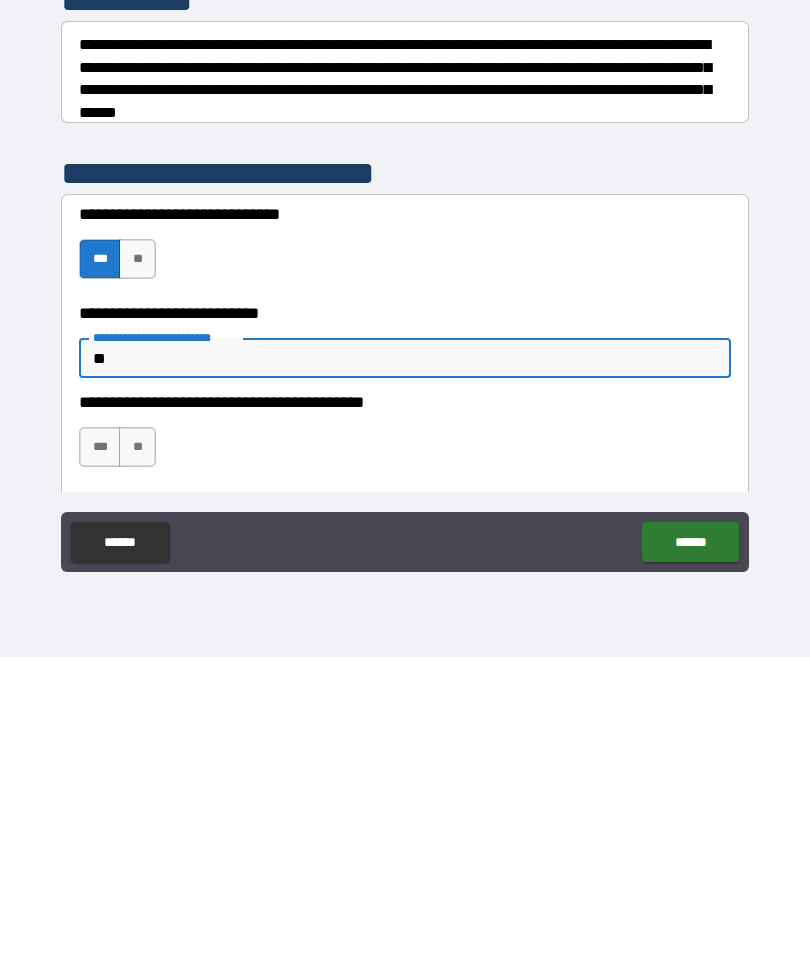 type on "*" 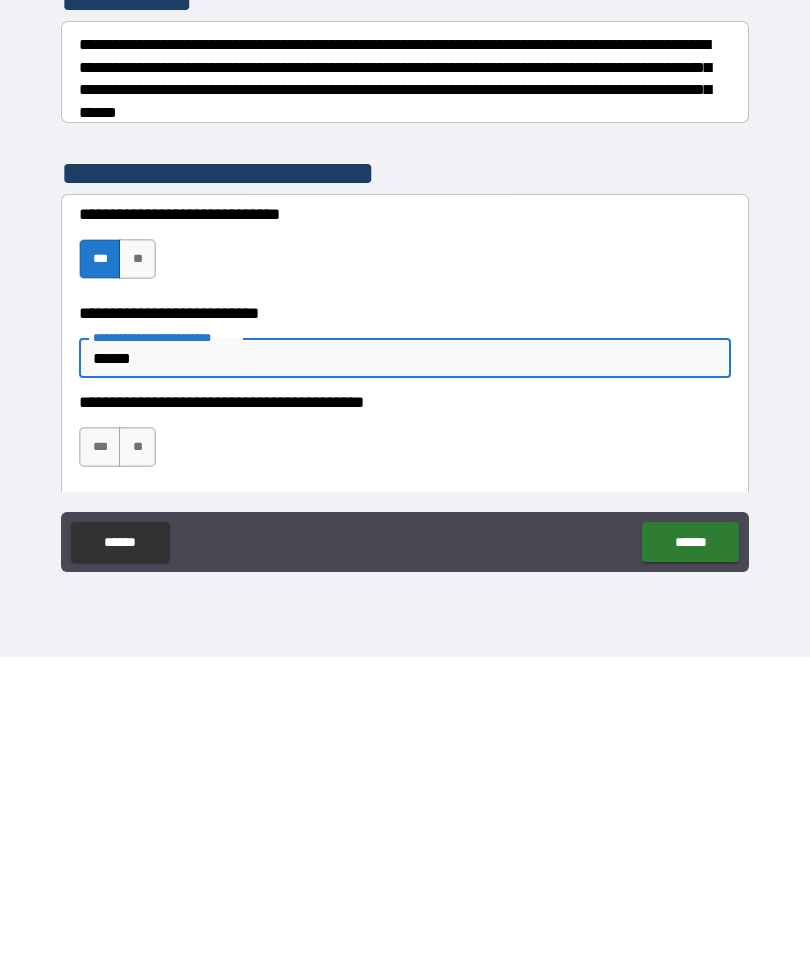 type on "******" 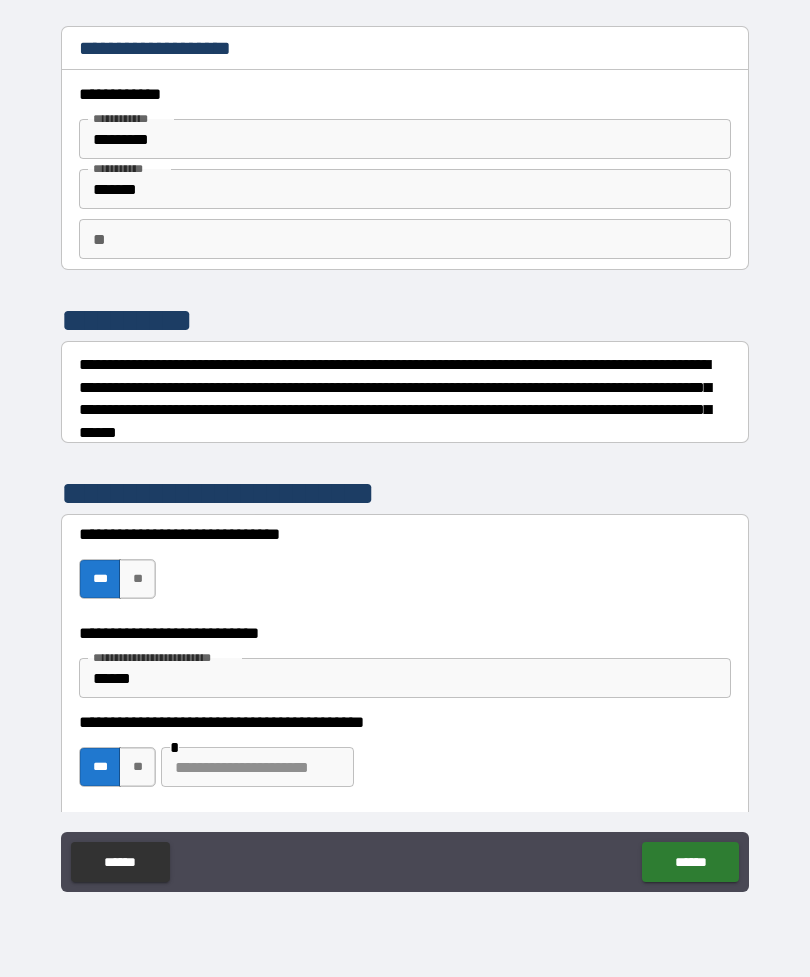 click on "**" at bounding box center (137, 767) 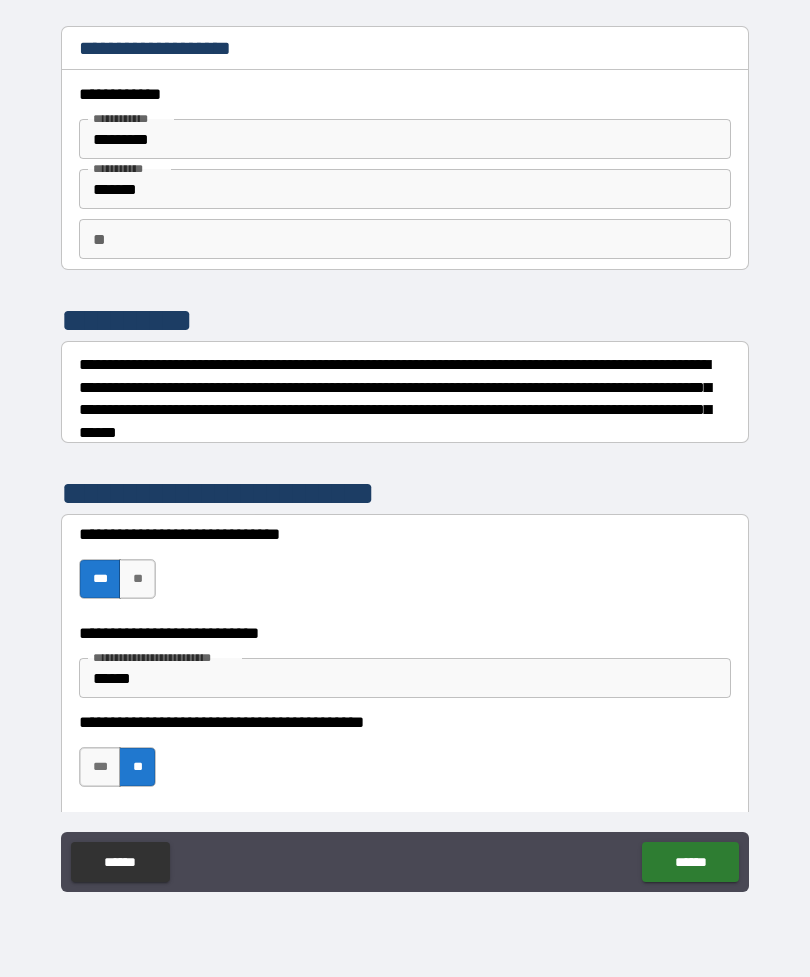 click on "******" at bounding box center (690, 862) 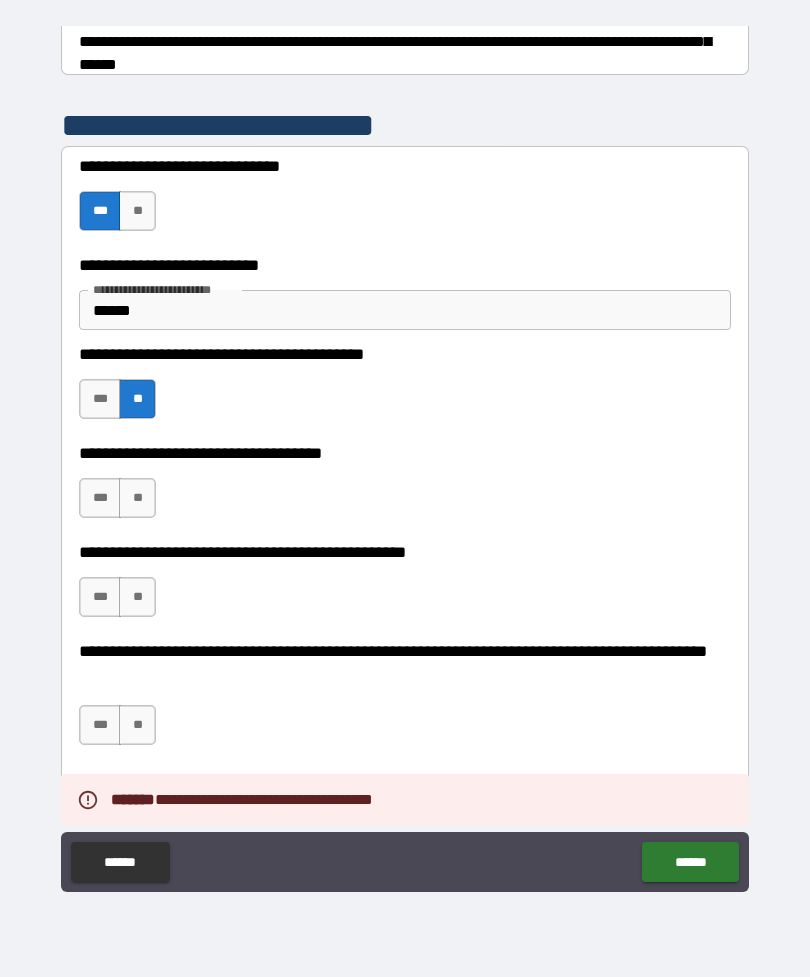 scroll, scrollTop: 462, scrollLeft: 0, axis: vertical 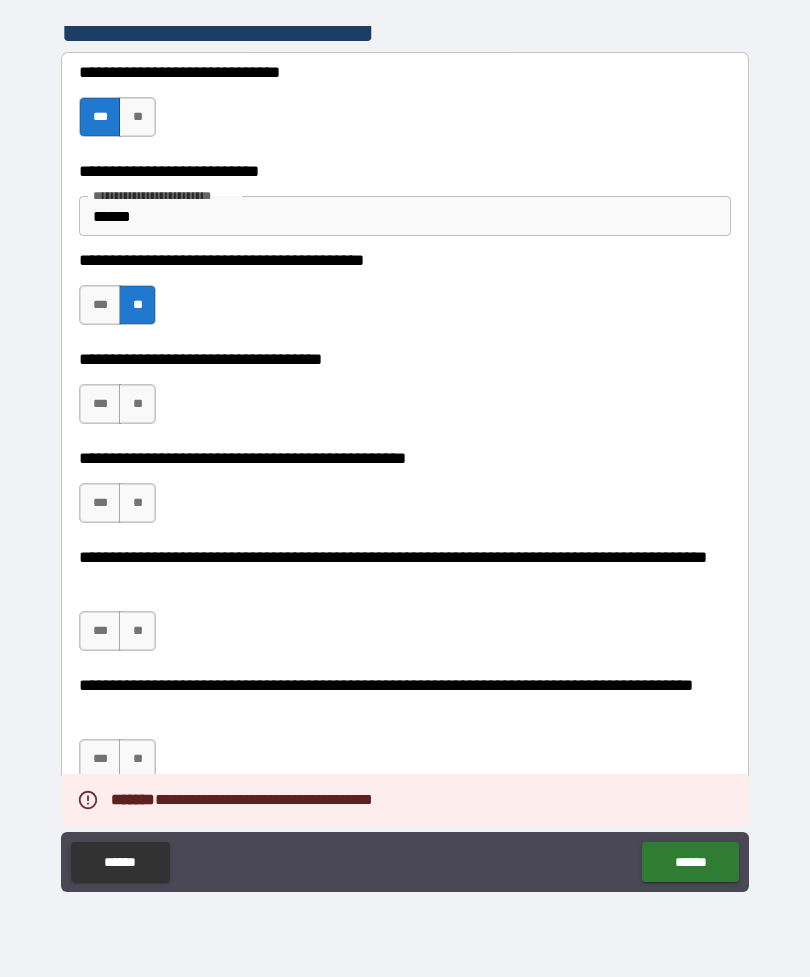 click on "***" at bounding box center [100, 404] 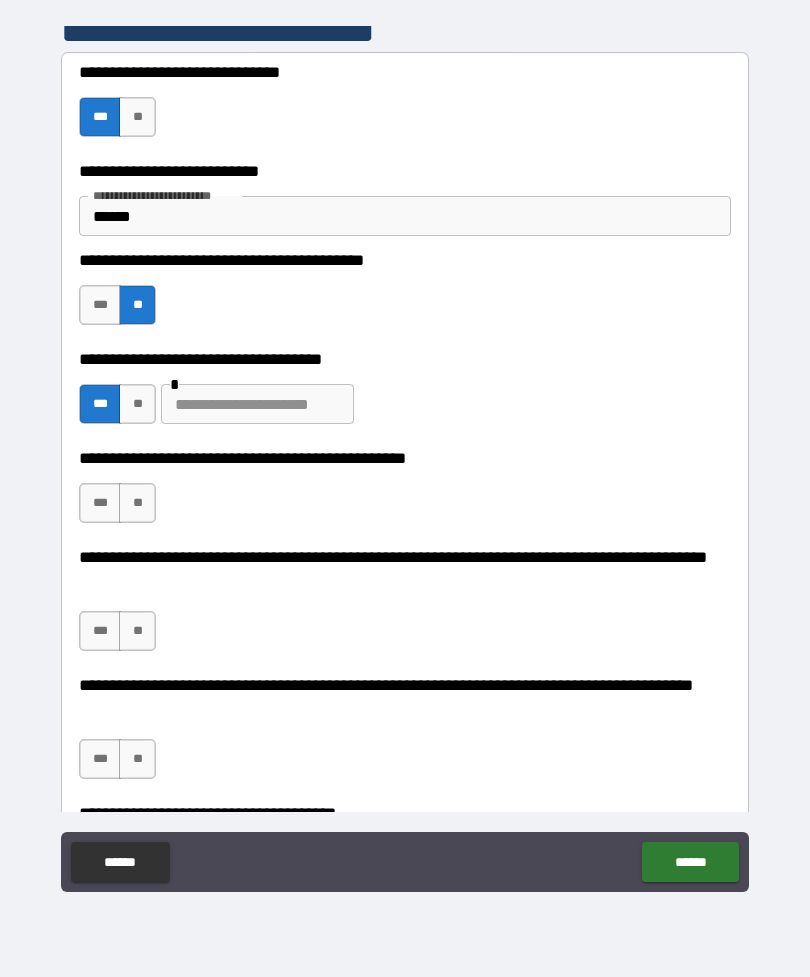 click at bounding box center (257, 404) 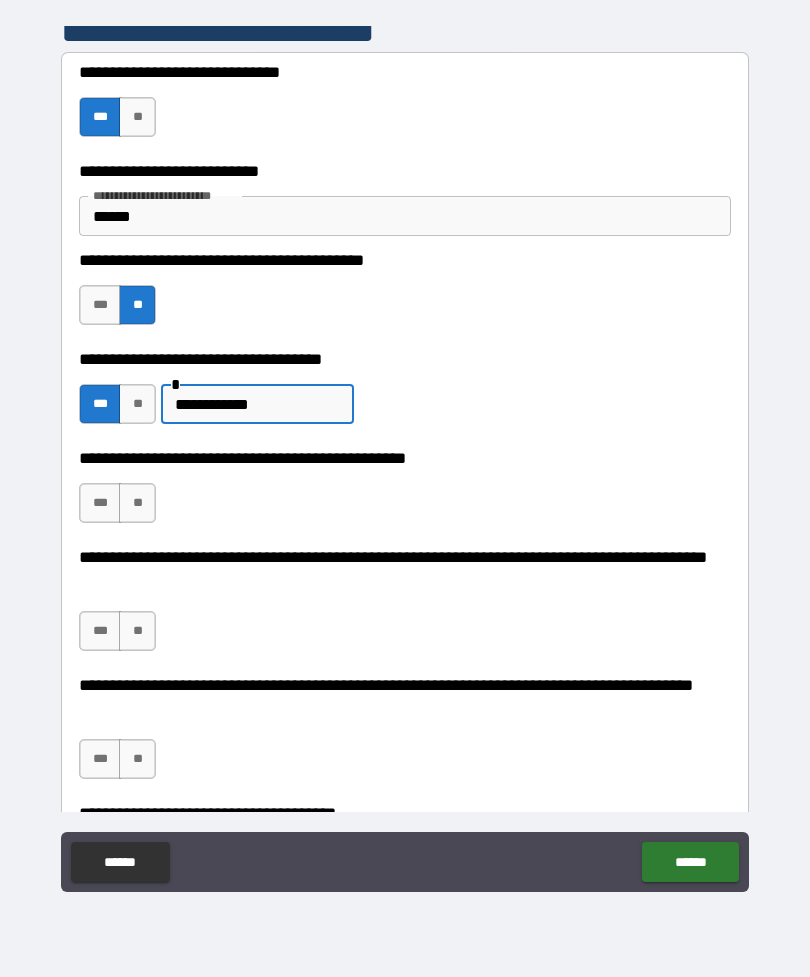 type on "**********" 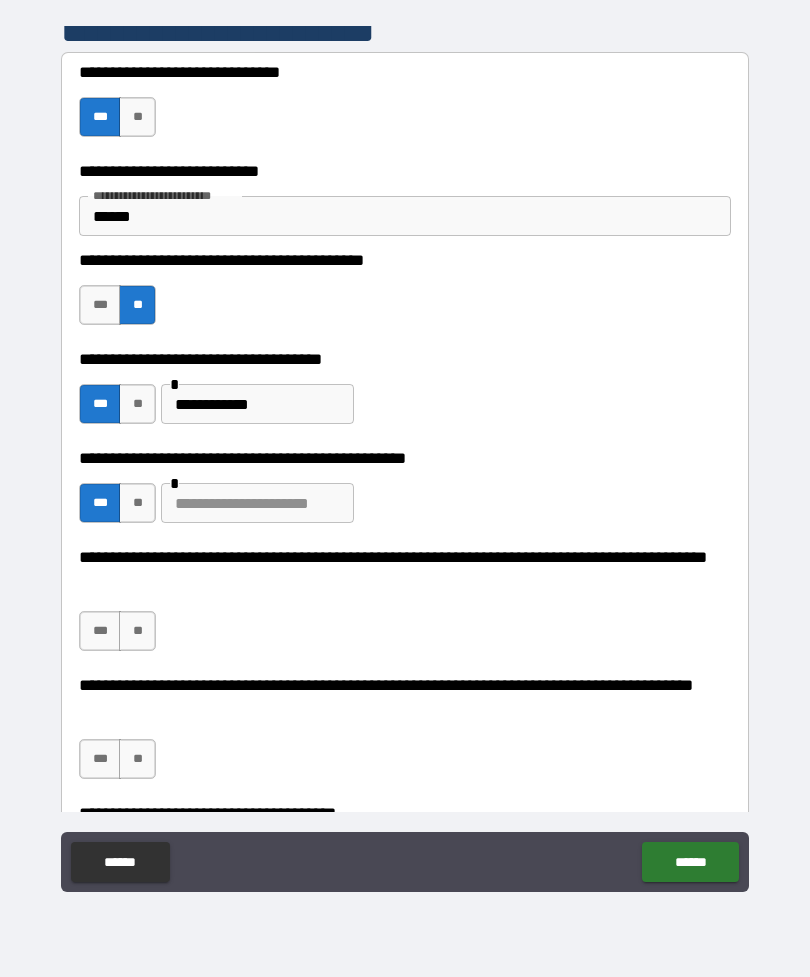 click on "***" at bounding box center (100, 503) 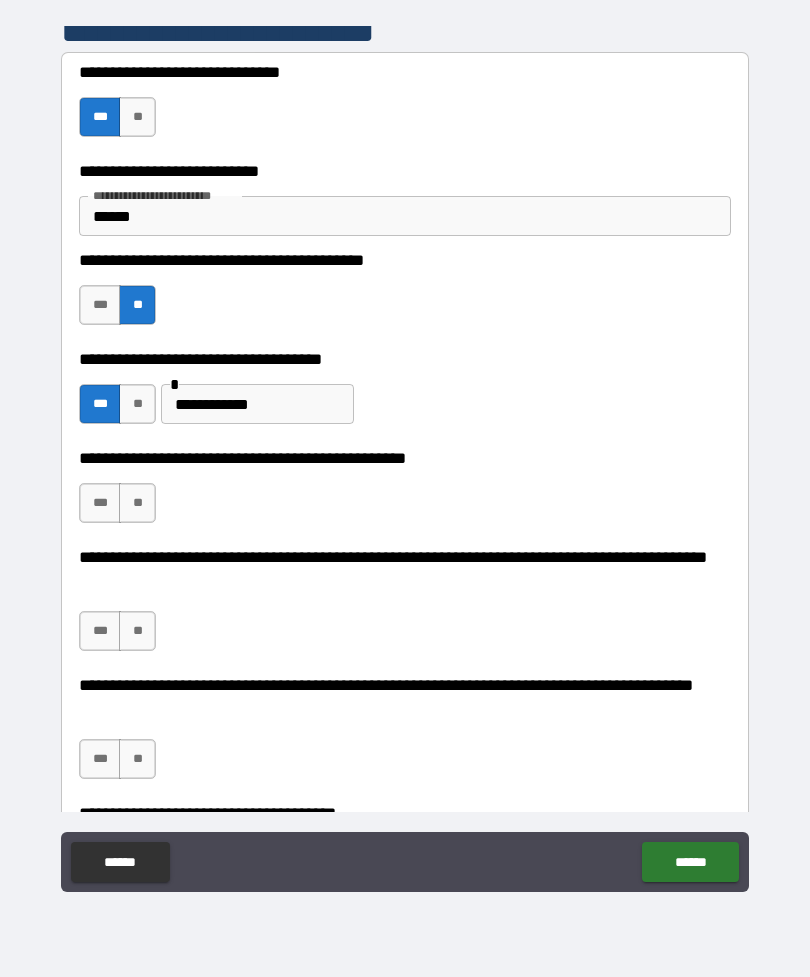 click on "**" at bounding box center [137, 503] 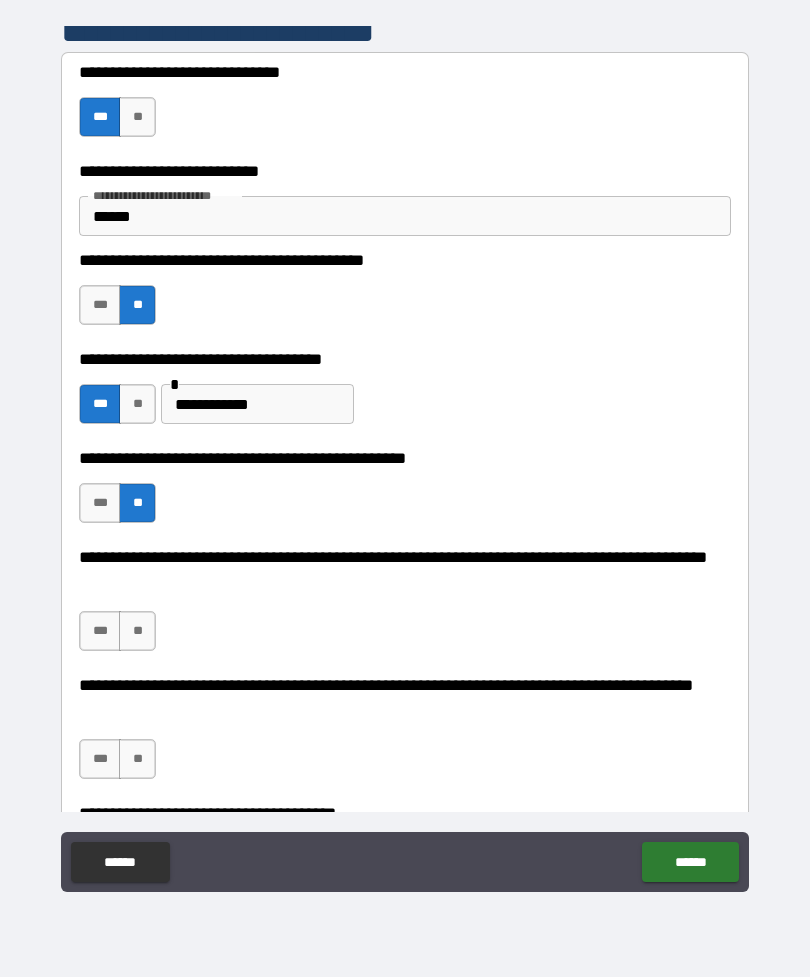 click on "***" at bounding box center (100, 631) 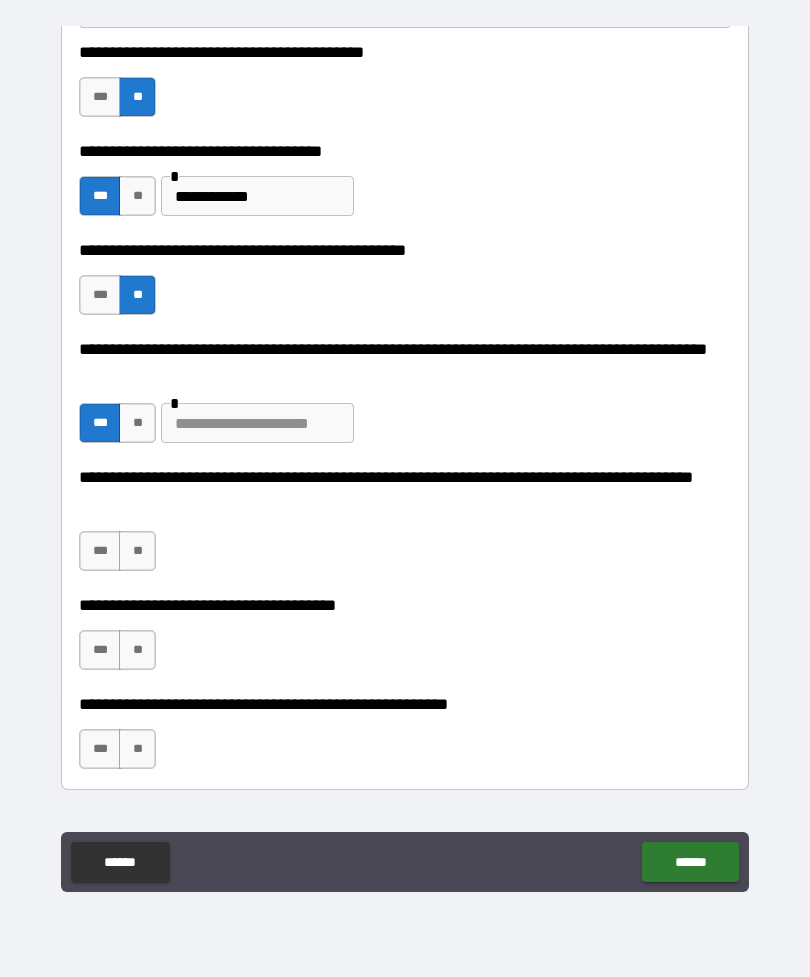 scroll, scrollTop: 676, scrollLeft: 0, axis: vertical 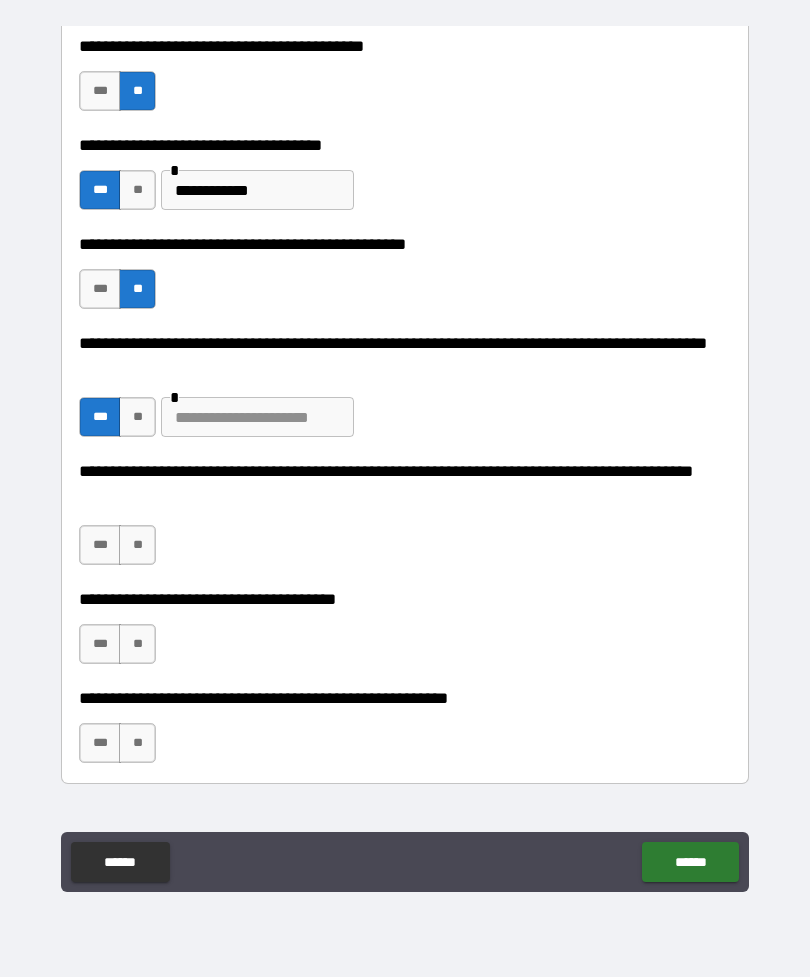 click on "**" at bounding box center [137, 417] 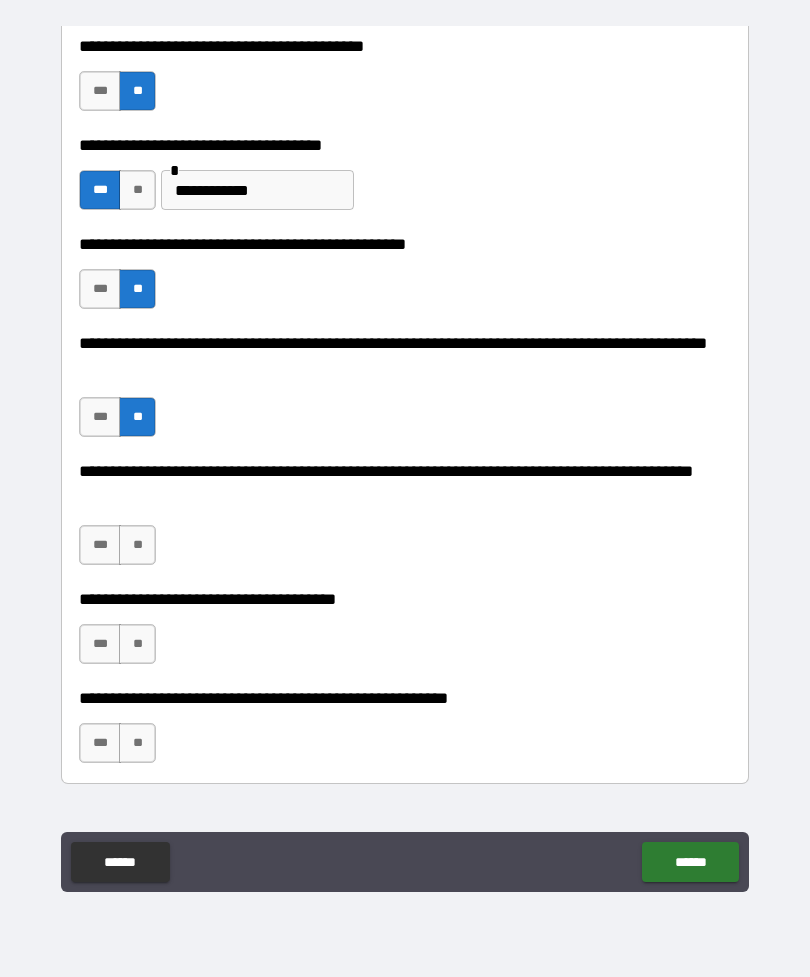 click on "**" at bounding box center [137, 545] 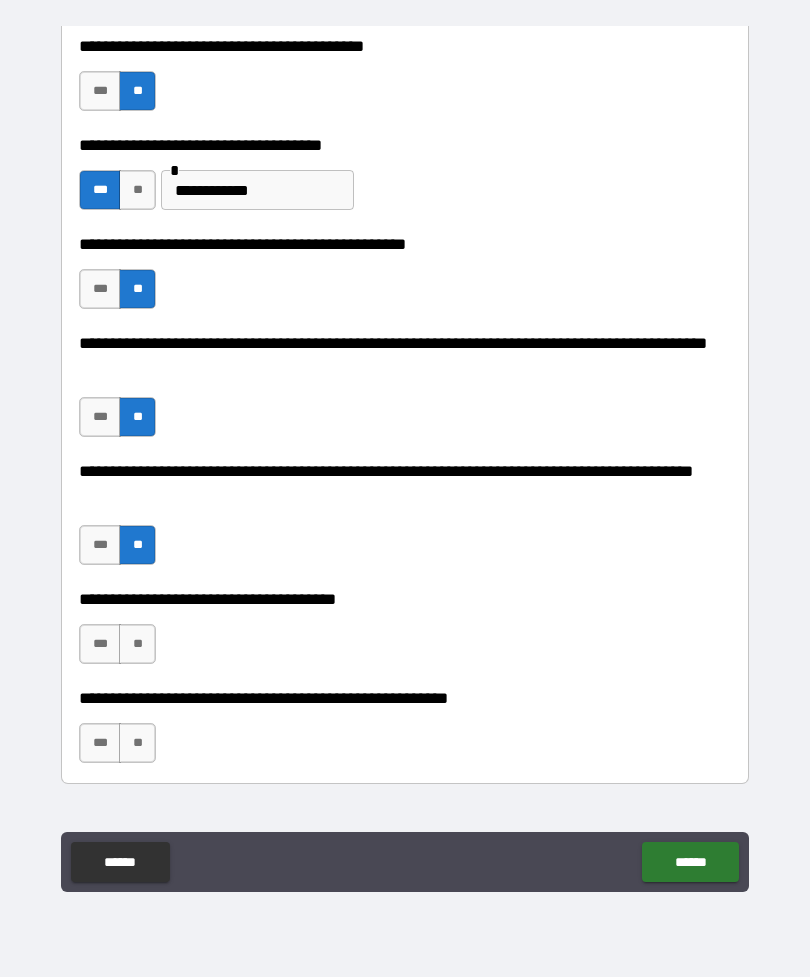 click on "**" at bounding box center (137, 644) 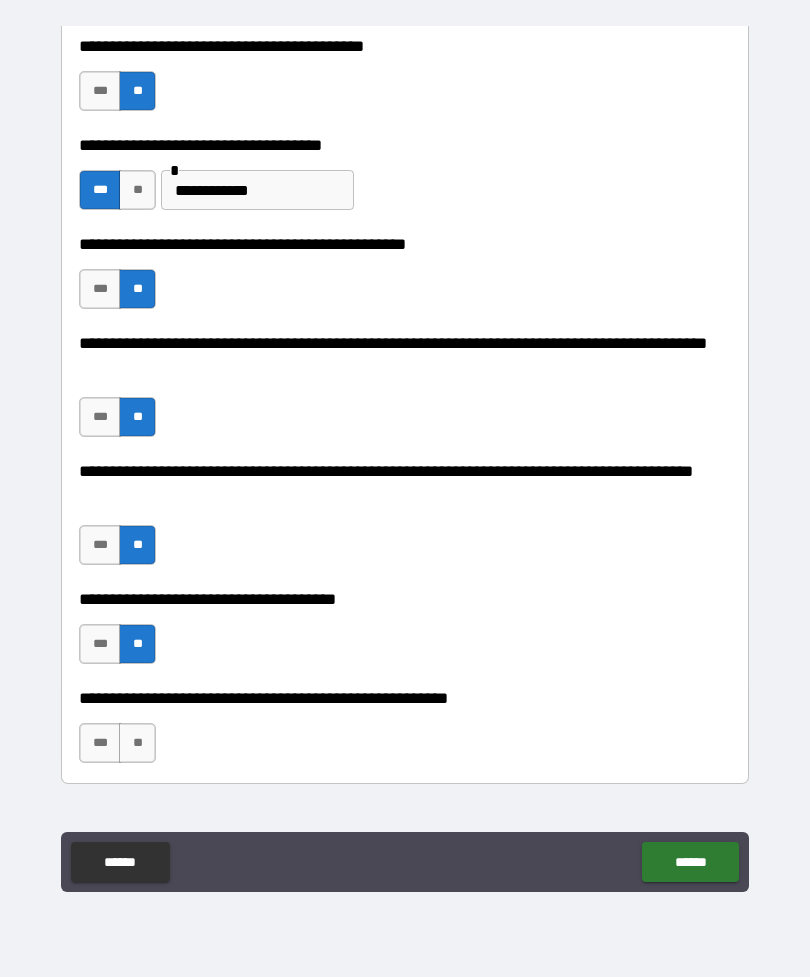 click on "***" at bounding box center (100, 743) 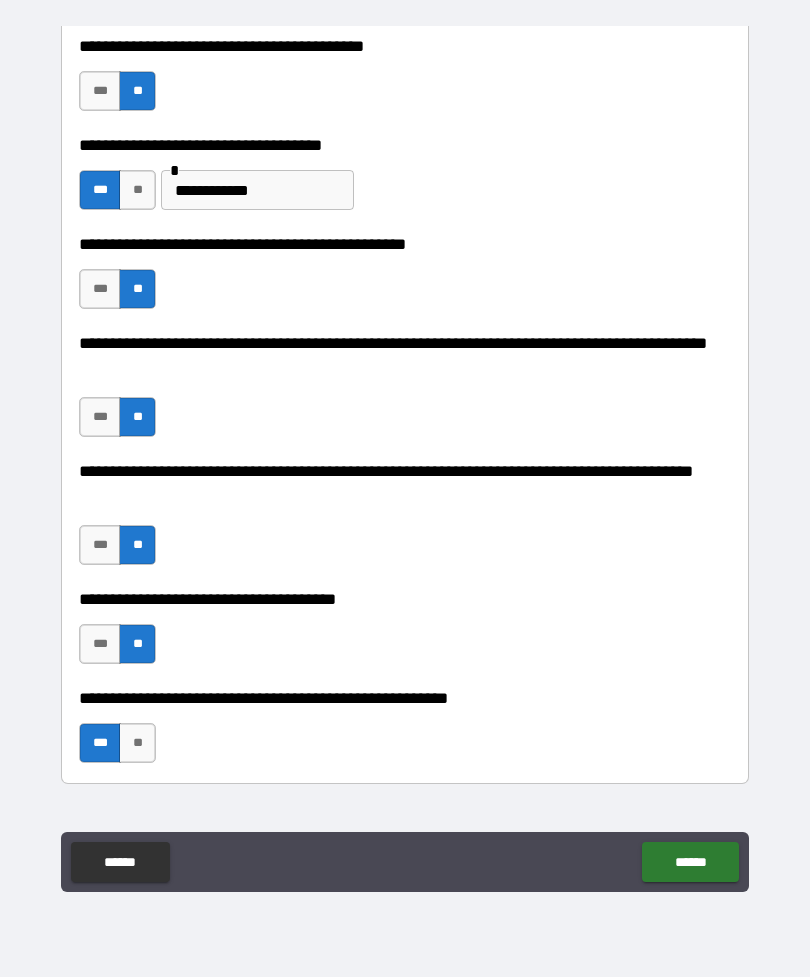 click on "******" at bounding box center (690, 862) 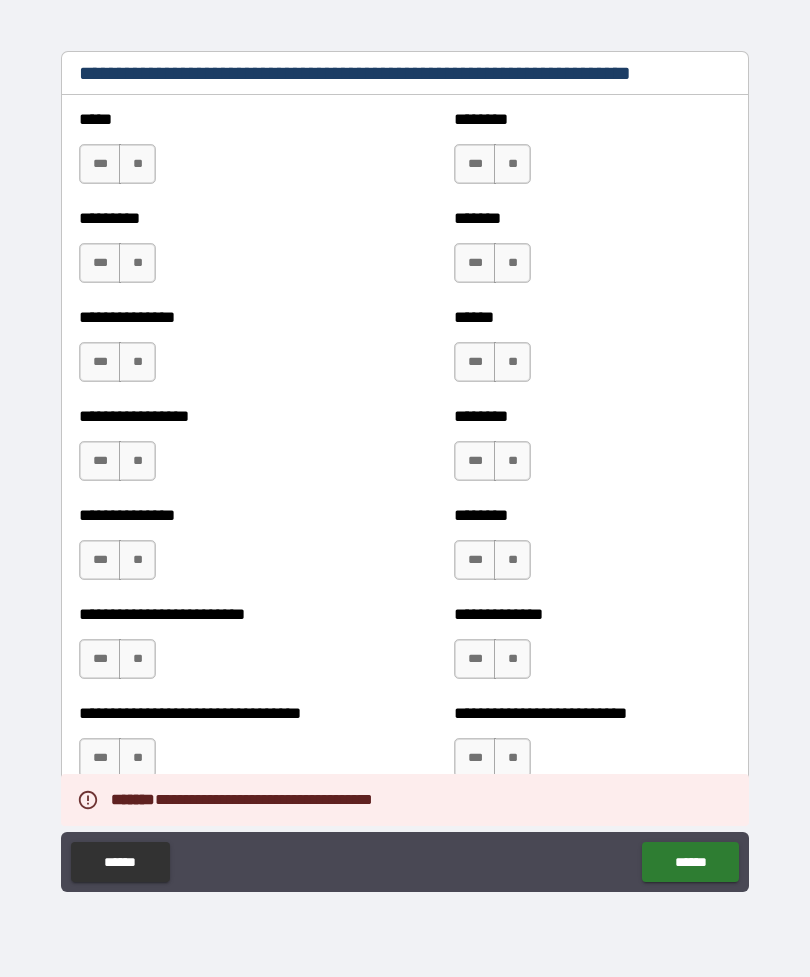 scroll, scrollTop: 1517, scrollLeft: 0, axis: vertical 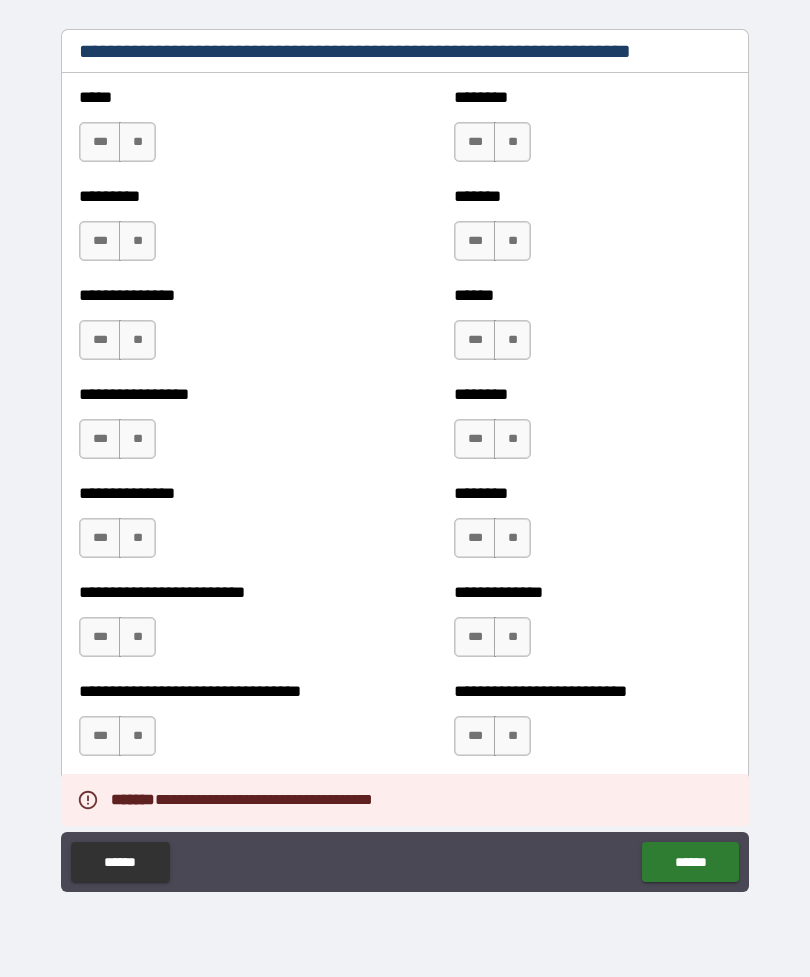 click on "**" at bounding box center [137, 142] 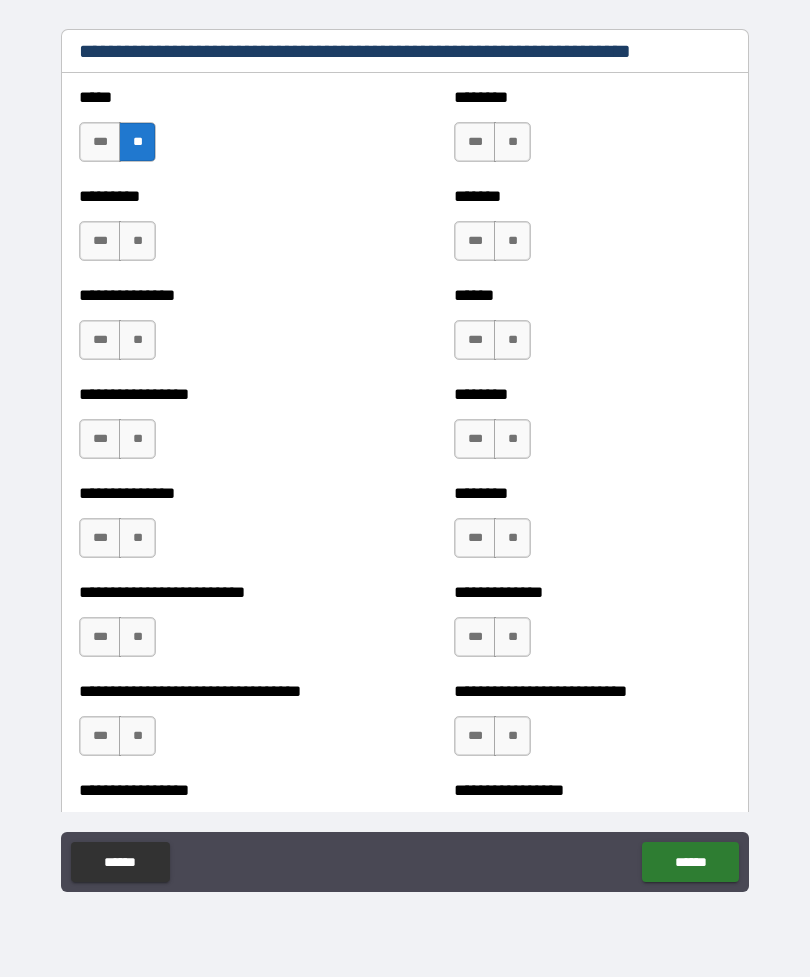 click on "**" at bounding box center (512, 142) 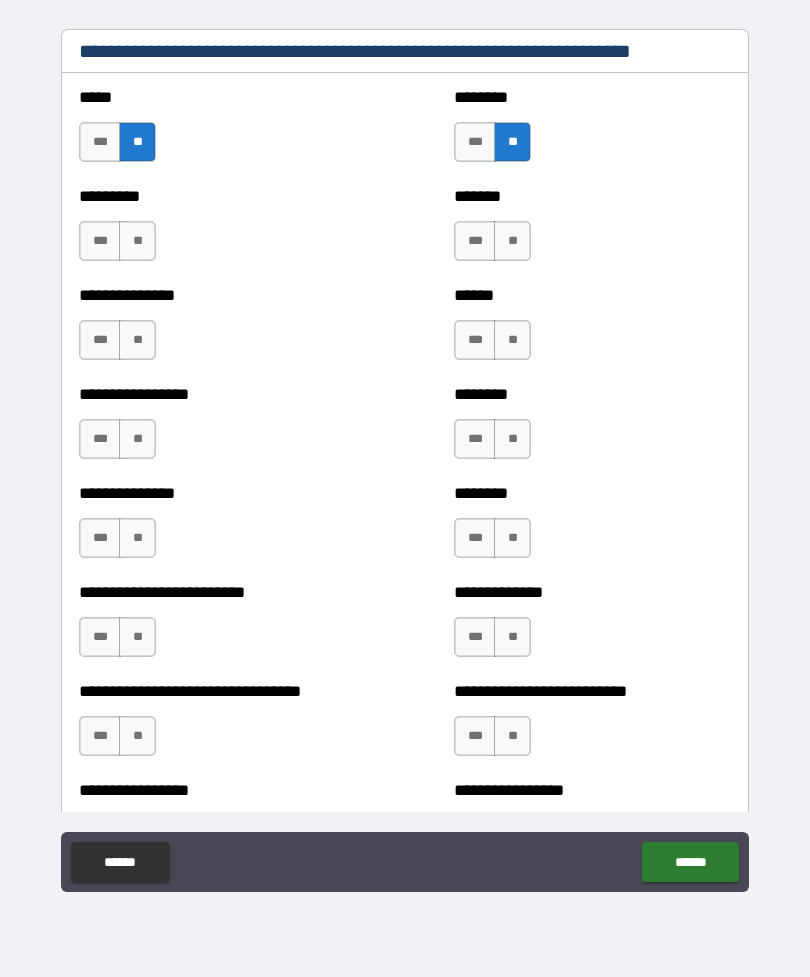 click on "**" at bounding box center [137, 241] 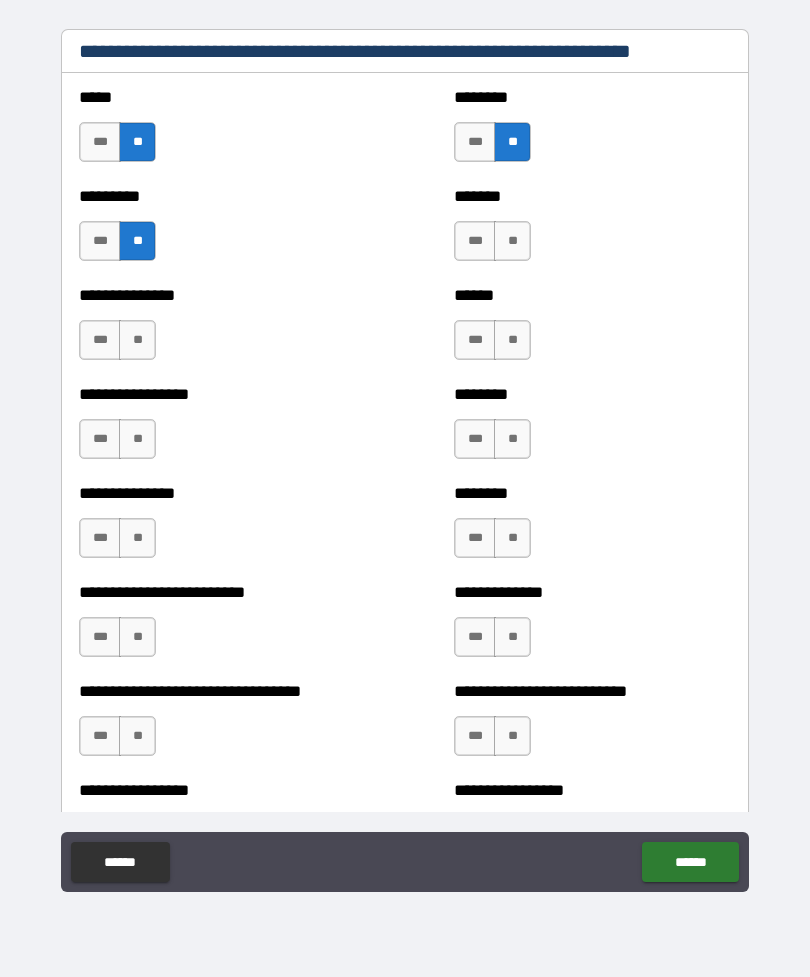click on "******* *** **" at bounding box center [592, 231] 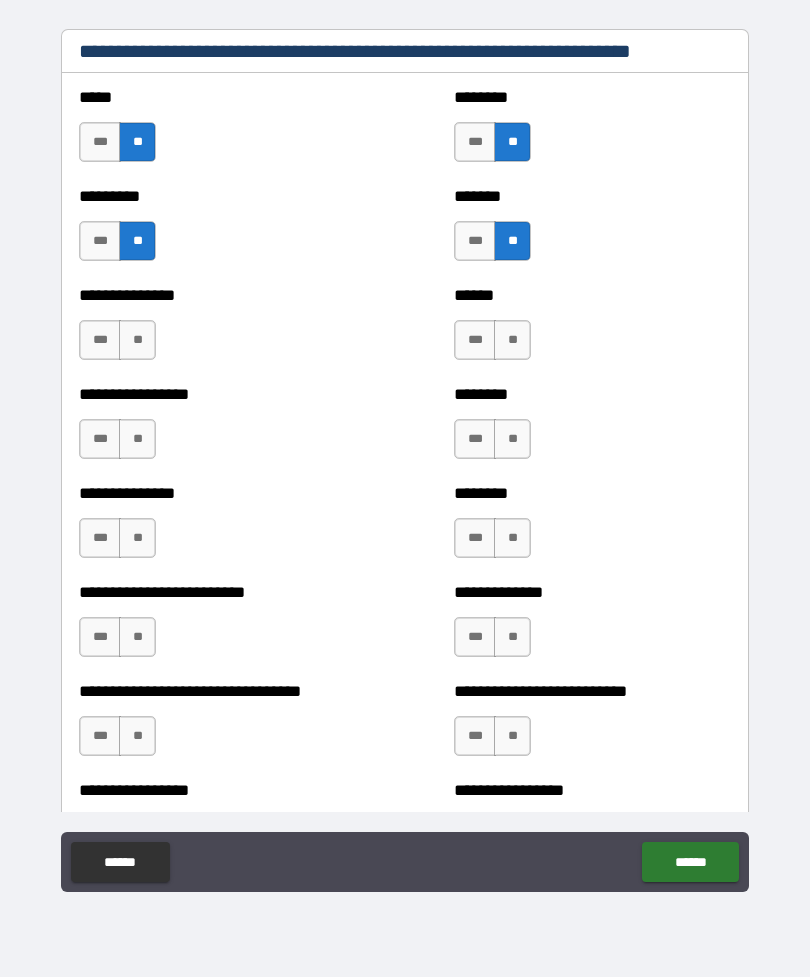 click on "**" at bounding box center [137, 340] 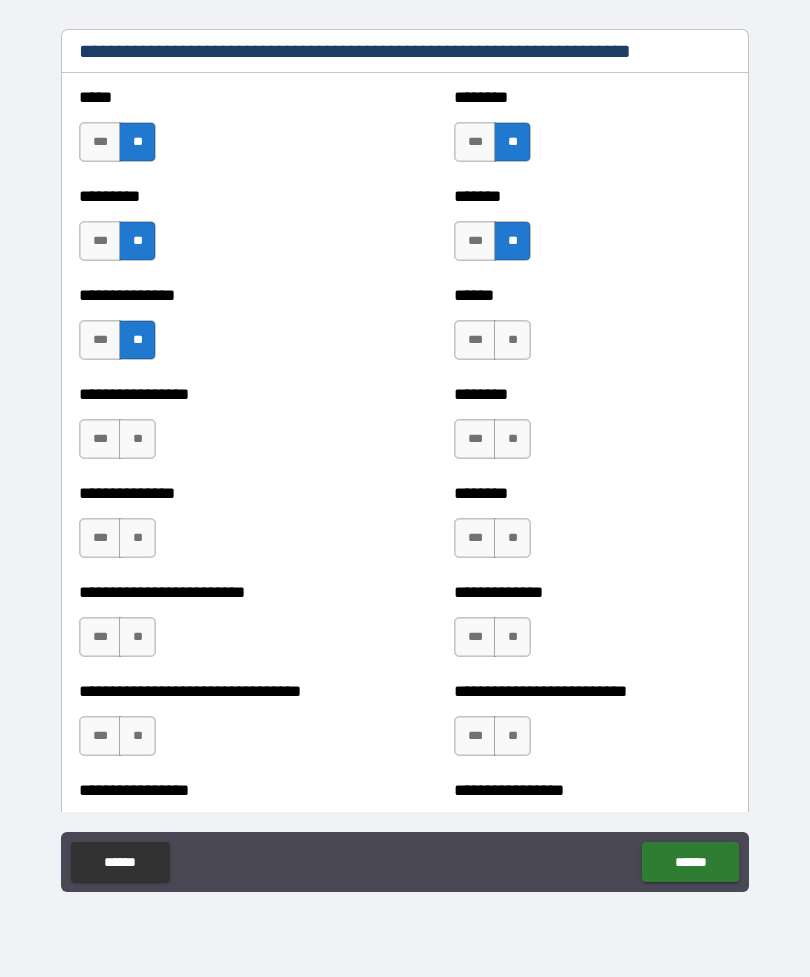 click on "**" at bounding box center [512, 340] 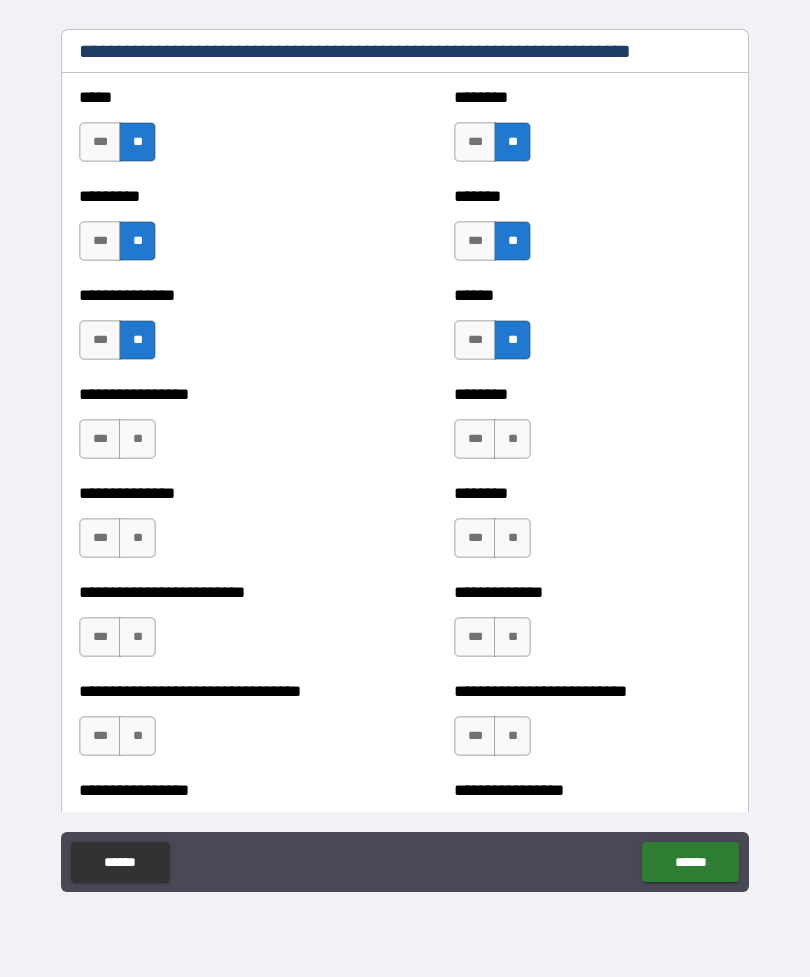 click on "**" at bounding box center [137, 439] 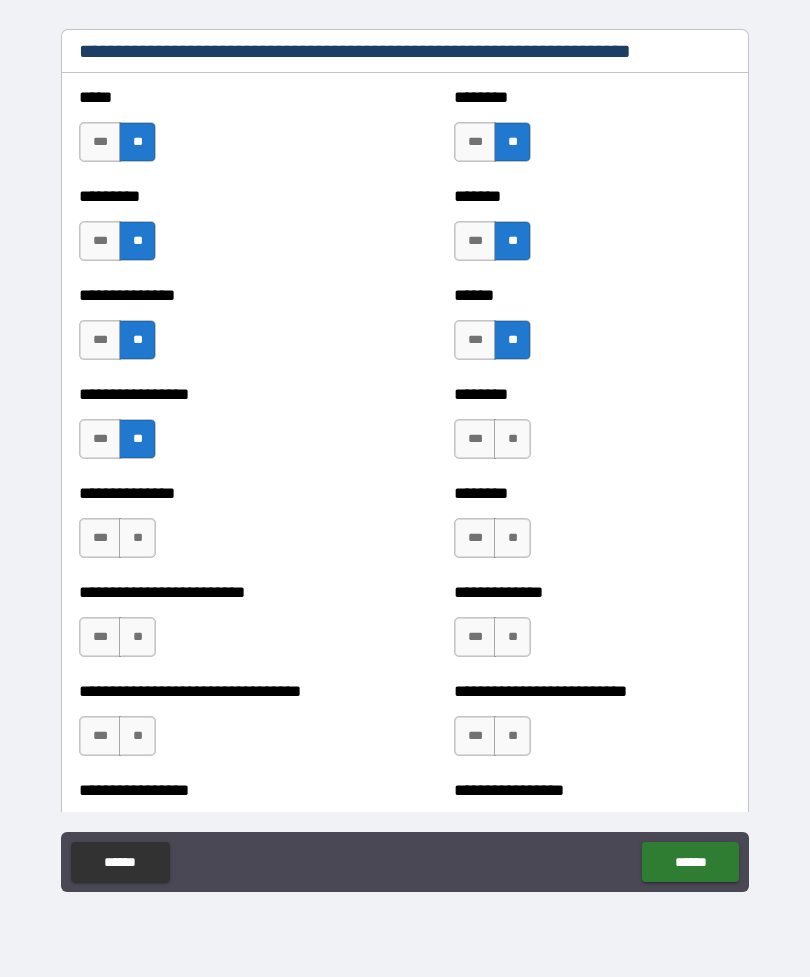 click on "**" at bounding box center (512, 439) 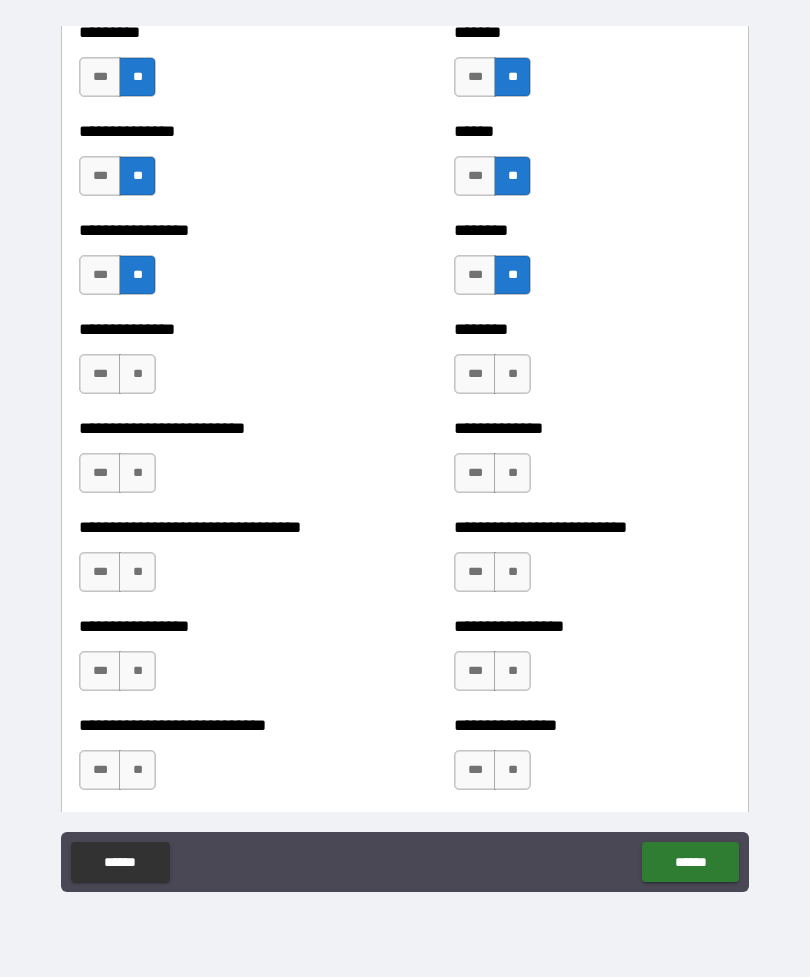 scroll, scrollTop: 1683, scrollLeft: 0, axis: vertical 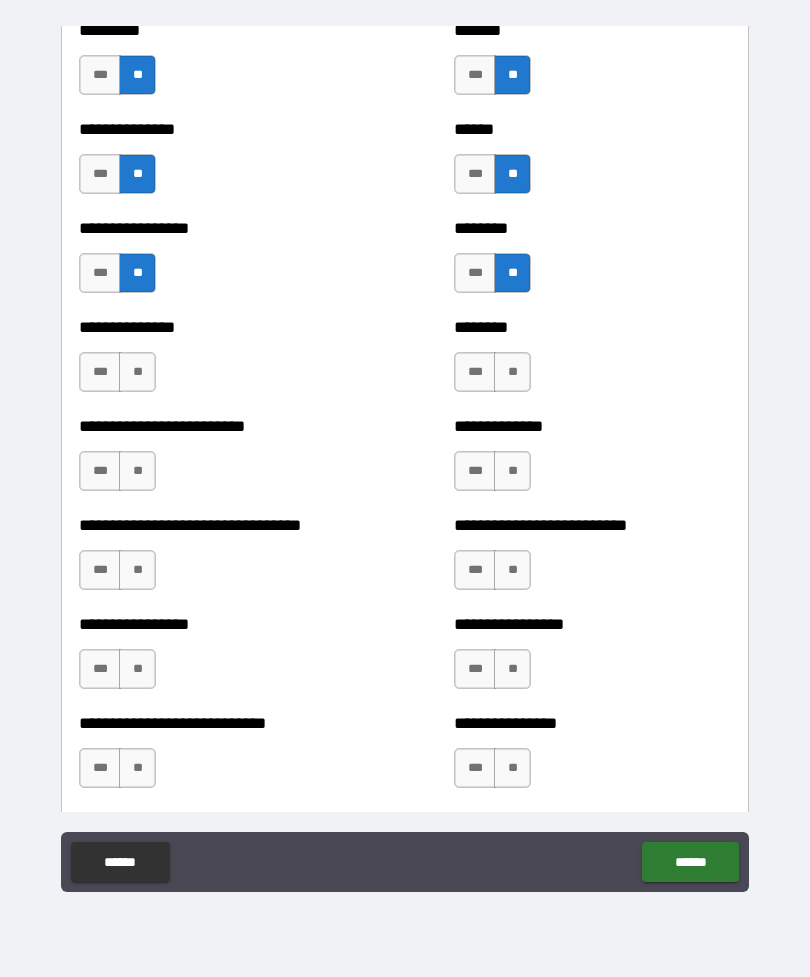 click on "**" at bounding box center (137, 372) 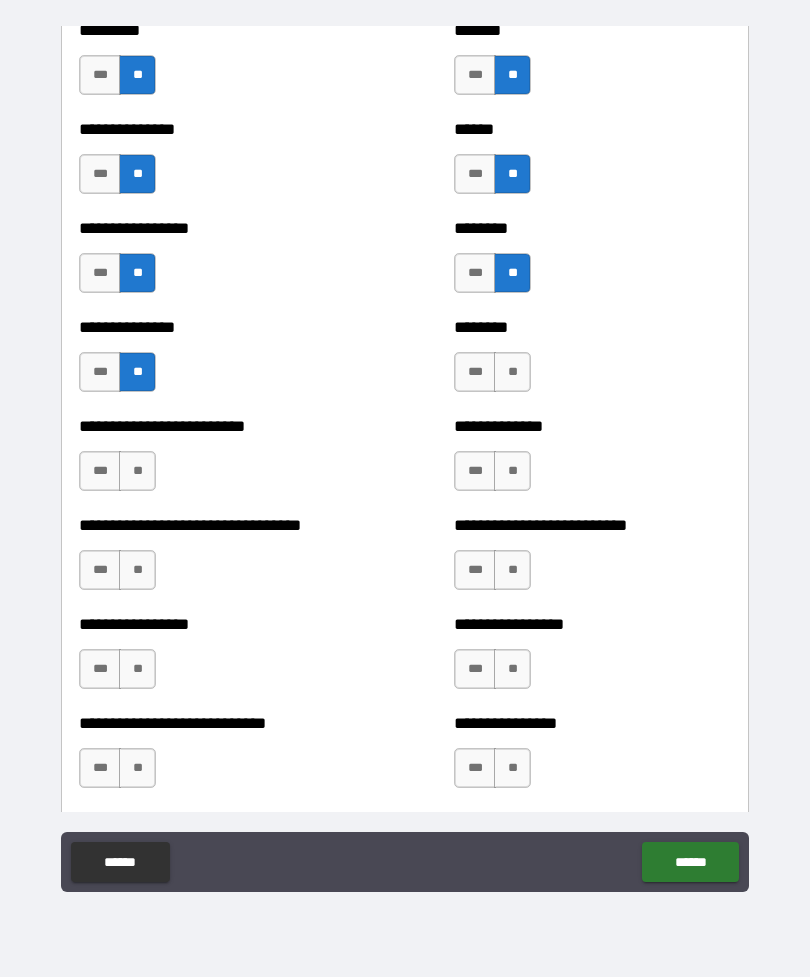 click on "***" at bounding box center [475, 372] 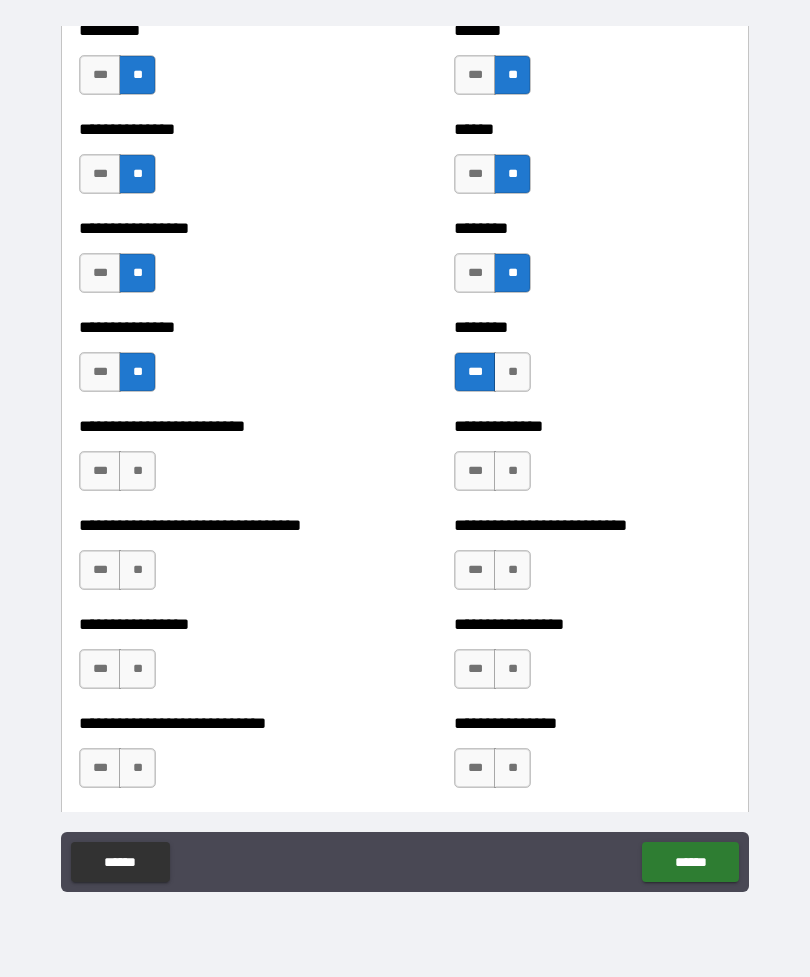 click on "**" at bounding box center [137, 471] 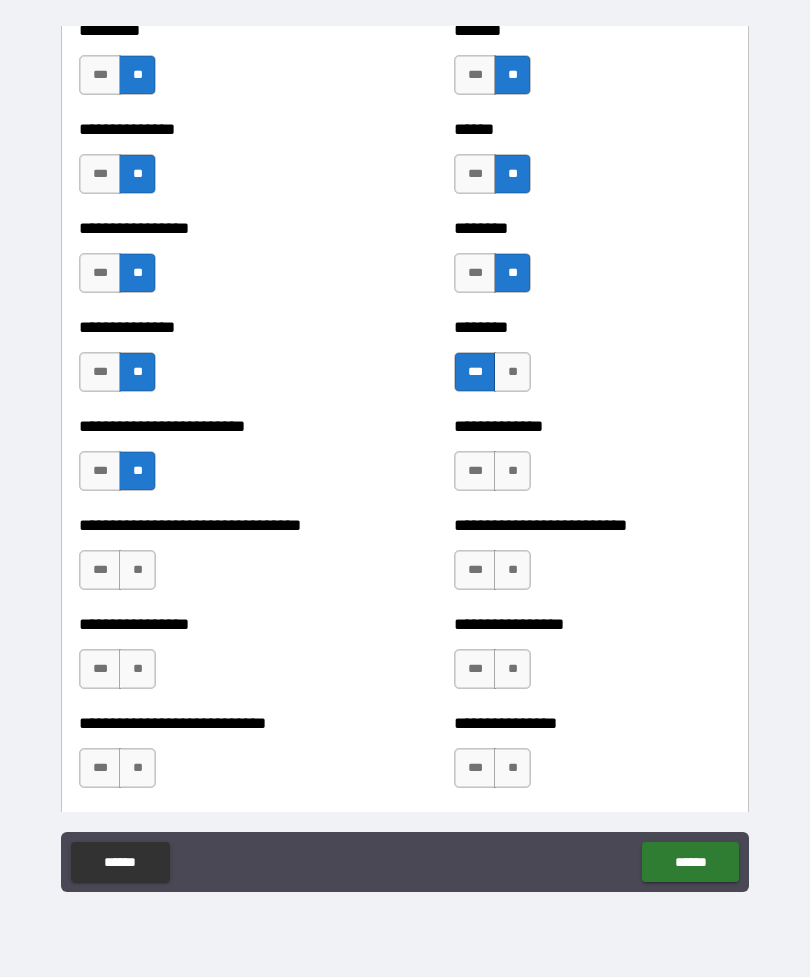 click on "**" at bounding box center (512, 471) 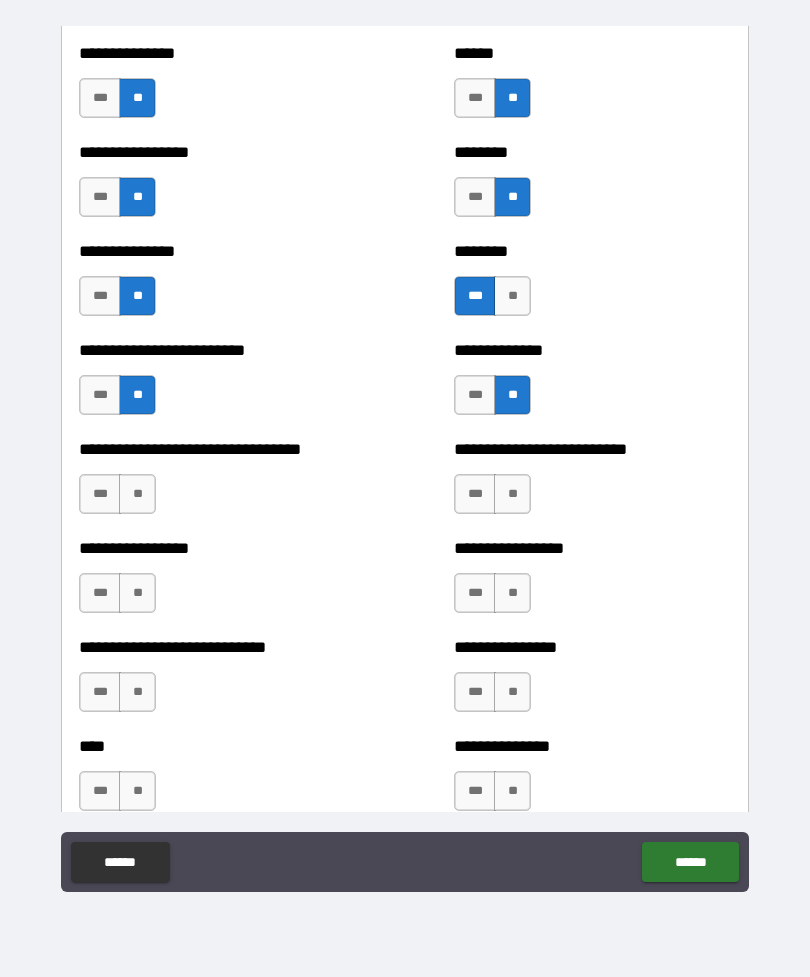scroll, scrollTop: 1767, scrollLeft: 0, axis: vertical 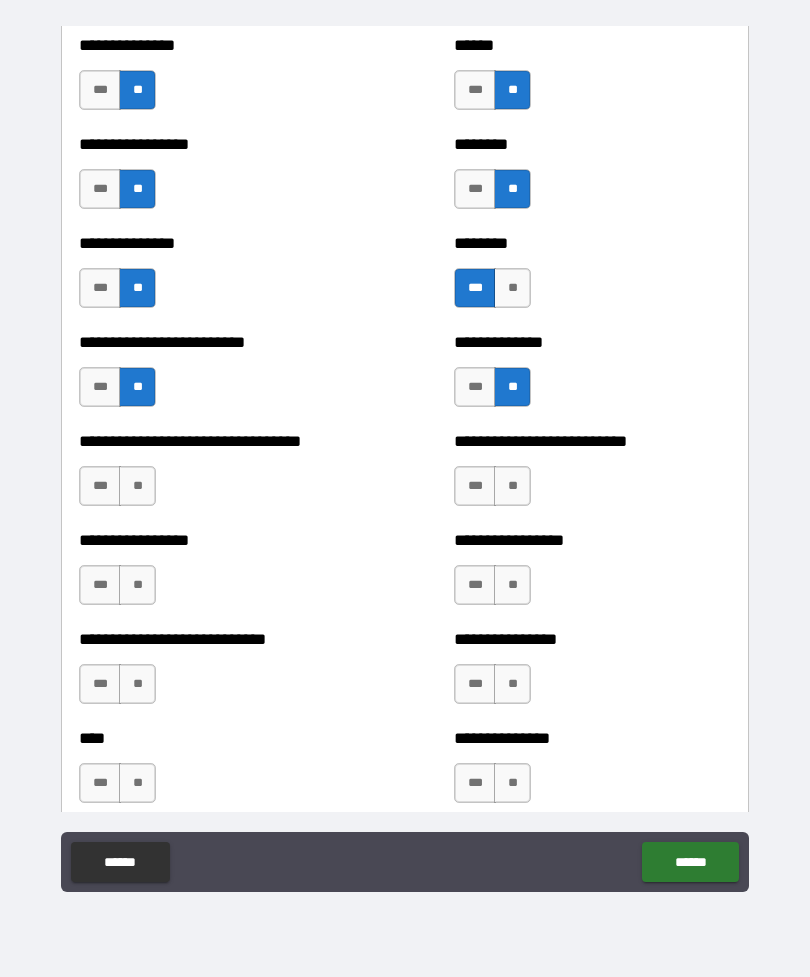 click on "**" at bounding box center [137, 486] 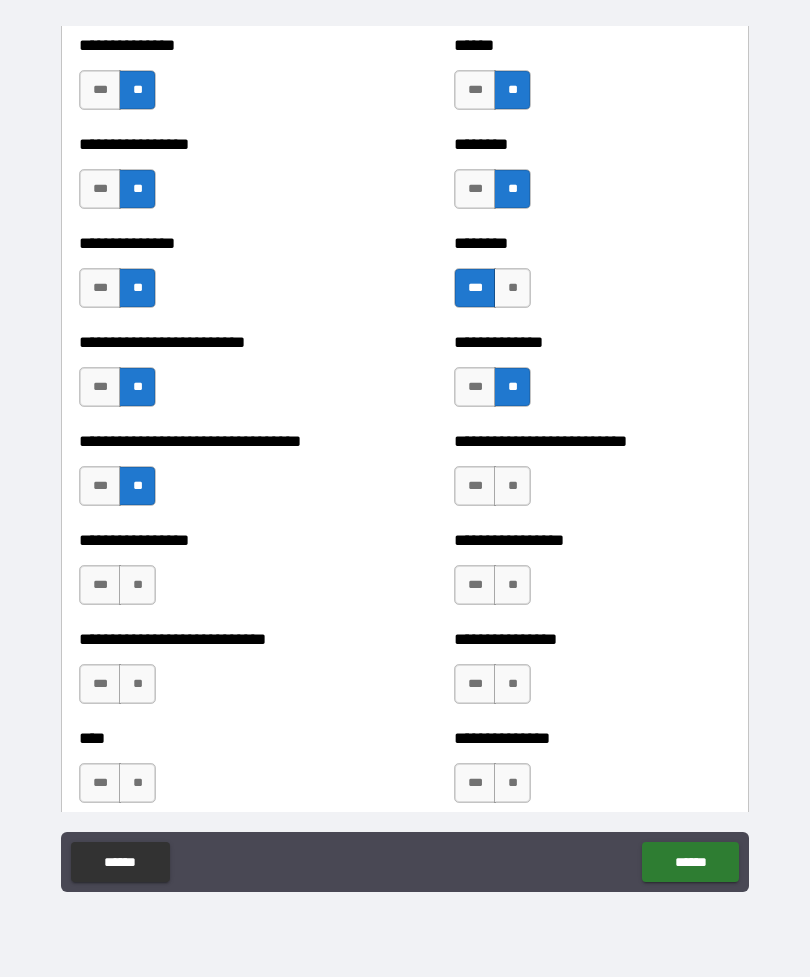 click on "**" at bounding box center (512, 486) 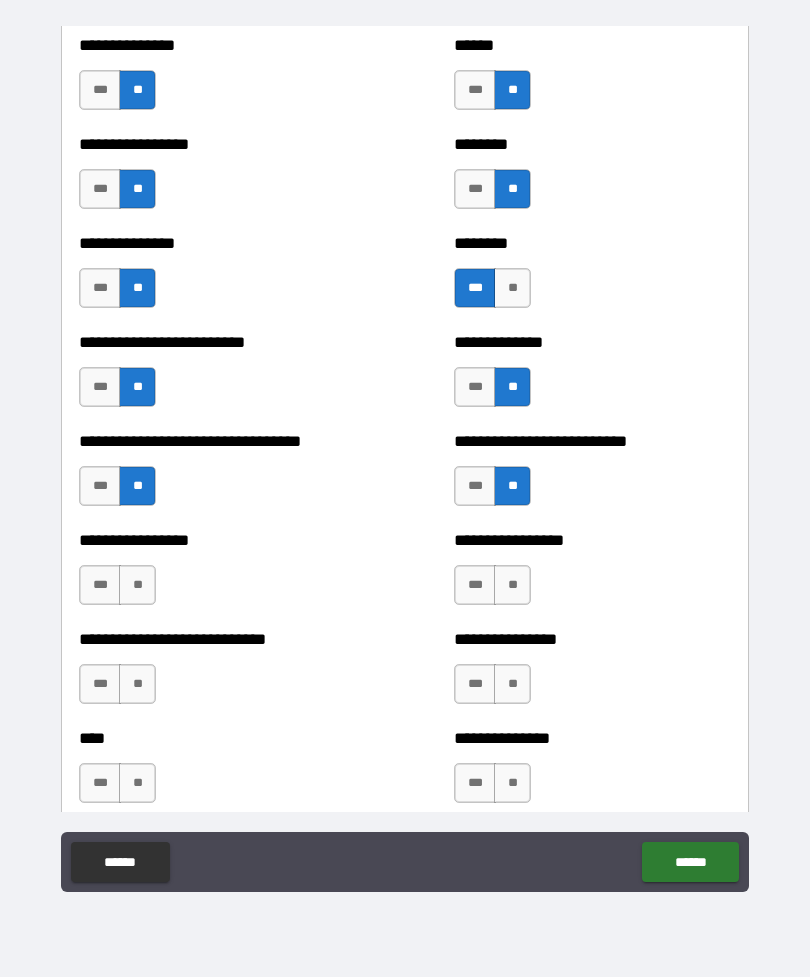 click on "**" at bounding box center [137, 585] 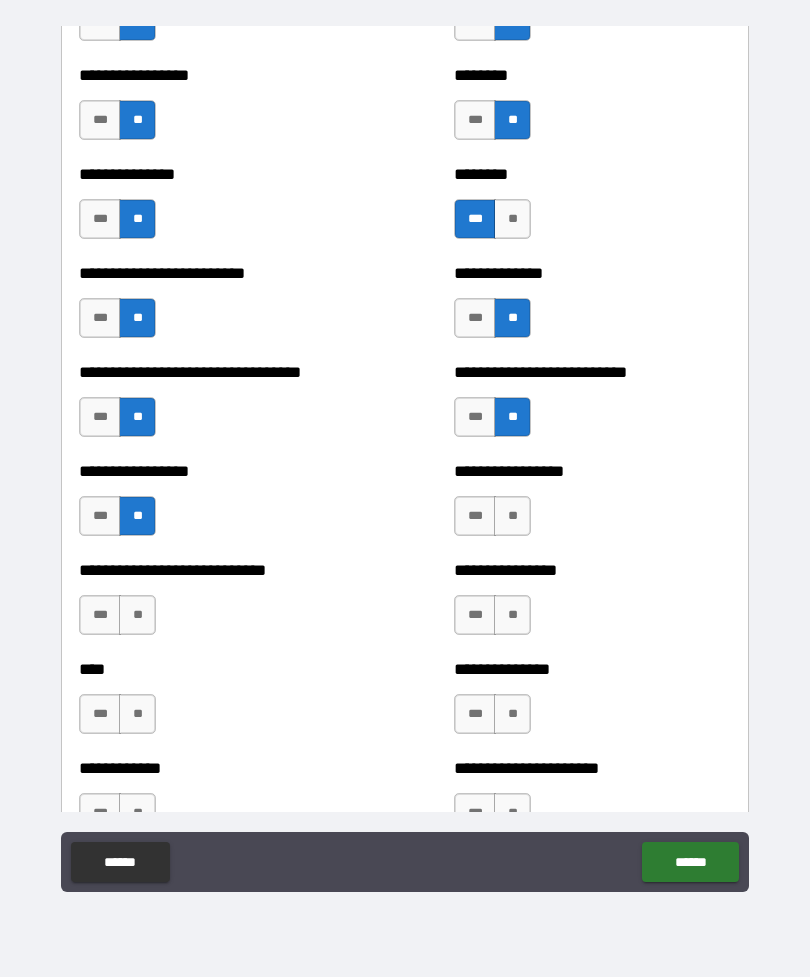 scroll, scrollTop: 1961, scrollLeft: 0, axis: vertical 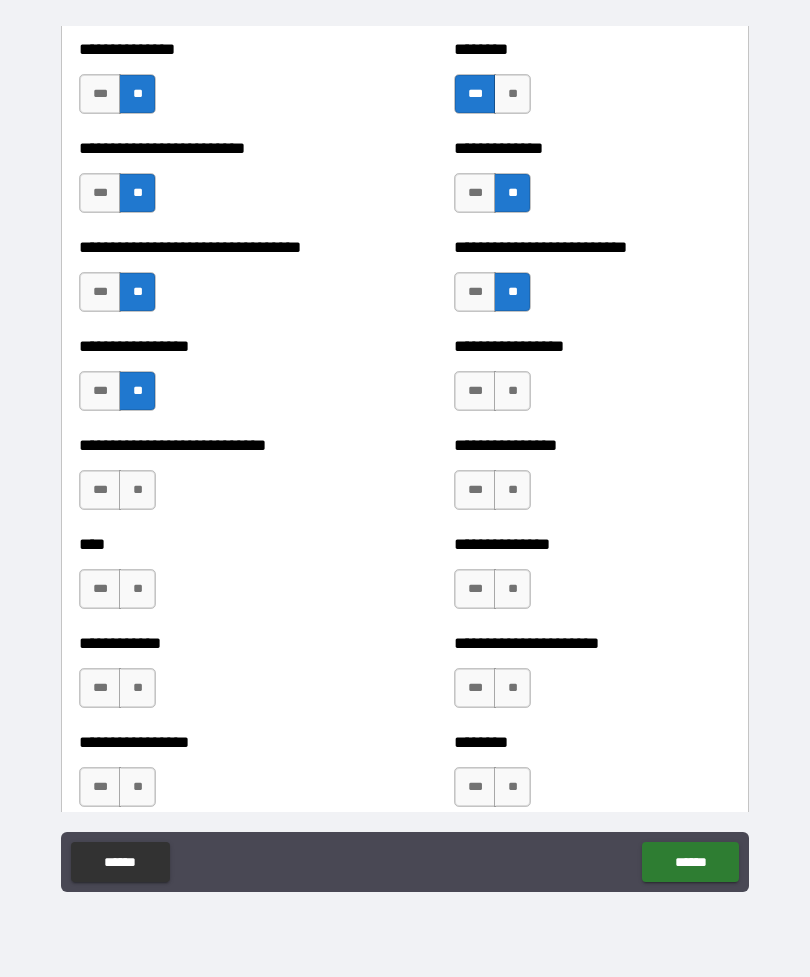 click on "**" at bounding box center (512, 391) 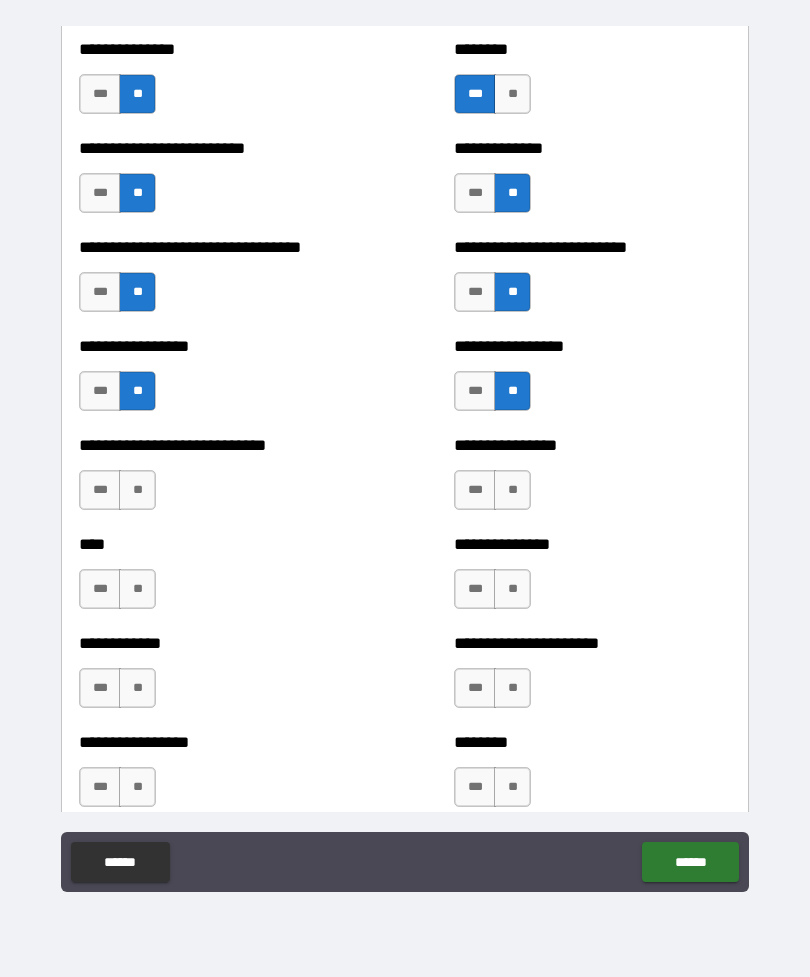 click on "**" at bounding box center (137, 490) 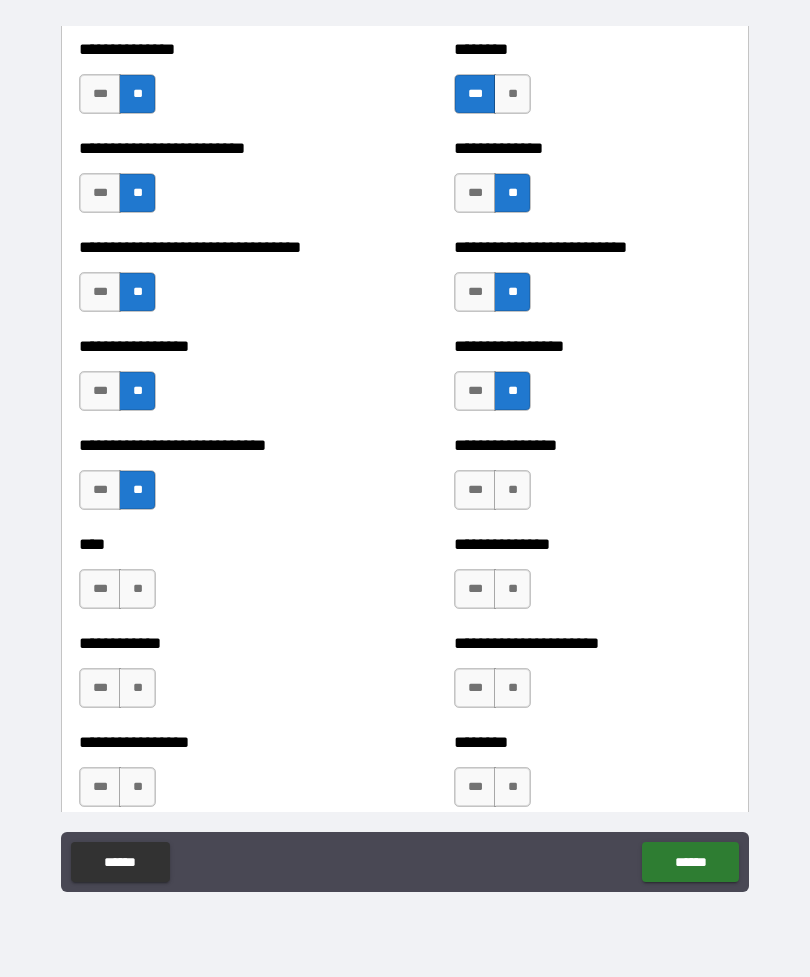 click on "**" at bounding box center [512, 490] 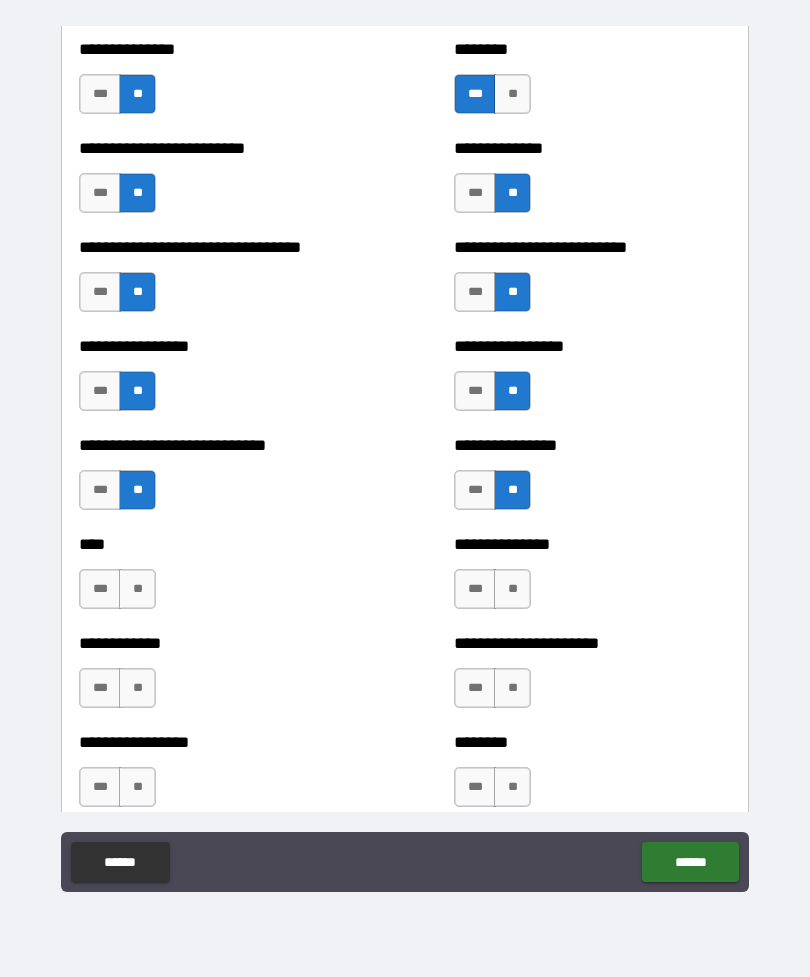 click on "**" at bounding box center (137, 589) 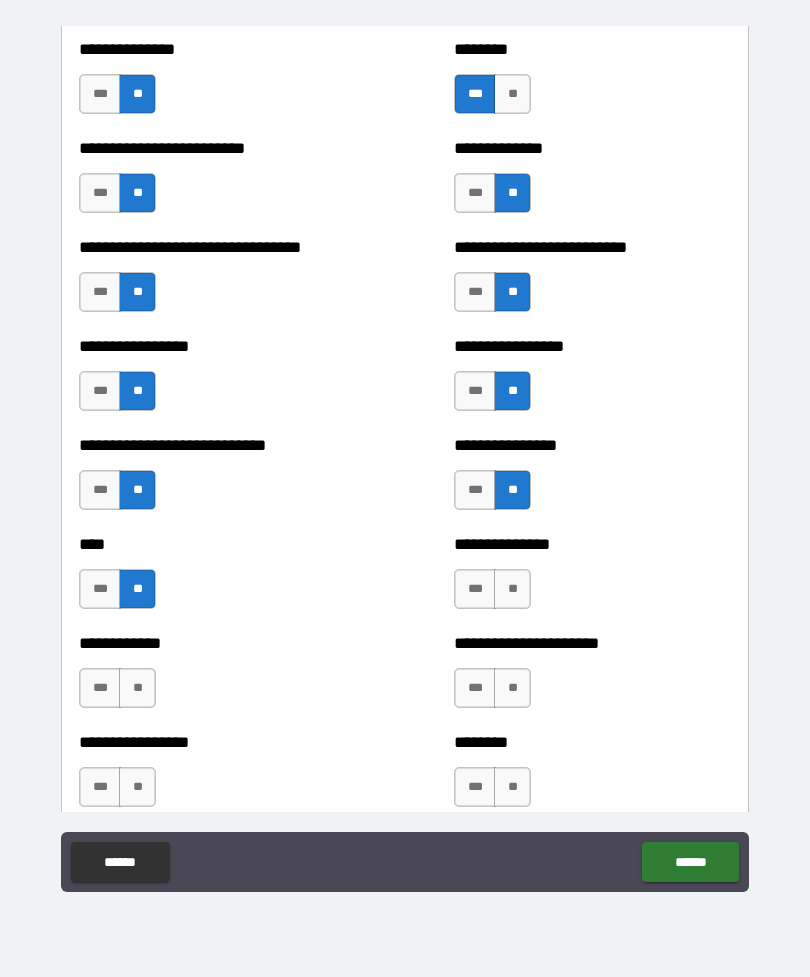 click on "**" at bounding box center (512, 589) 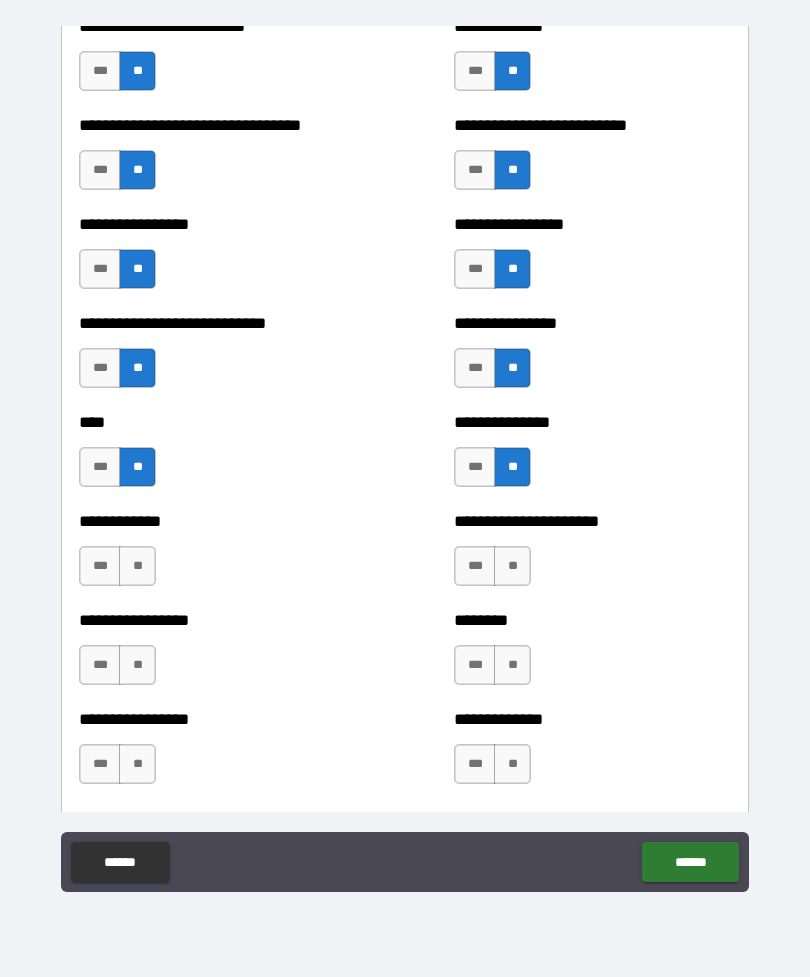 scroll, scrollTop: 2087, scrollLeft: 0, axis: vertical 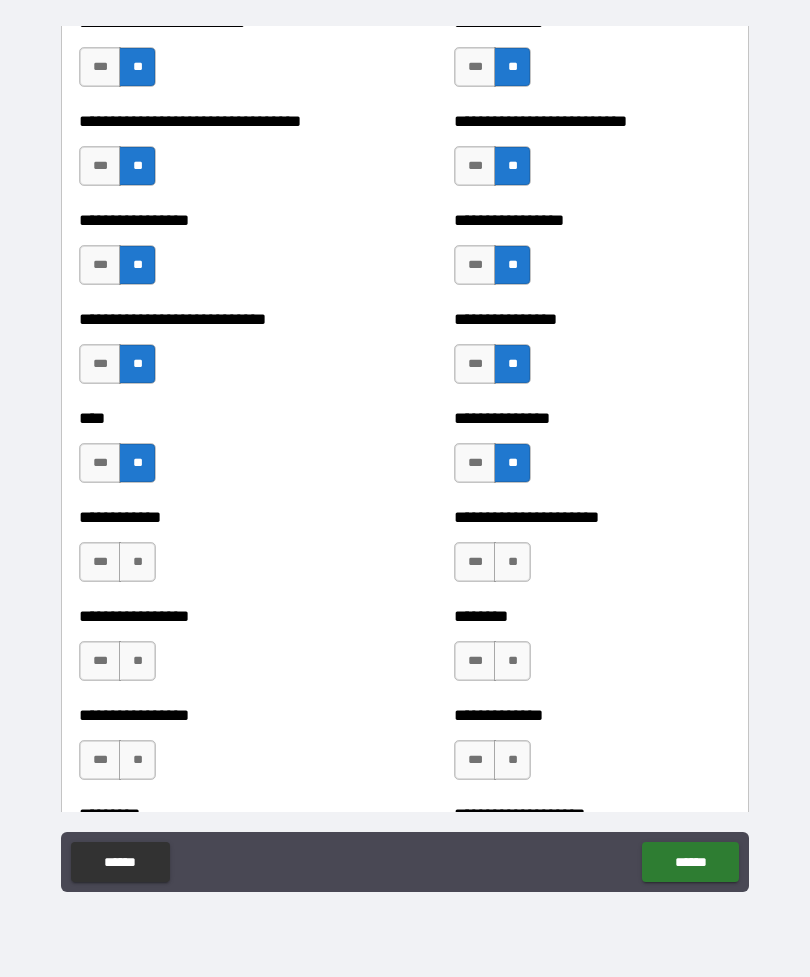 click on "**" at bounding box center [137, 562] 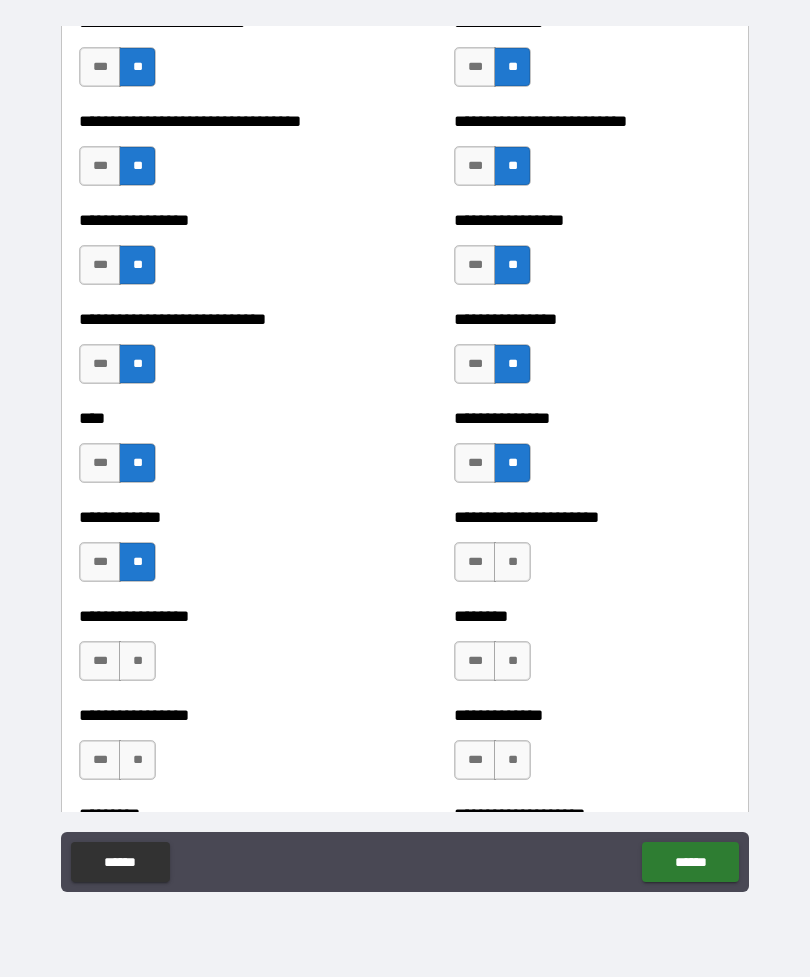 click on "**" at bounding box center [512, 562] 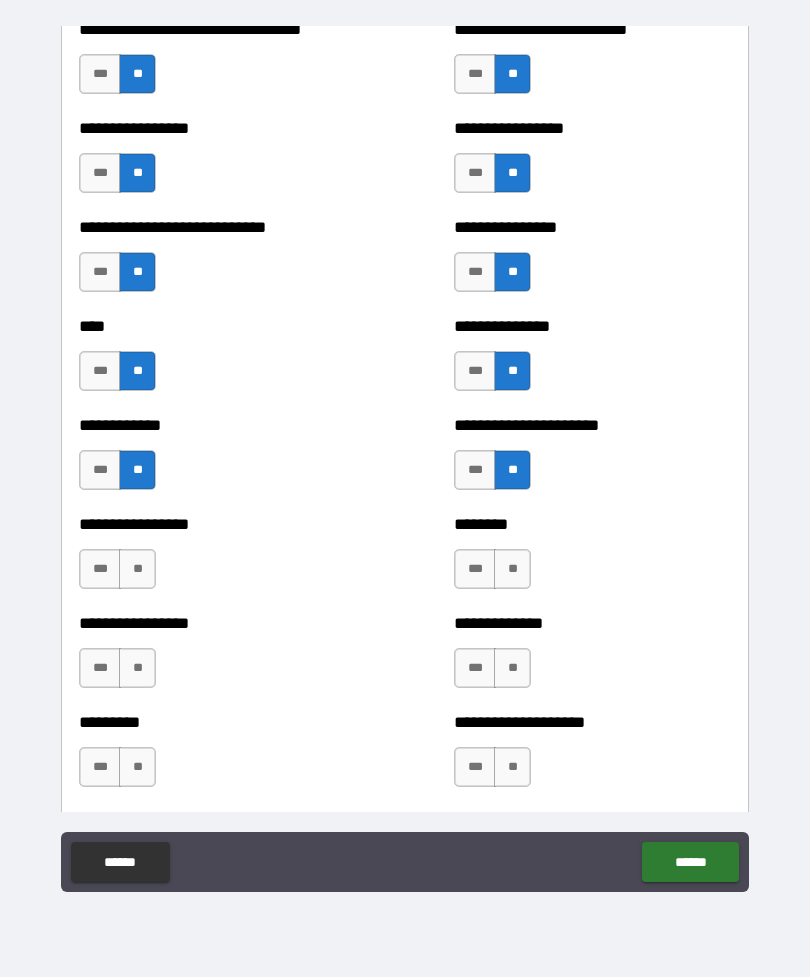 scroll, scrollTop: 2269, scrollLeft: 0, axis: vertical 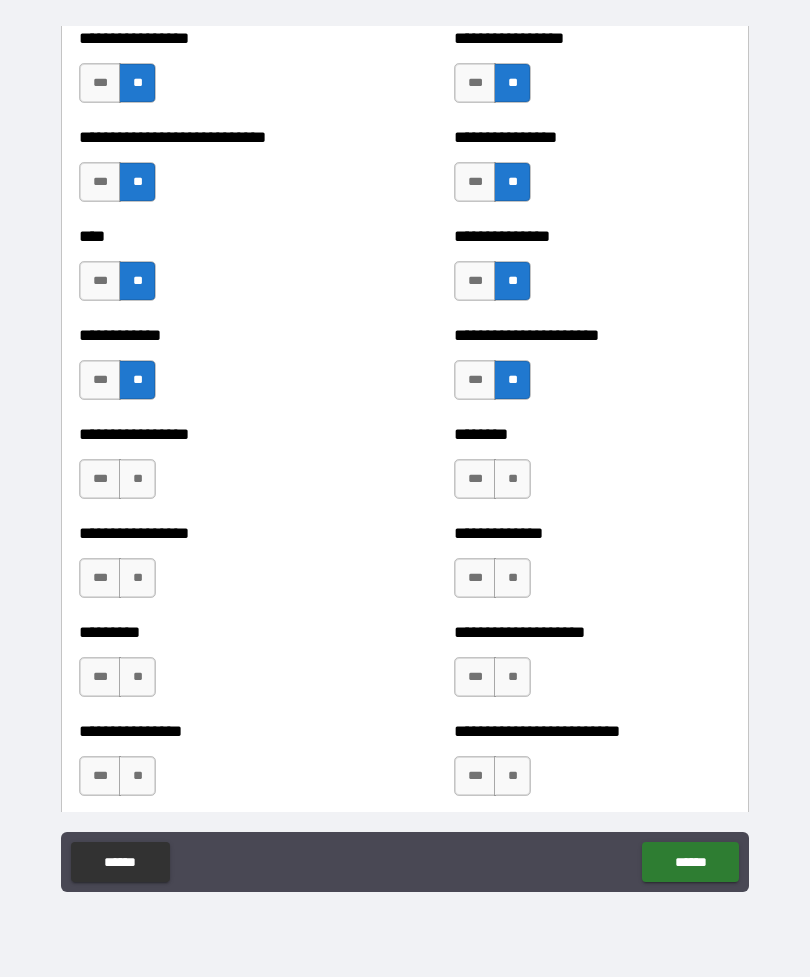 click on "**" at bounding box center [137, 479] 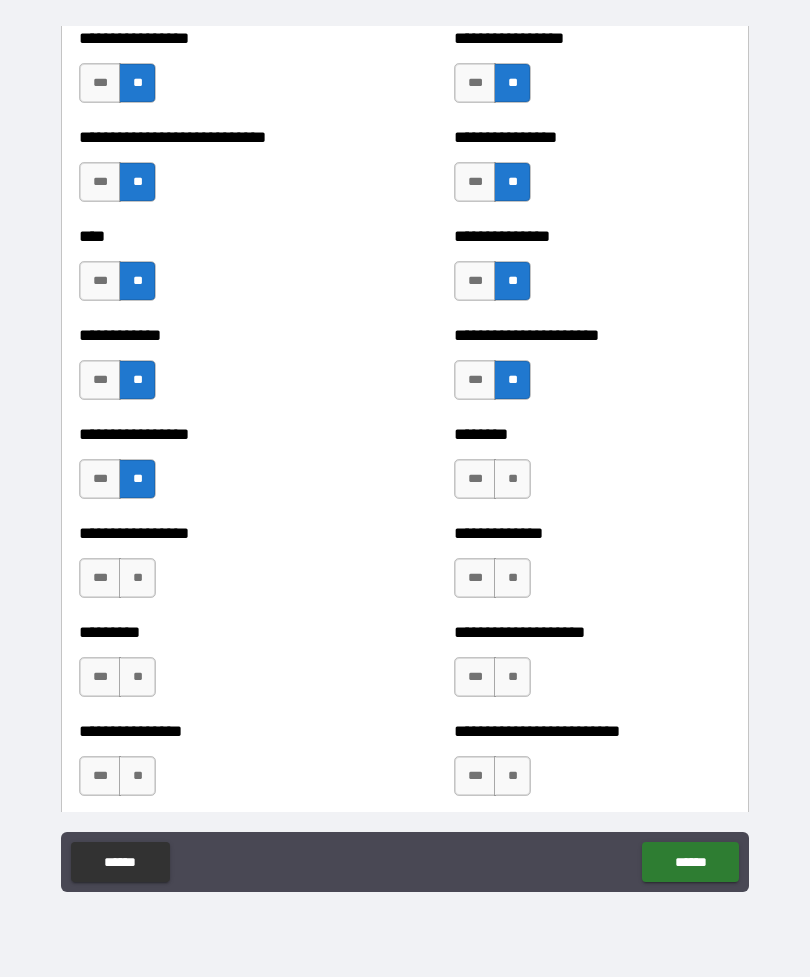 click on "**" at bounding box center (512, 479) 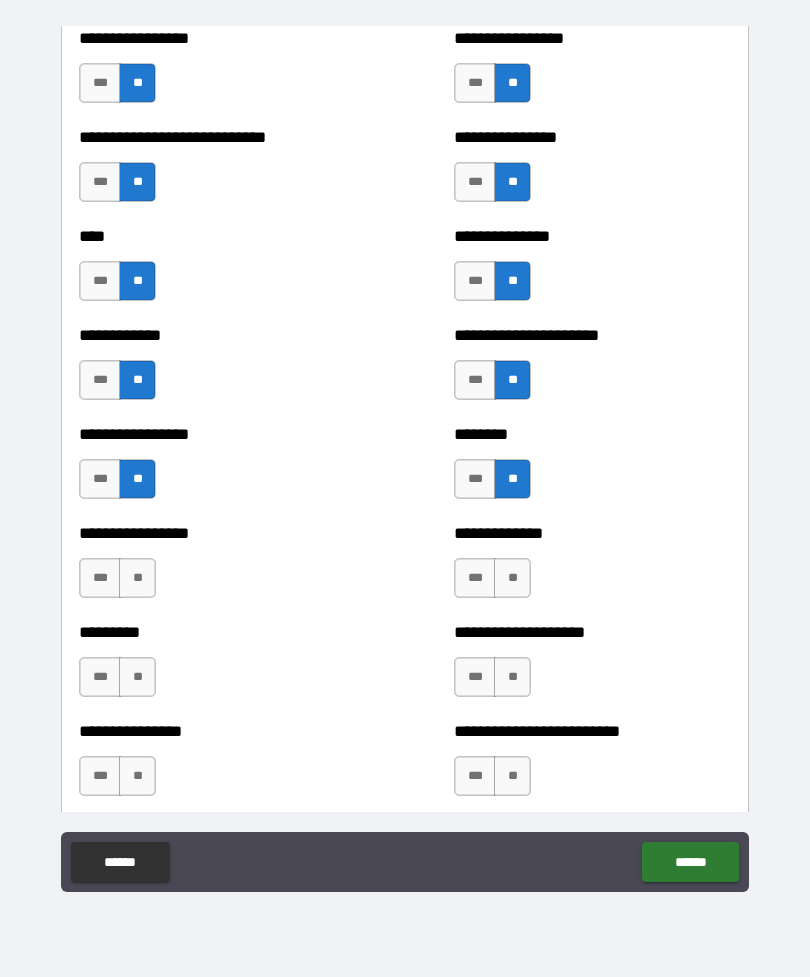 click on "**" at bounding box center [137, 578] 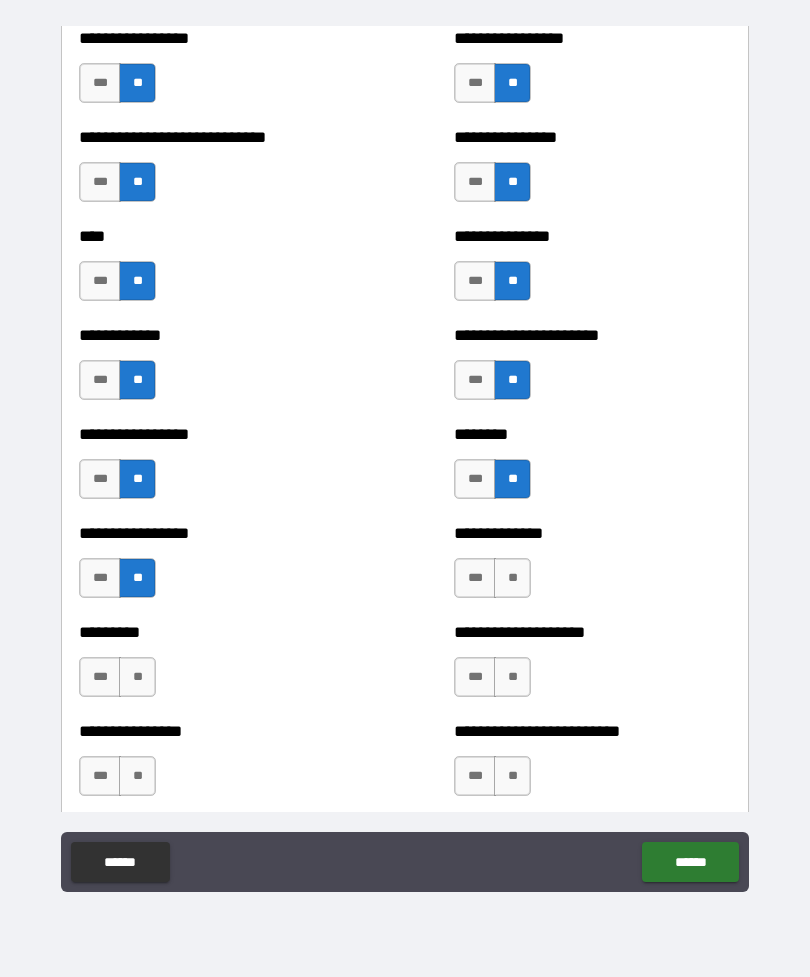 click on "**" at bounding box center [512, 578] 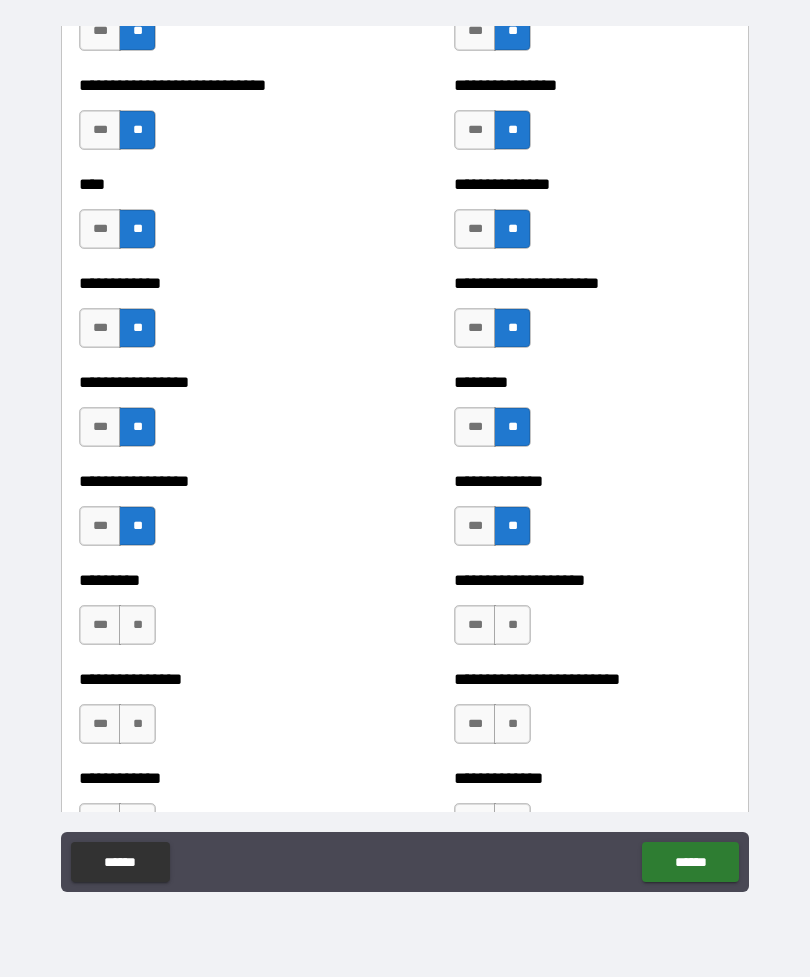 scroll, scrollTop: 2403, scrollLeft: 0, axis: vertical 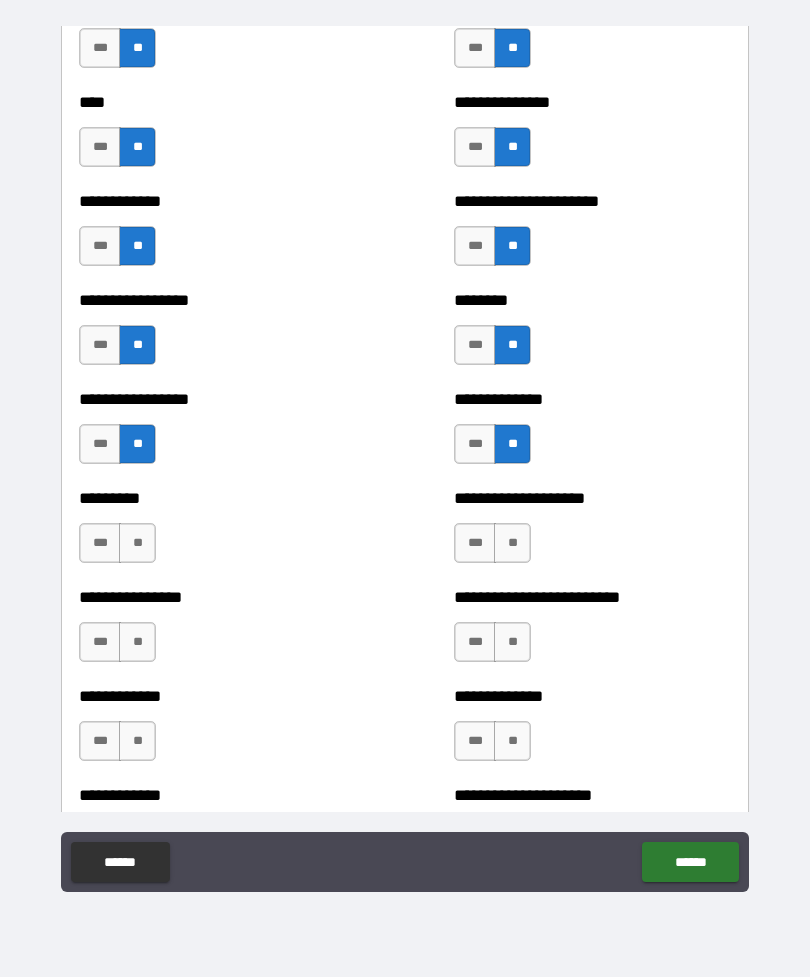 click on "***" at bounding box center [100, 543] 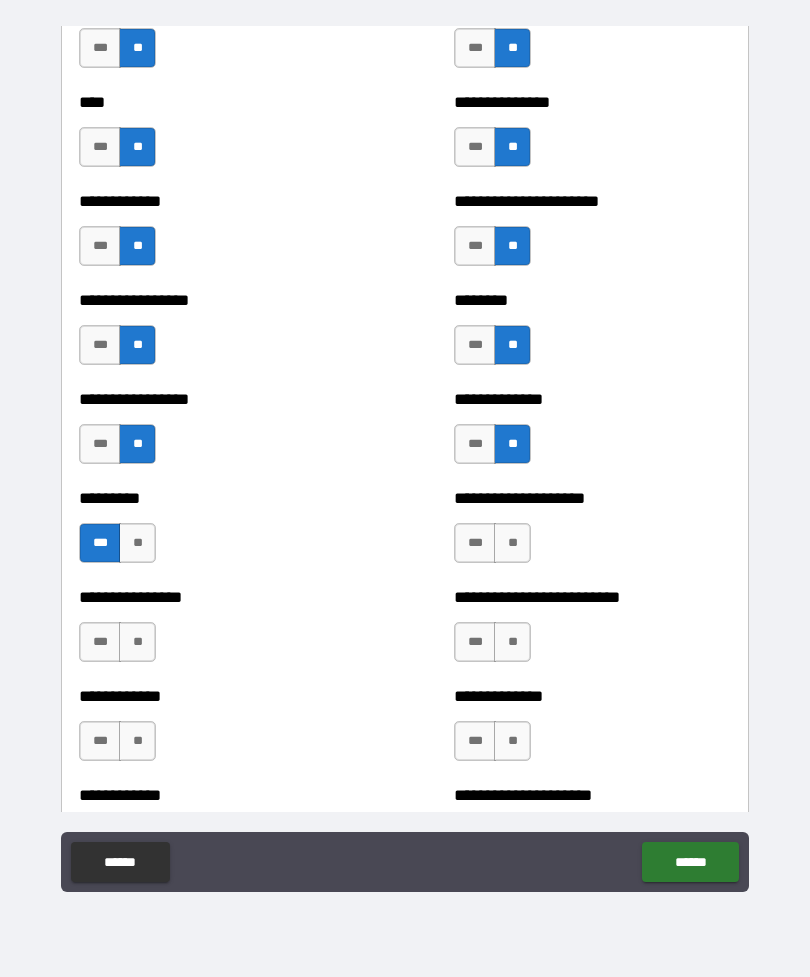 click on "**" at bounding box center (137, 543) 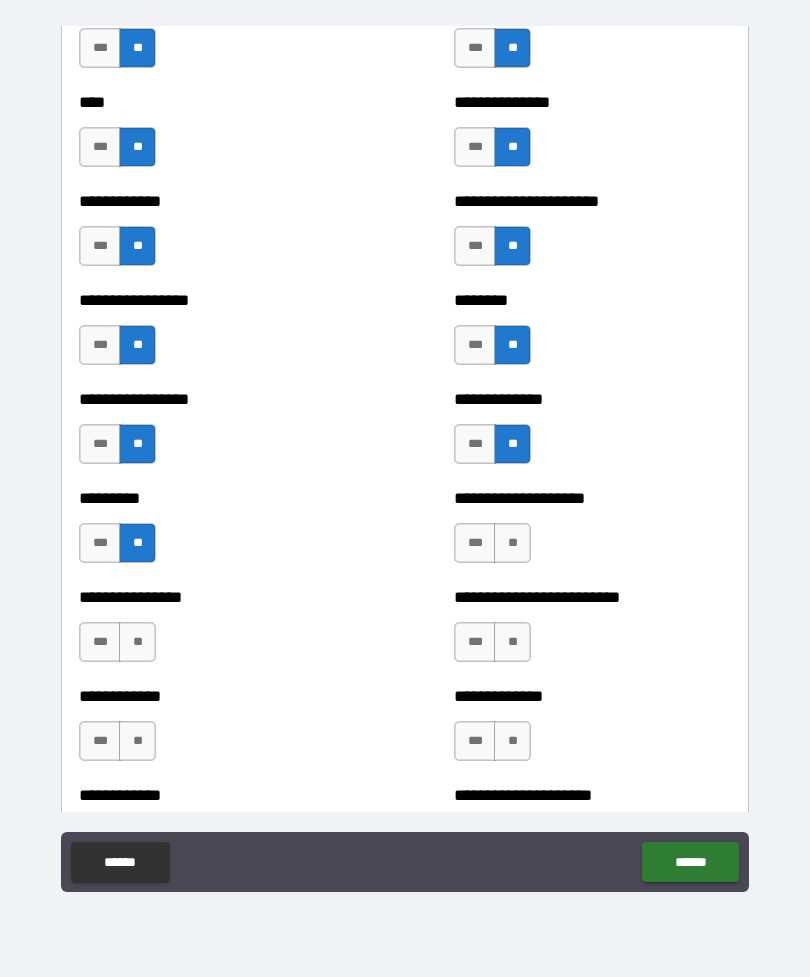 click on "**" at bounding box center [512, 543] 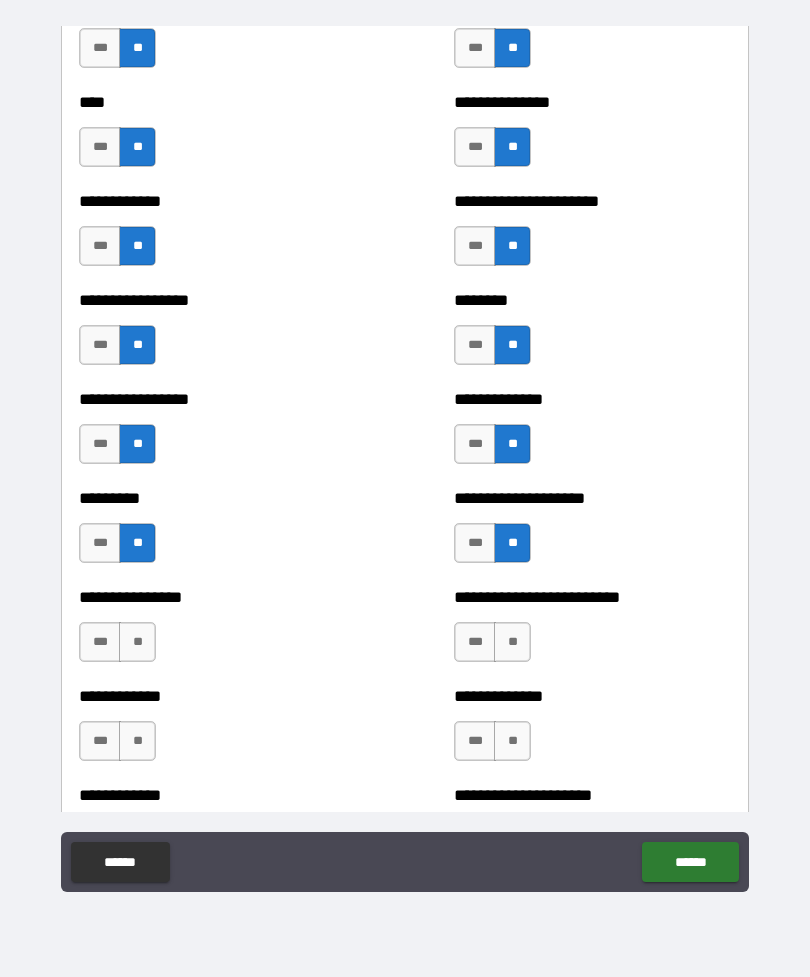 click on "**" at bounding box center [137, 642] 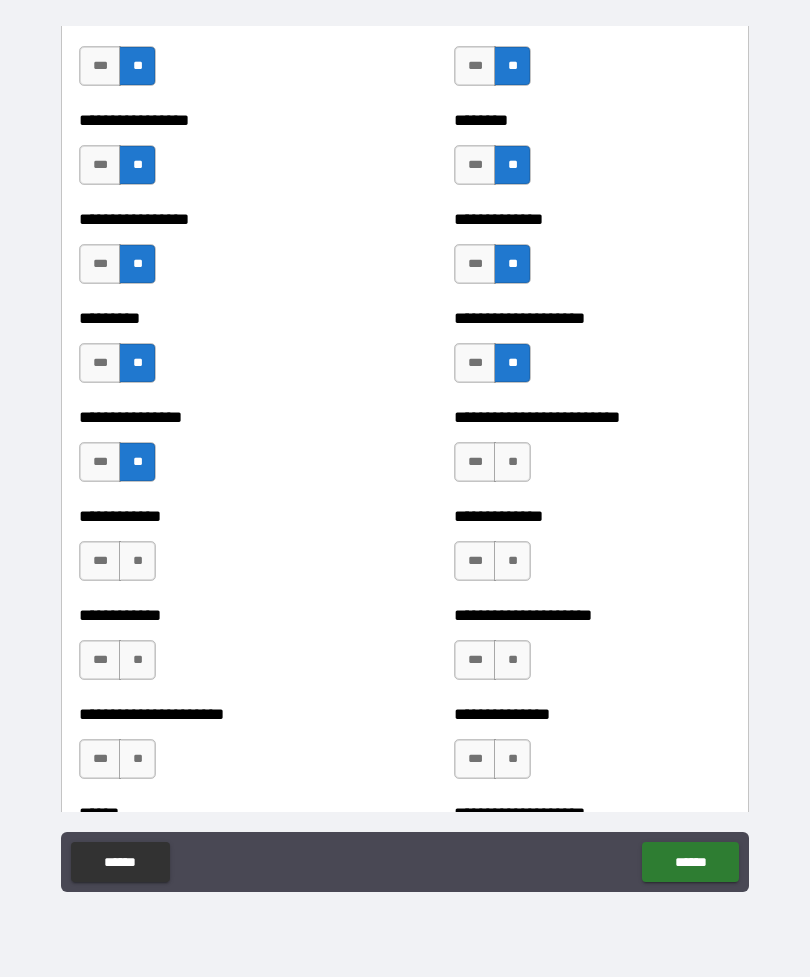 scroll, scrollTop: 2599, scrollLeft: 0, axis: vertical 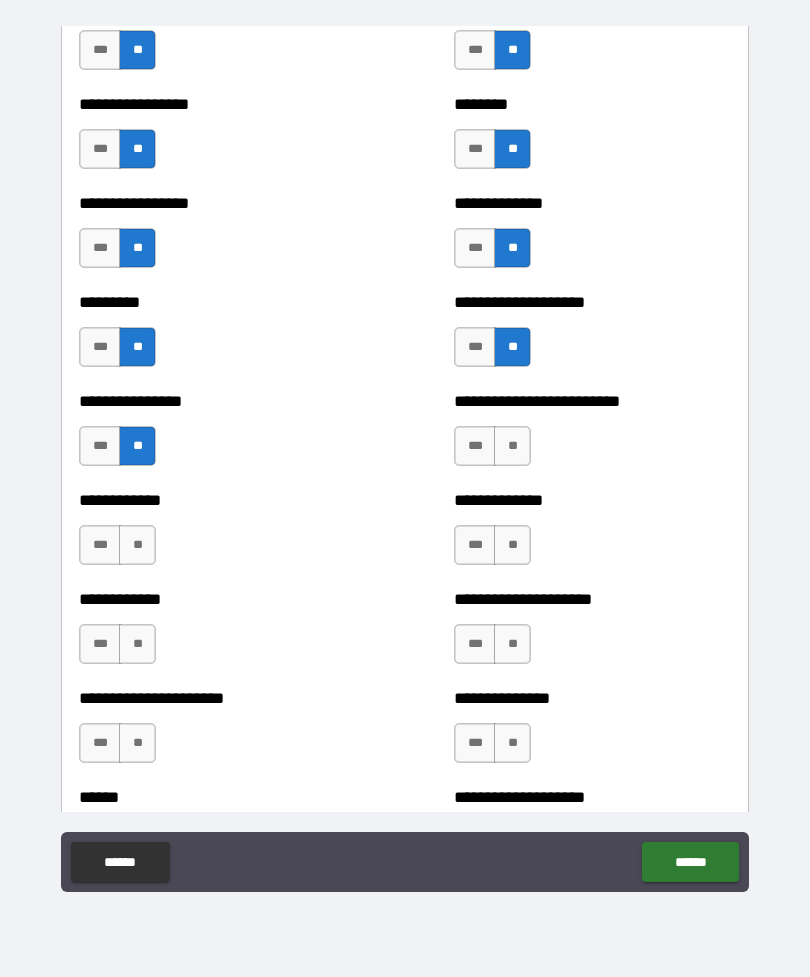 click on "**" at bounding box center [512, 446] 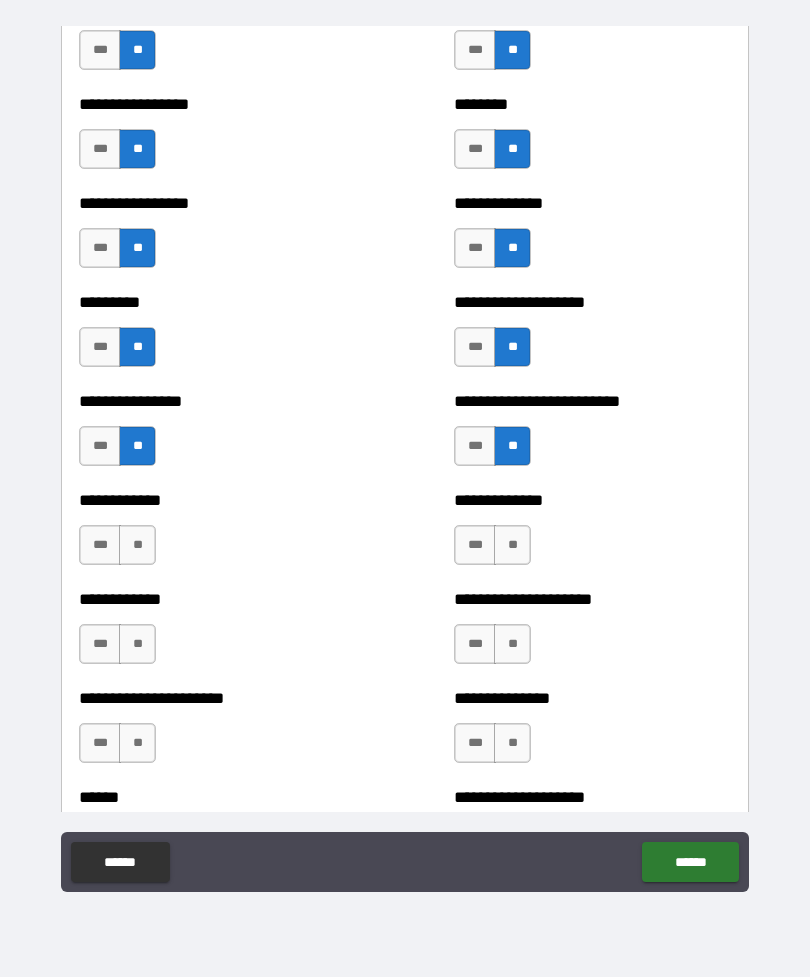 click on "***" at bounding box center (100, 446) 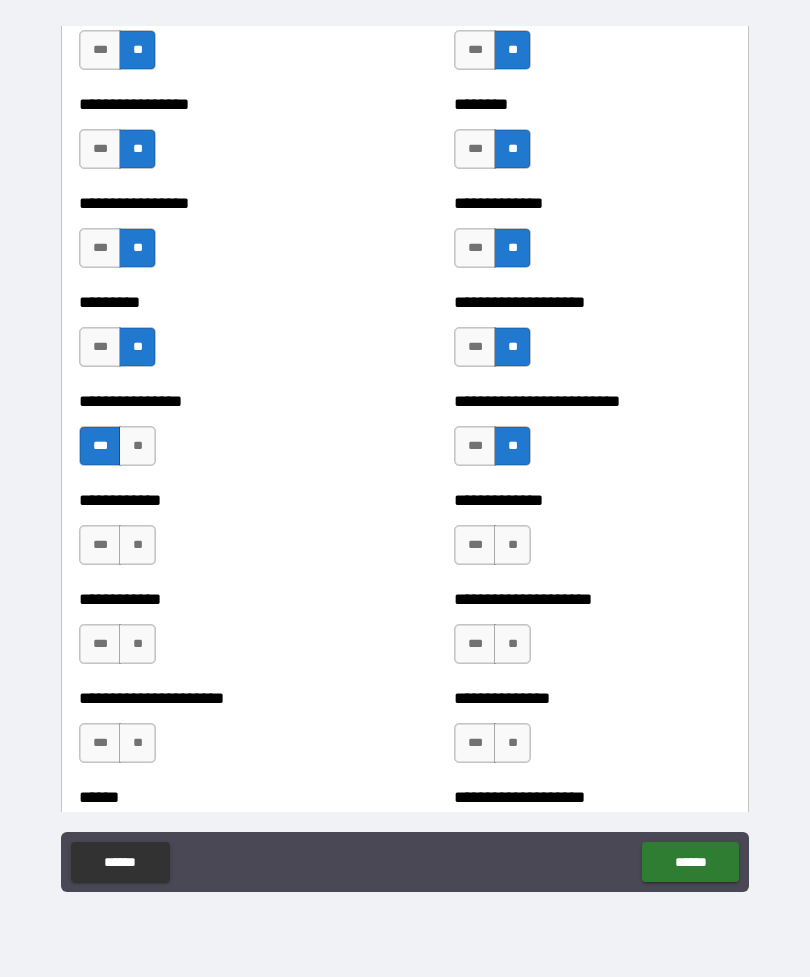 click on "**" at bounding box center [137, 545] 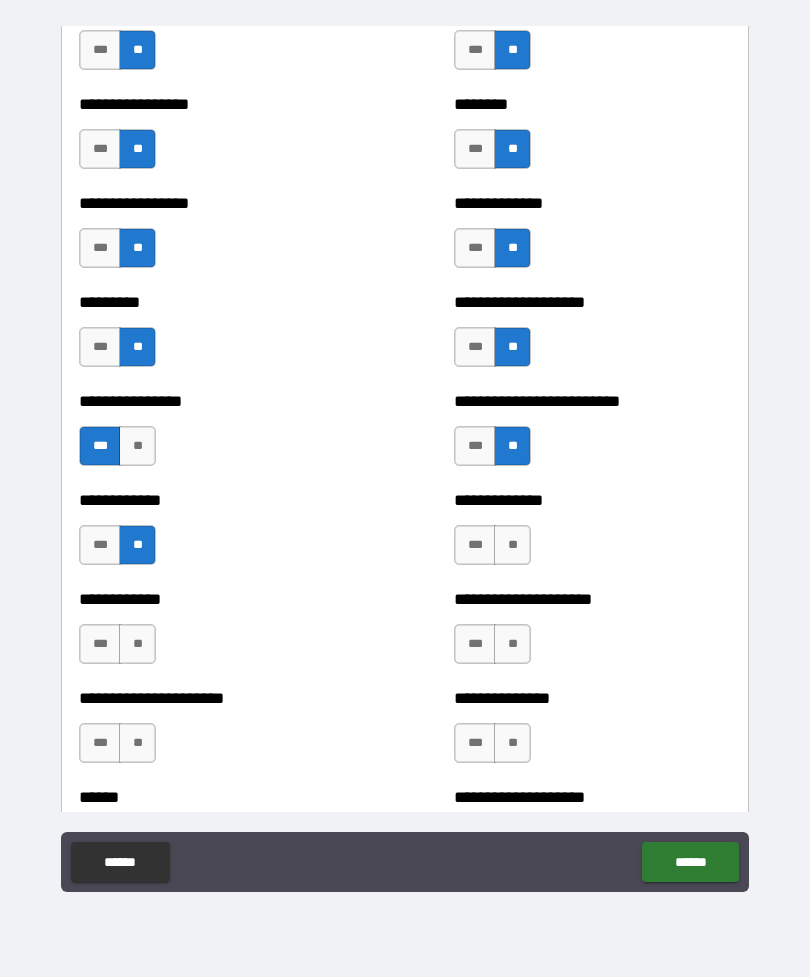 click on "**" at bounding box center [512, 545] 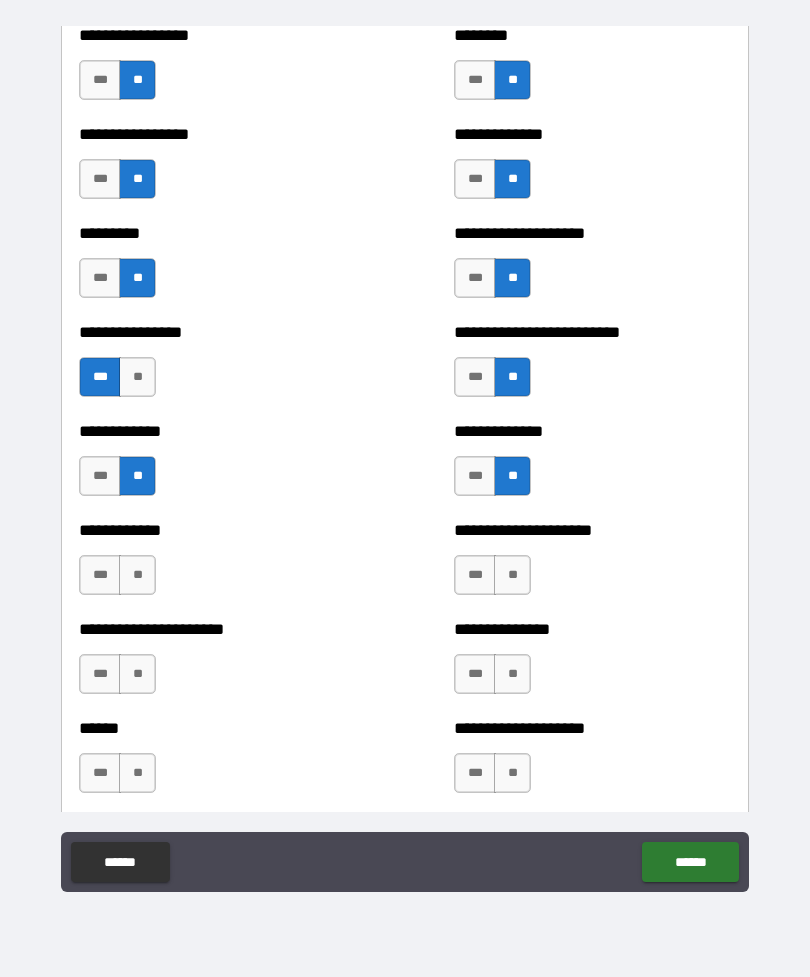 scroll, scrollTop: 2770, scrollLeft: 0, axis: vertical 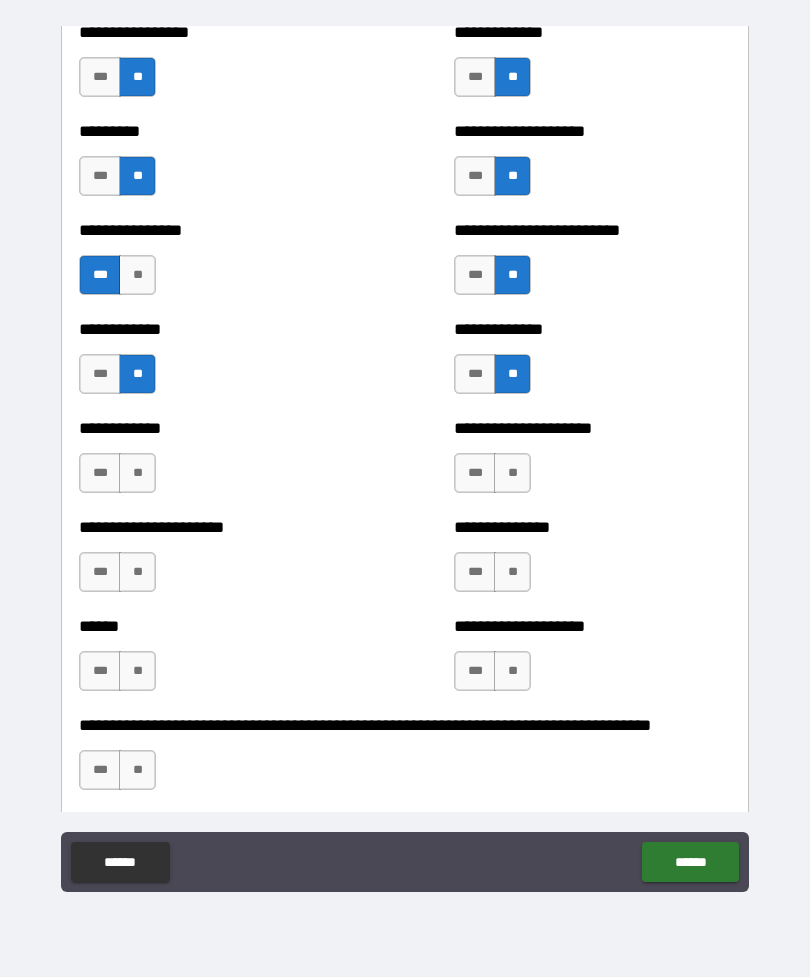 click on "**" at bounding box center [137, 473] 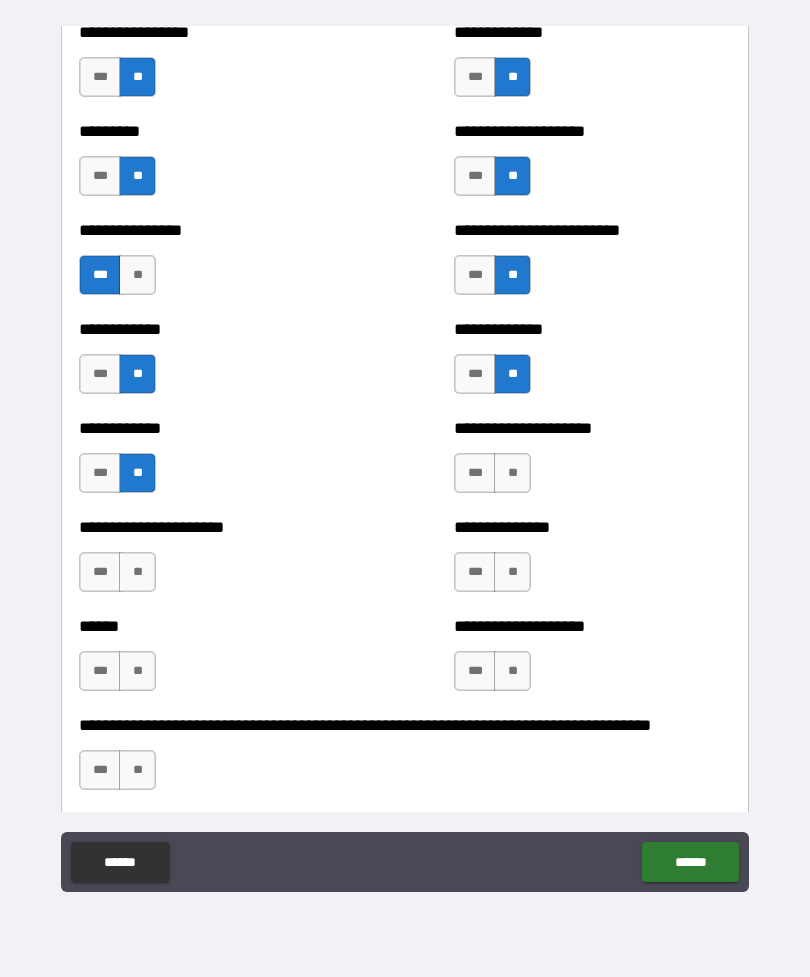 click on "**" at bounding box center [512, 473] 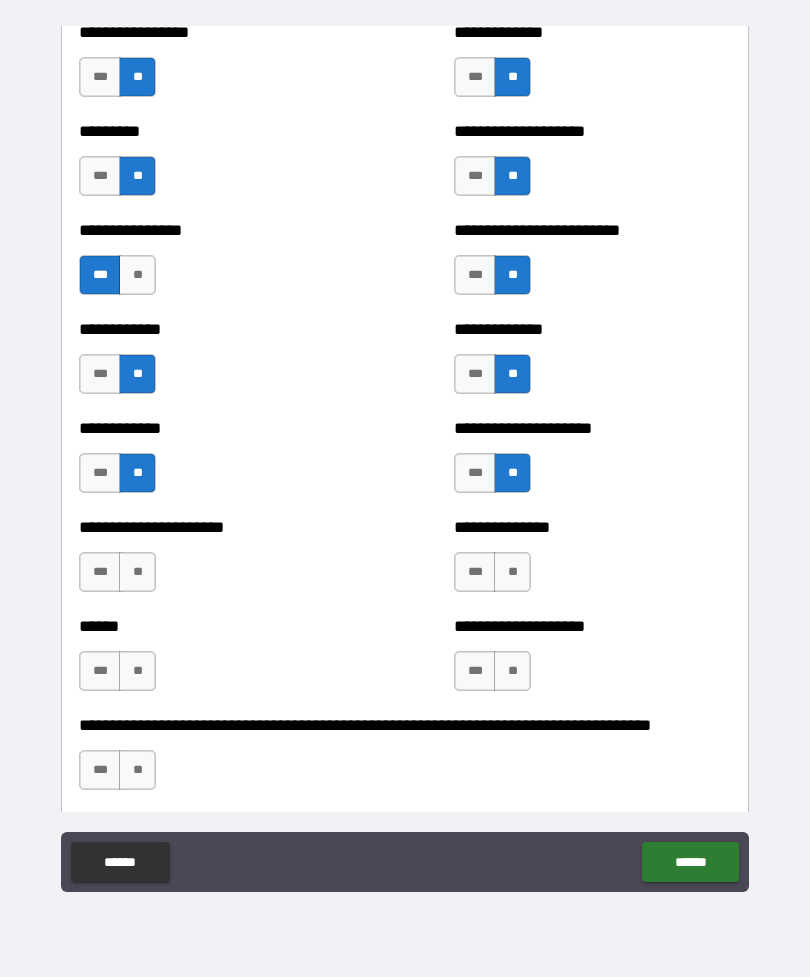 click on "**" at bounding box center (137, 572) 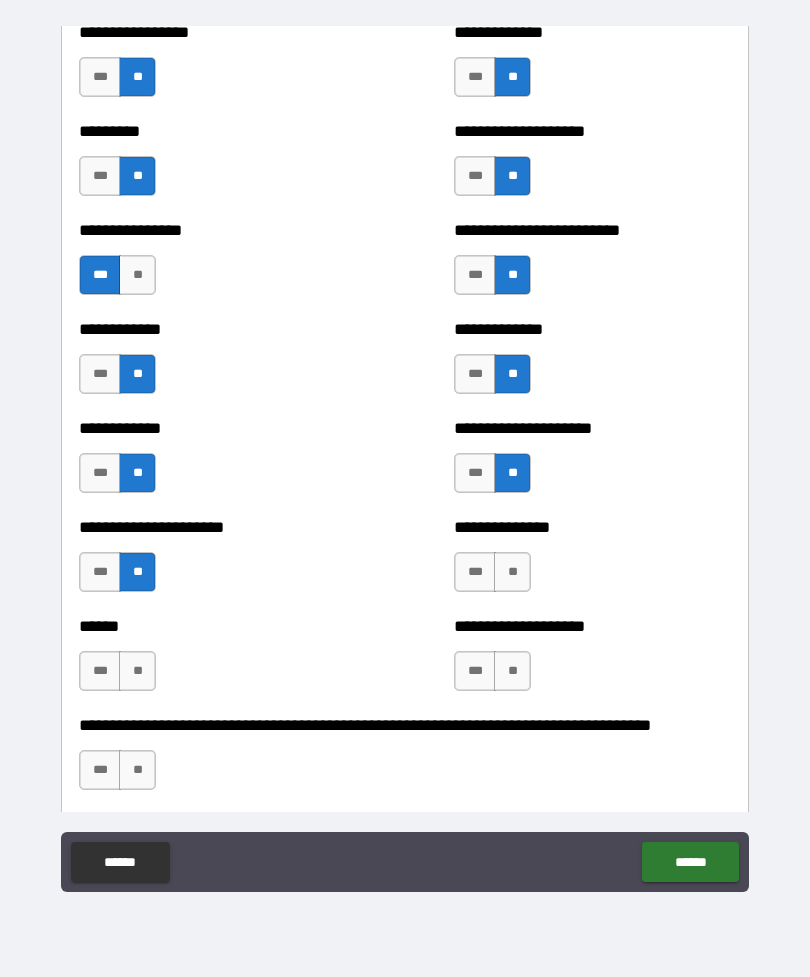 click on "**" at bounding box center (512, 572) 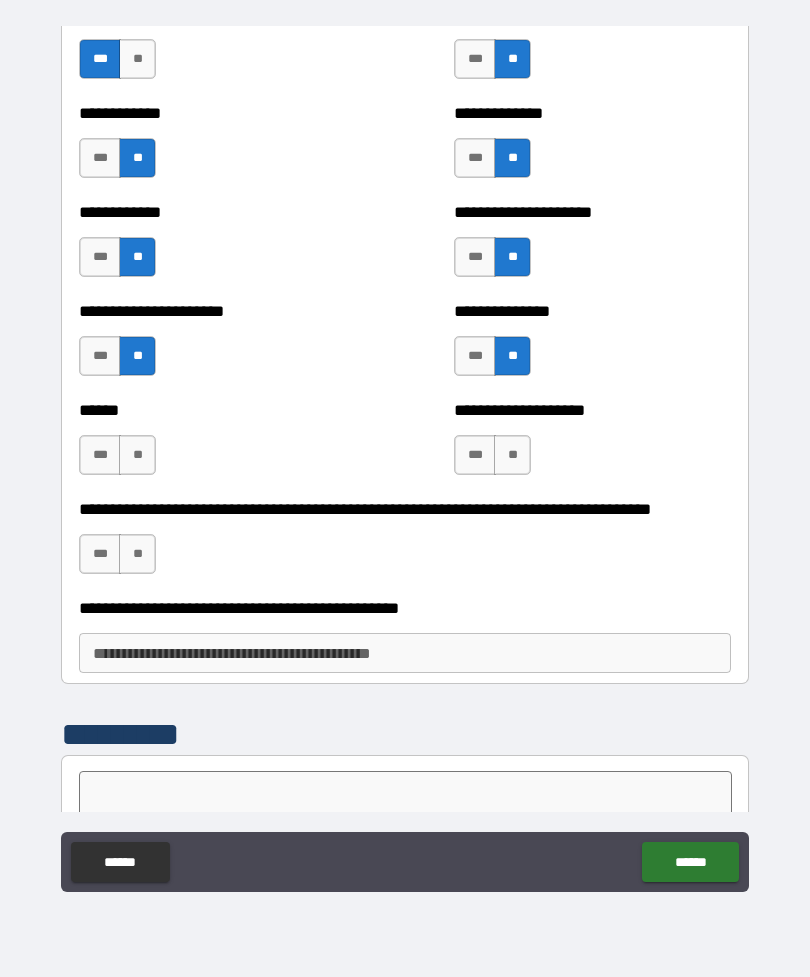 scroll, scrollTop: 2987, scrollLeft: 0, axis: vertical 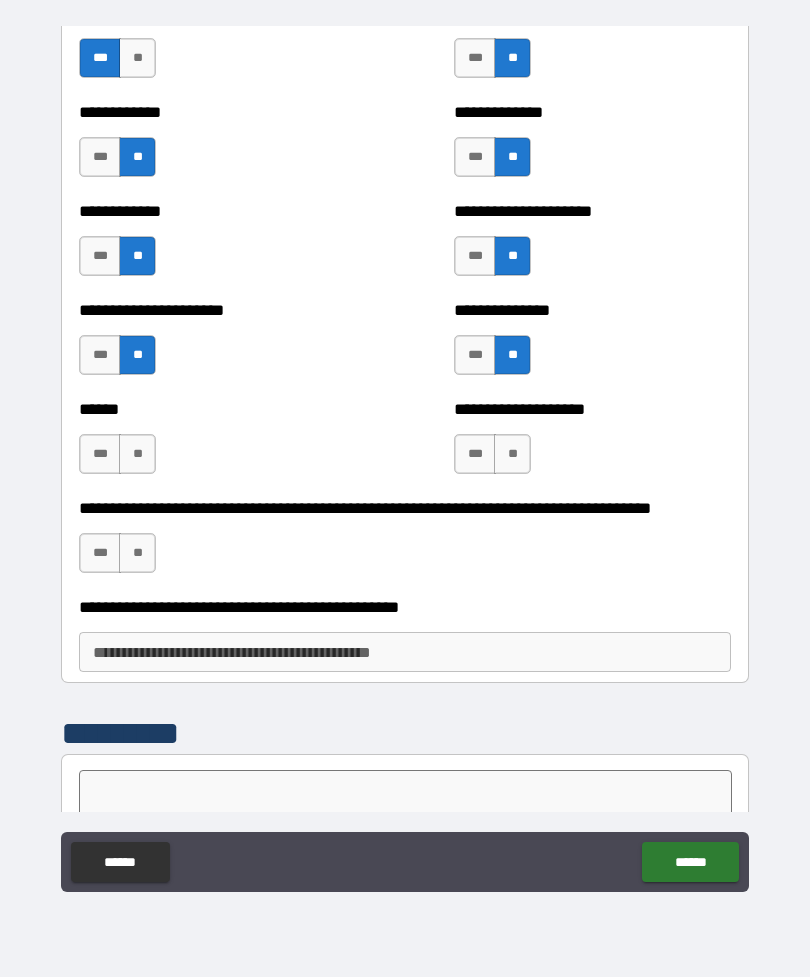 click on "**" at bounding box center [137, 454] 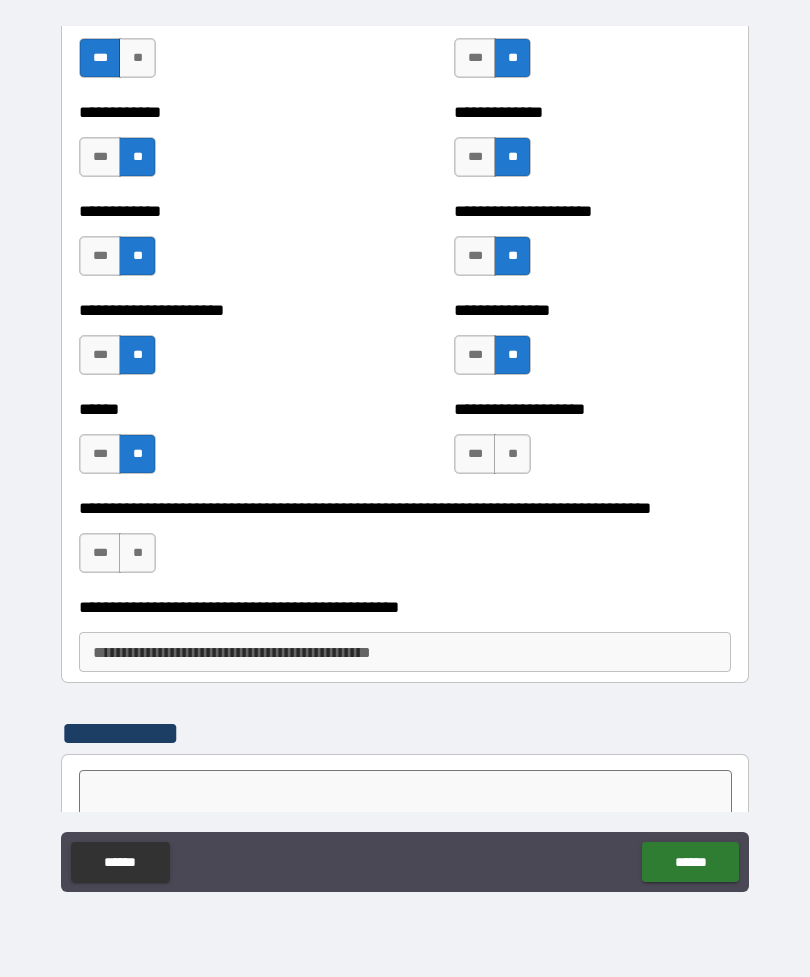click on "***" at bounding box center [100, 454] 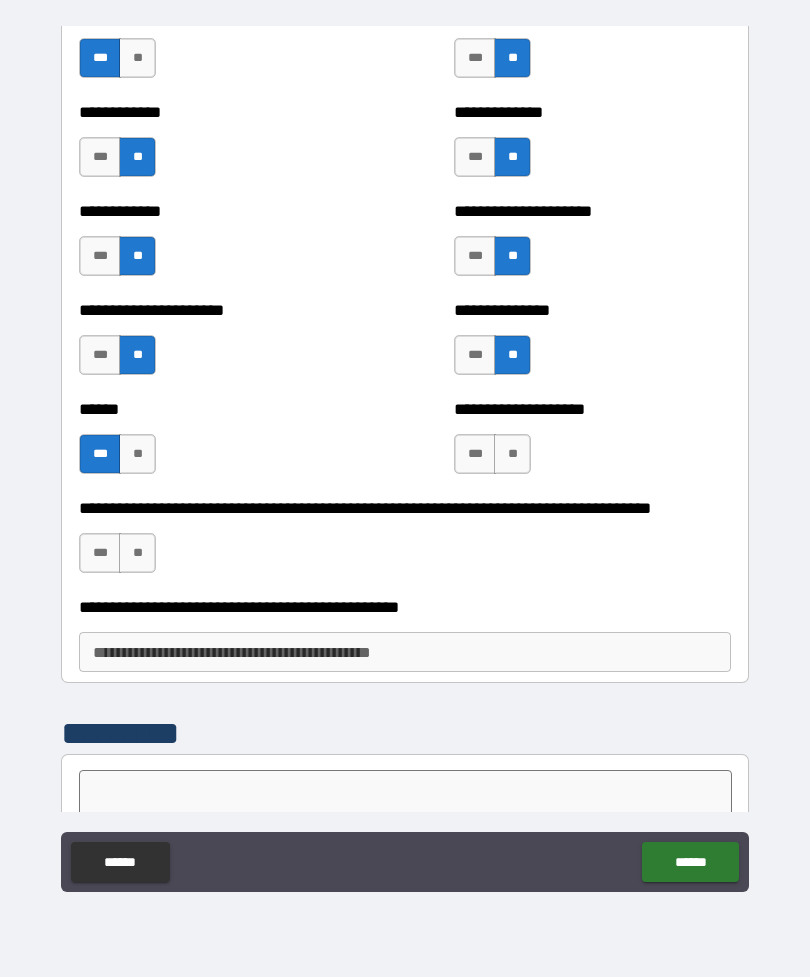 click on "**" at bounding box center [512, 454] 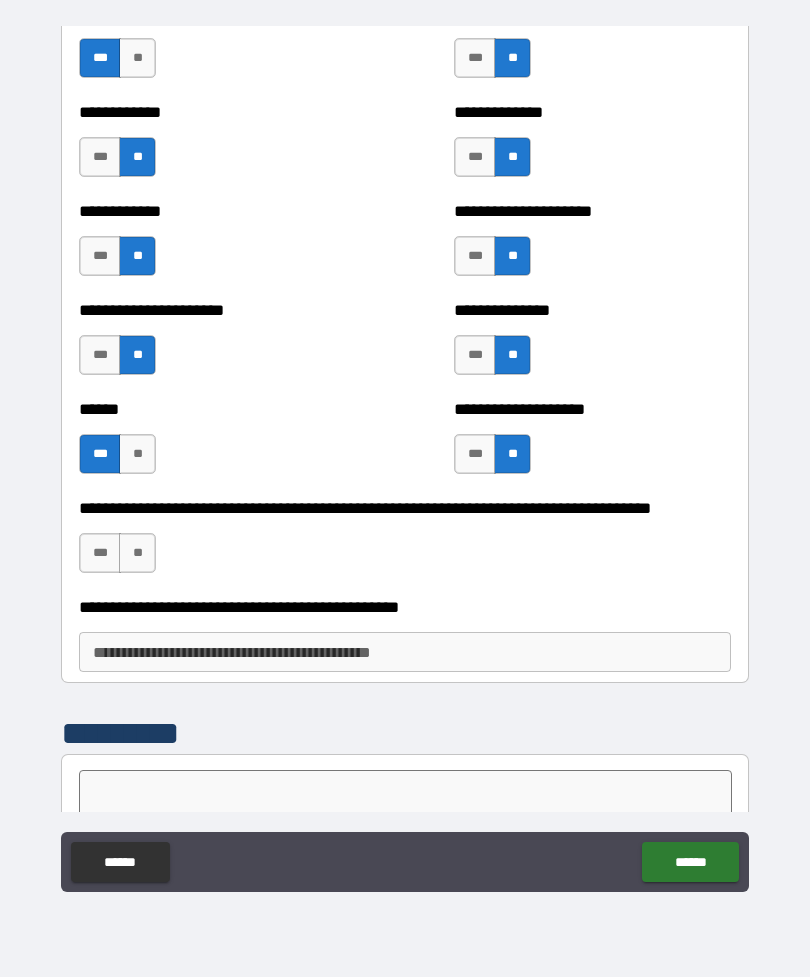click on "**" at bounding box center (137, 553) 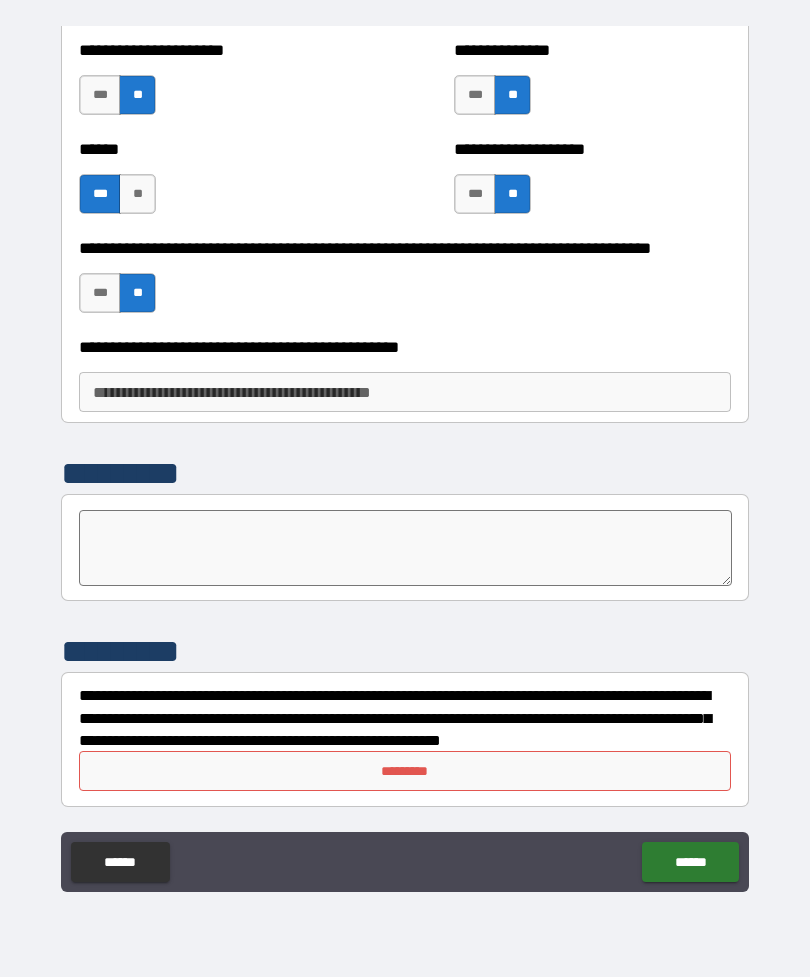 scroll, scrollTop: 3247, scrollLeft: 0, axis: vertical 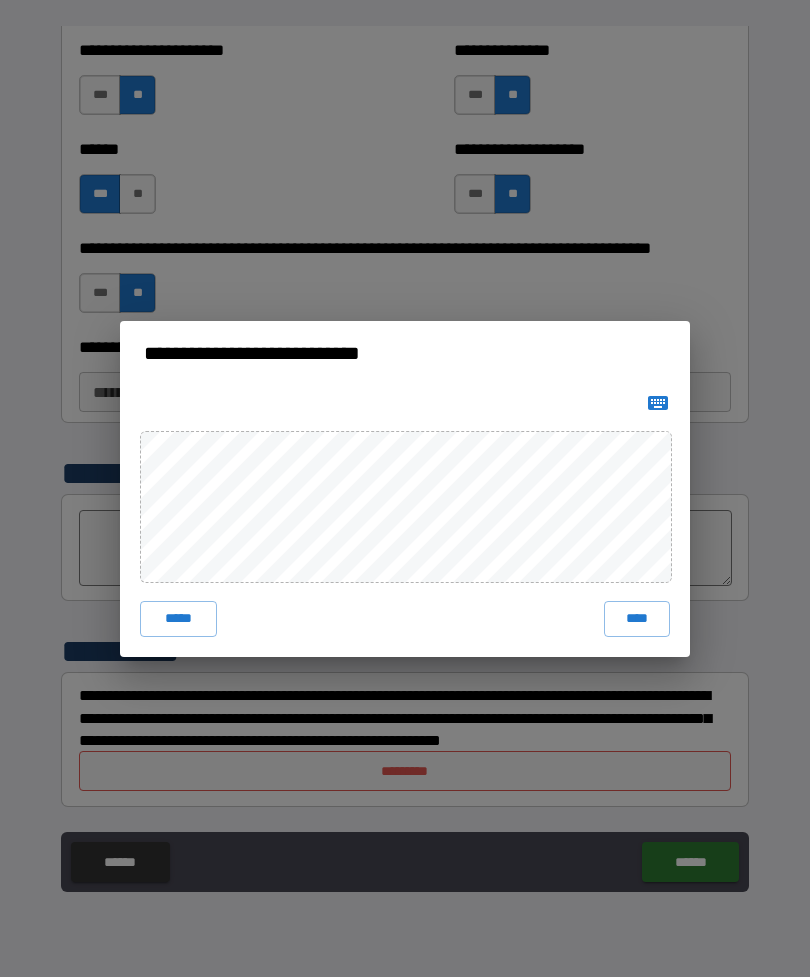 click on "*****" at bounding box center (178, 619) 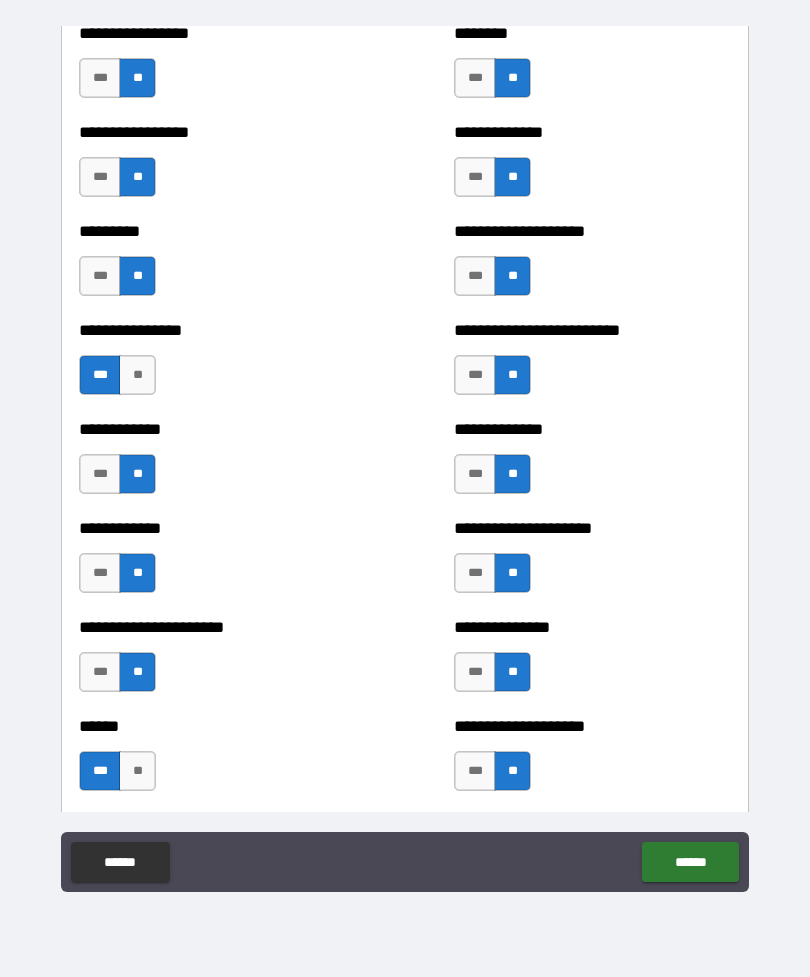 scroll, scrollTop: 2669, scrollLeft: 0, axis: vertical 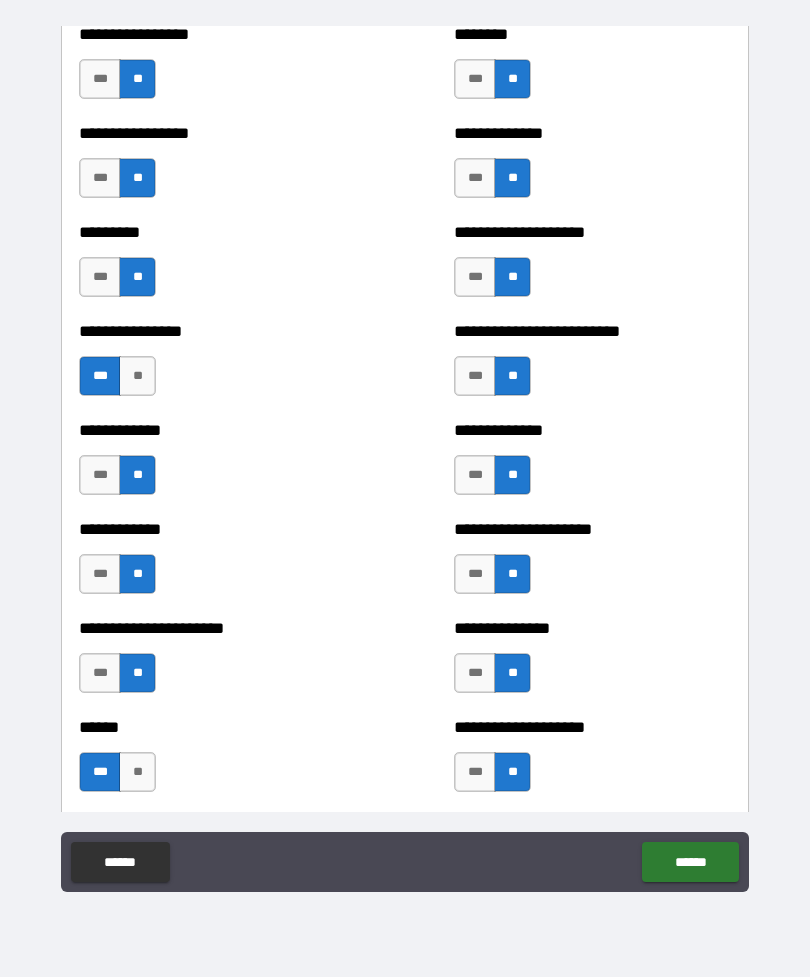 click on "***" at bounding box center [100, 574] 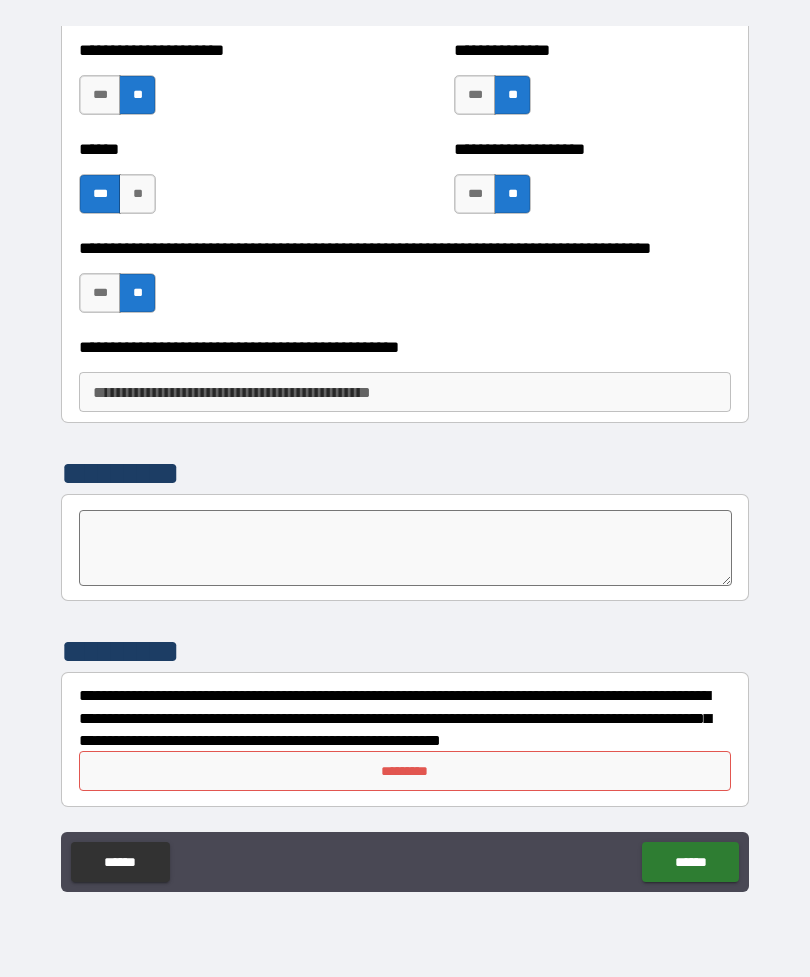 scroll, scrollTop: 3247, scrollLeft: 0, axis: vertical 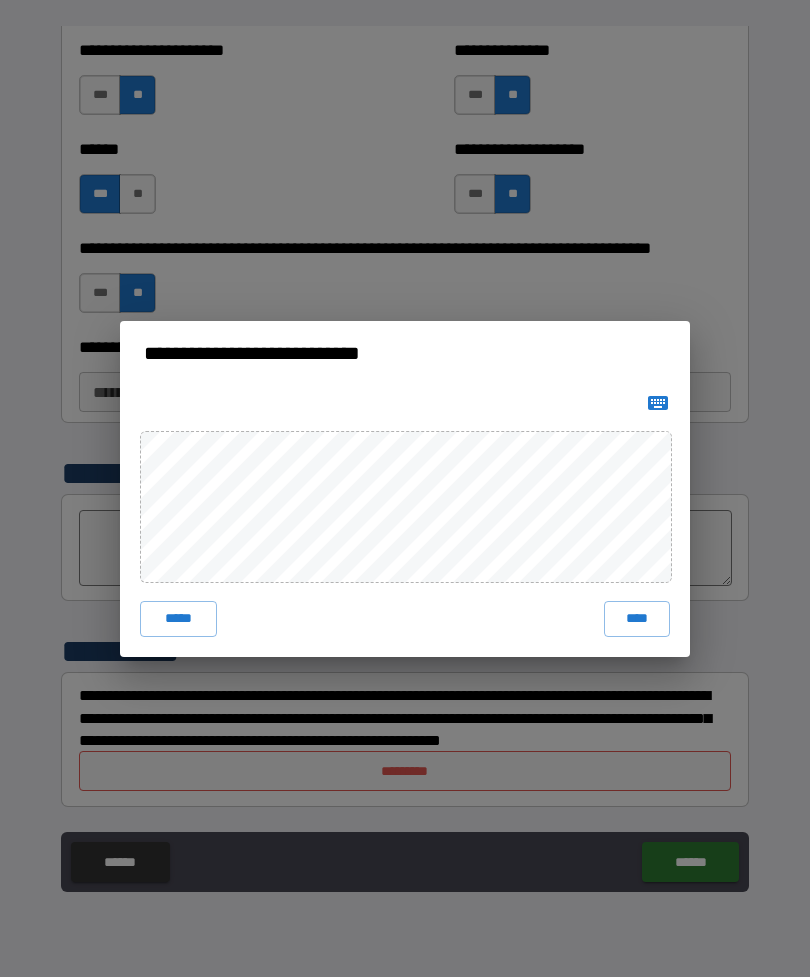 click on "****" at bounding box center [637, 619] 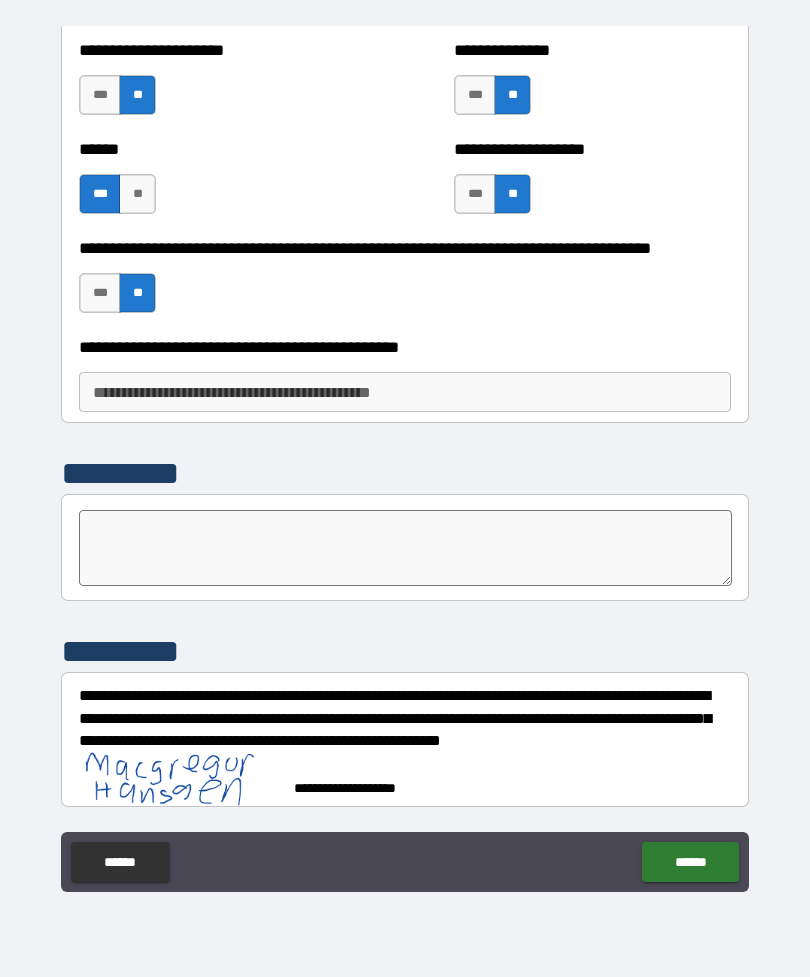 scroll, scrollTop: 3237, scrollLeft: 0, axis: vertical 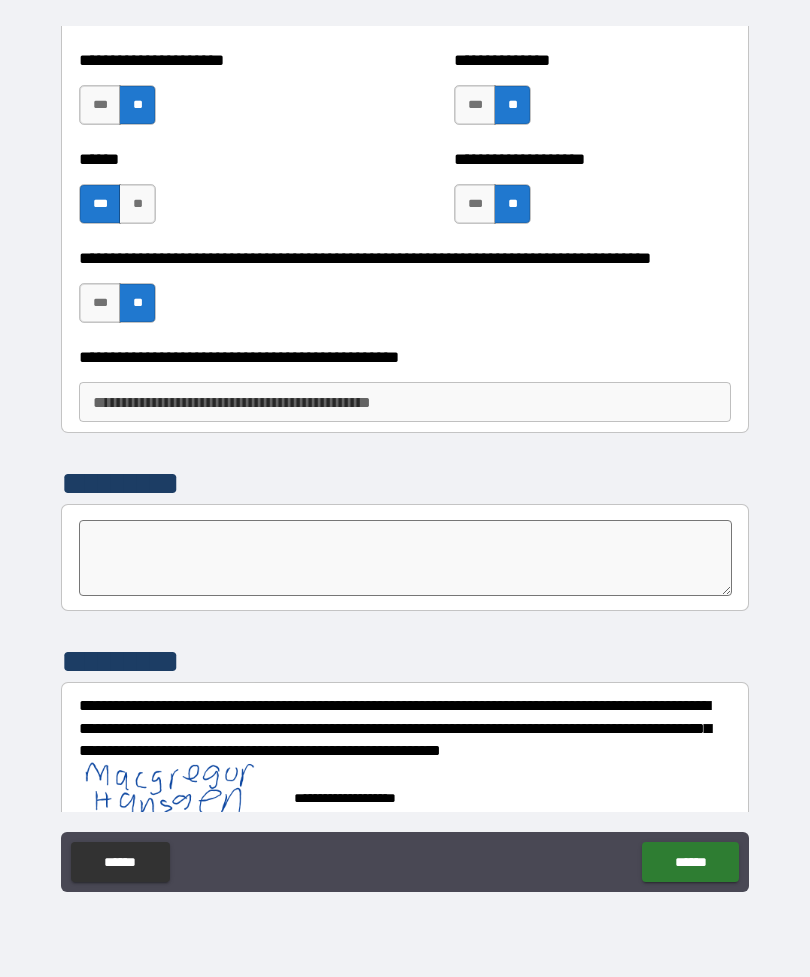 click on "******" at bounding box center (690, 862) 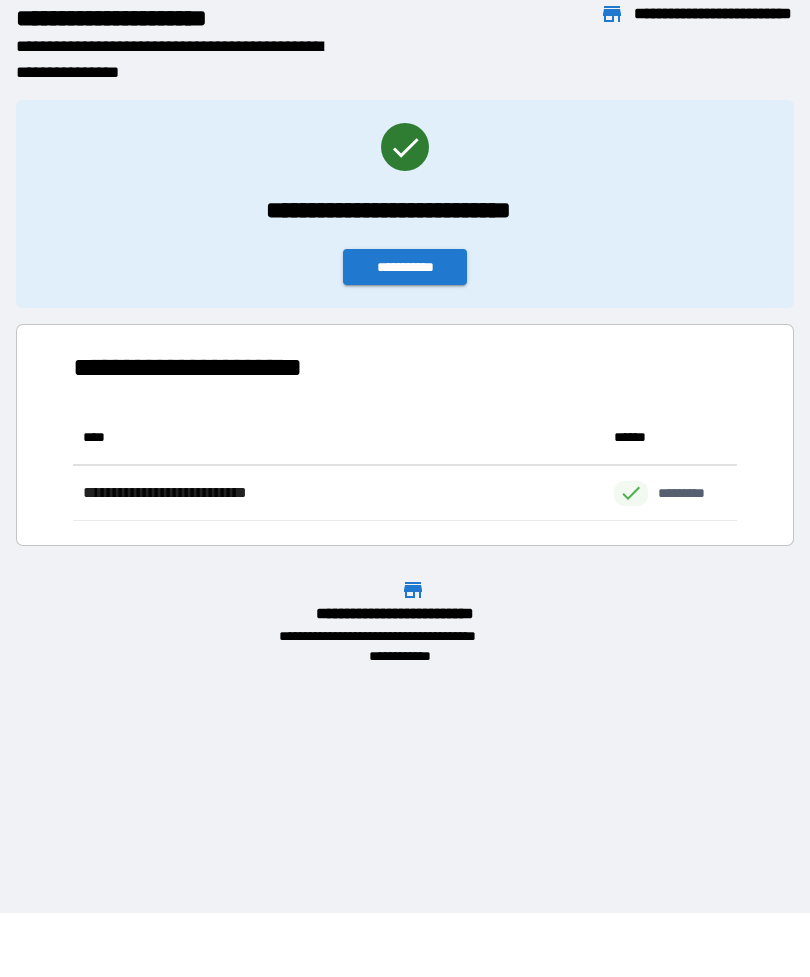scroll, scrollTop: 1, scrollLeft: 1, axis: both 